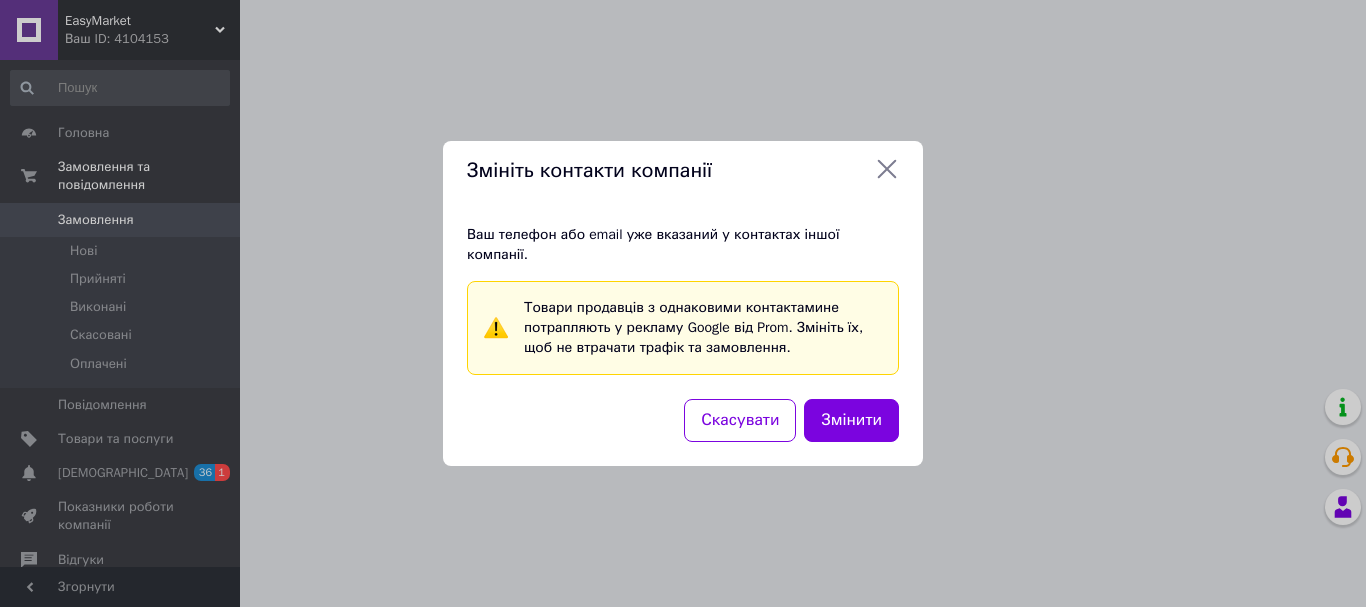 scroll, scrollTop: 0, scrollLeft: 0, axis: both 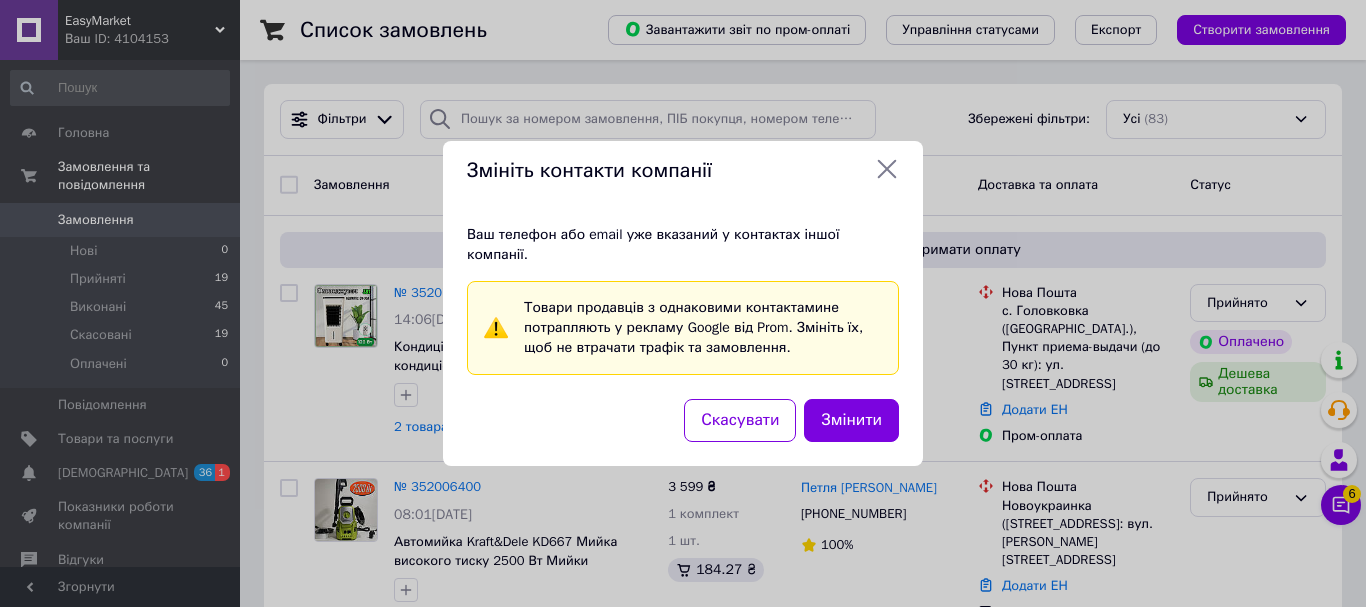 click 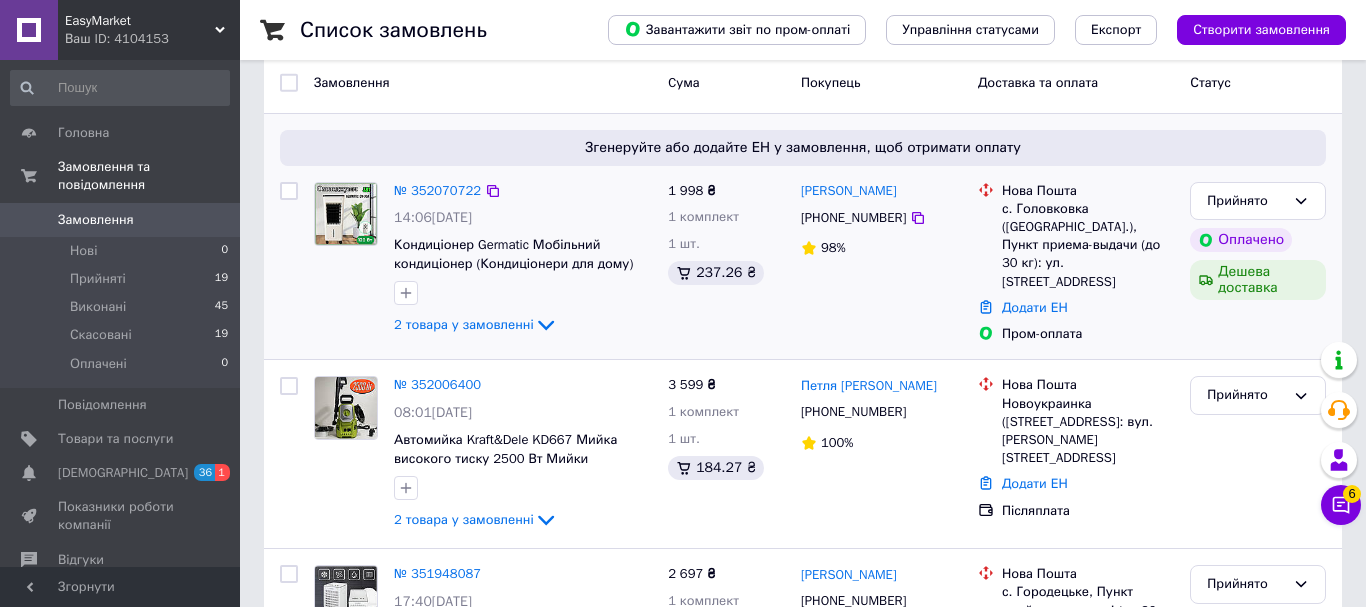 scroll, scrollTop: 0, scrollLeft: 0, axis: both 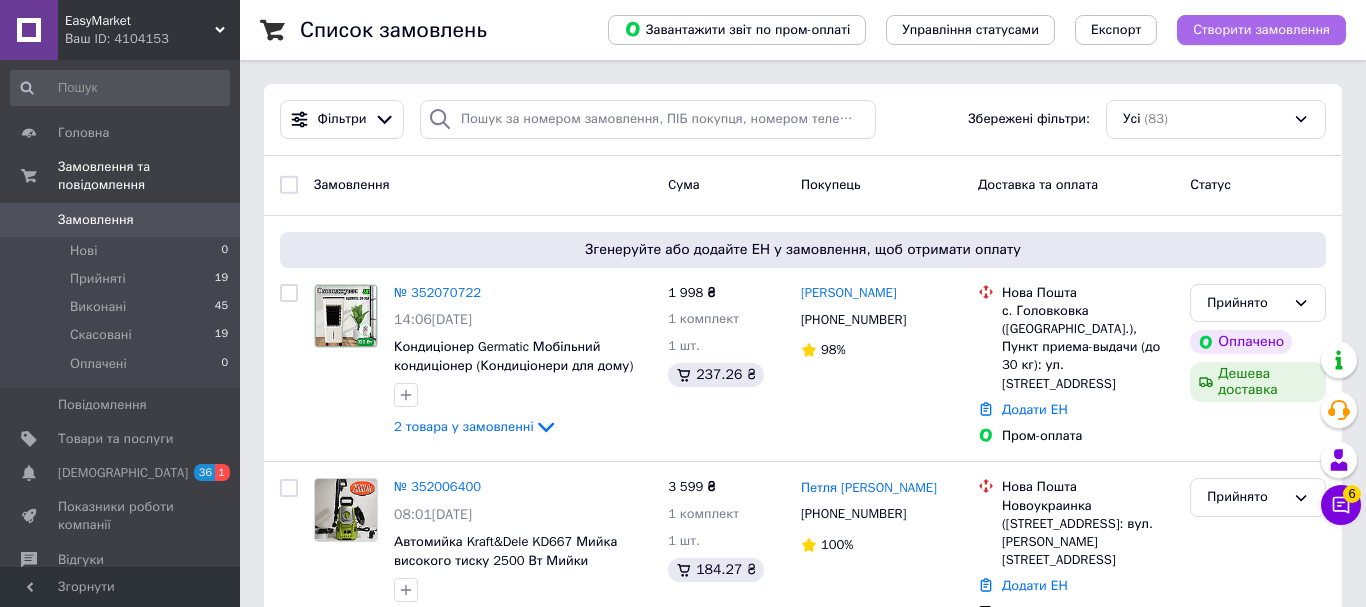 click on "Створити замовлення" at bounding box center (1261, 30) 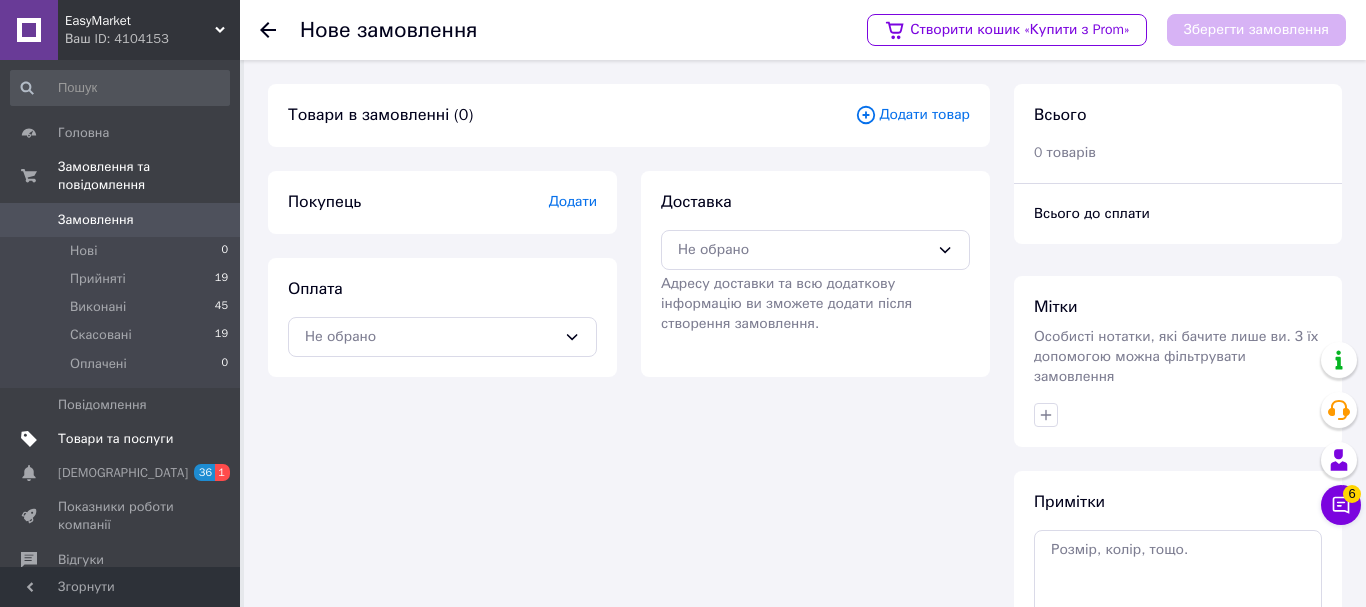 click on "Товари та послуги" at bounding box center (115, 439) 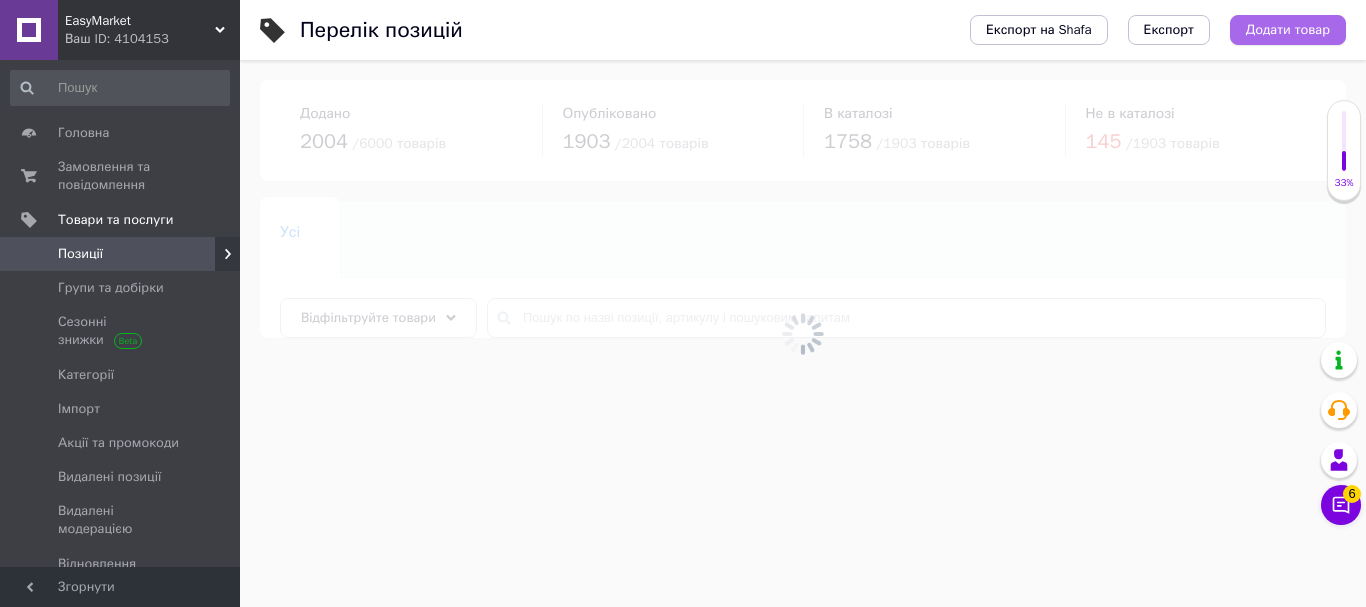 click on "Додати товар" at bounding box center (1288, 30) 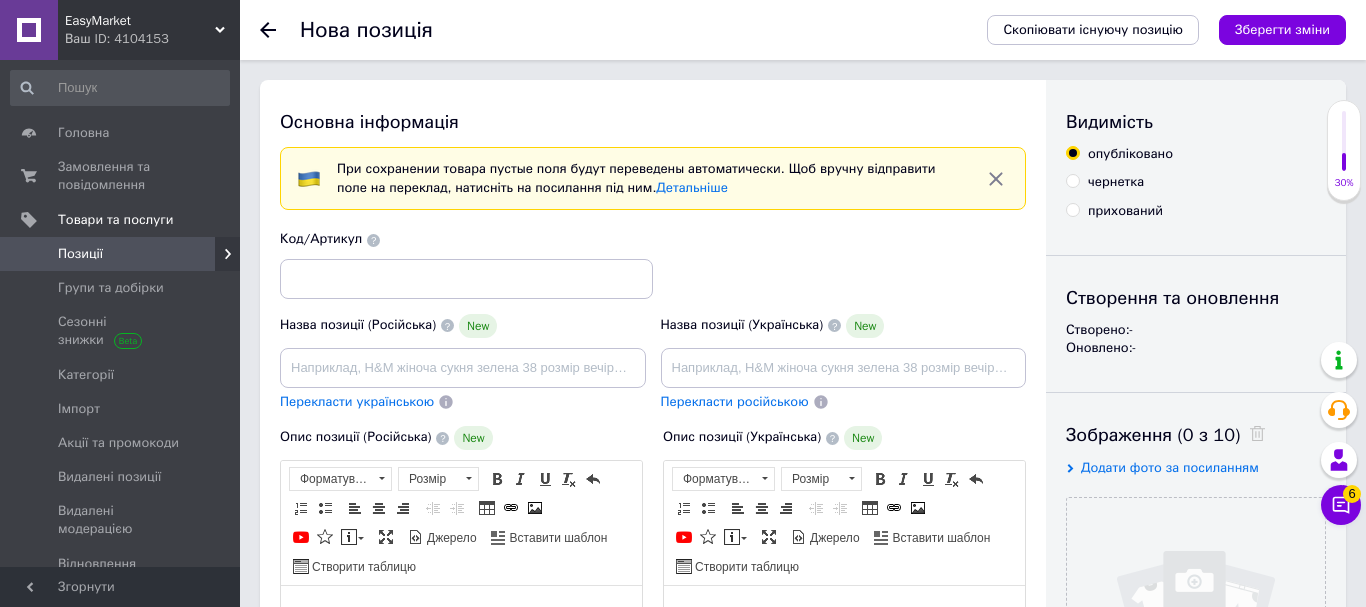 scroll, scrollTop: 0, scrollLeft: 0, axis: both 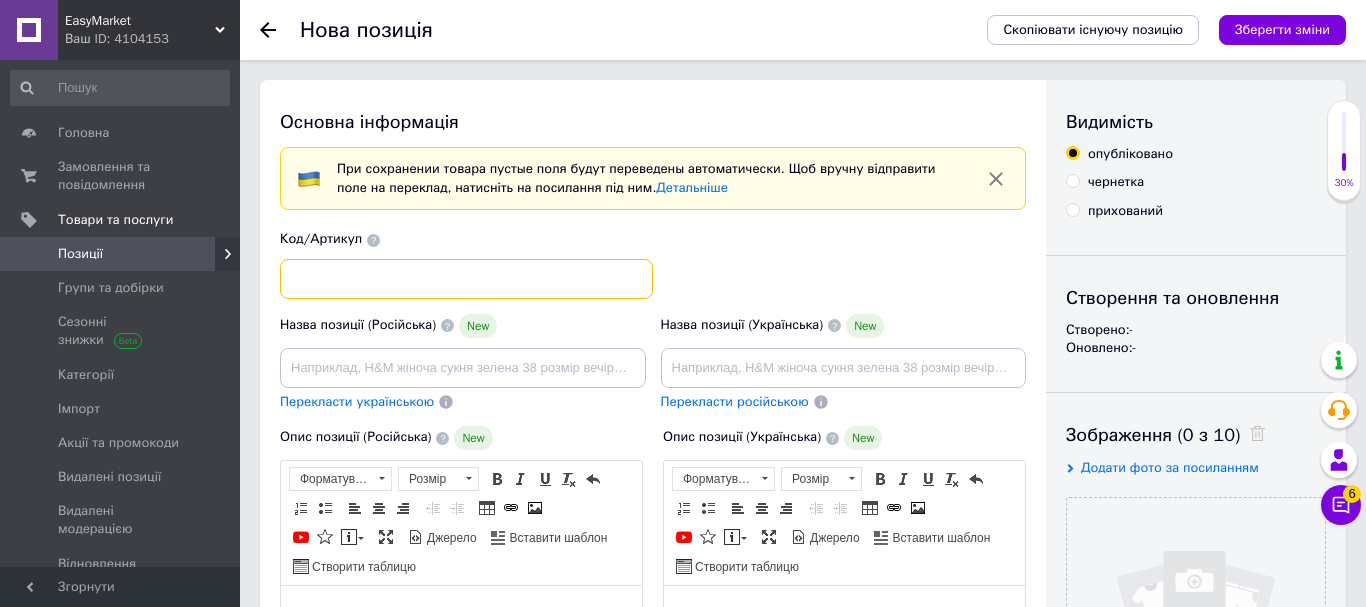 paste on "EF-8059" 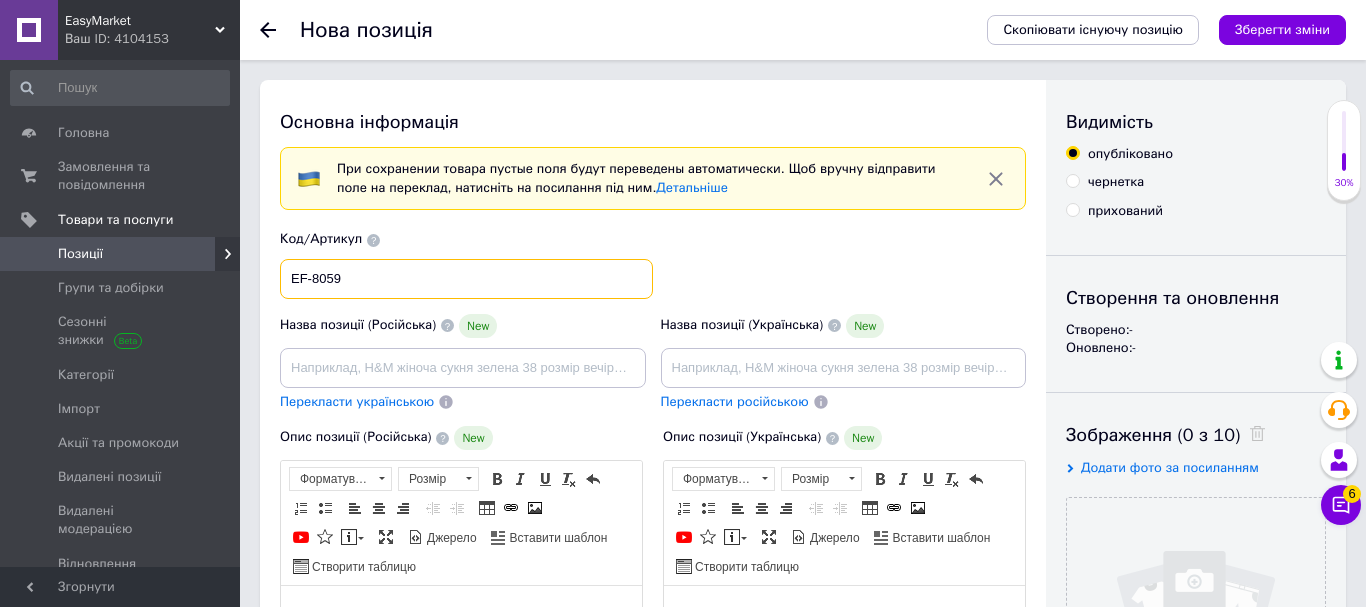 type on "EF-8059" 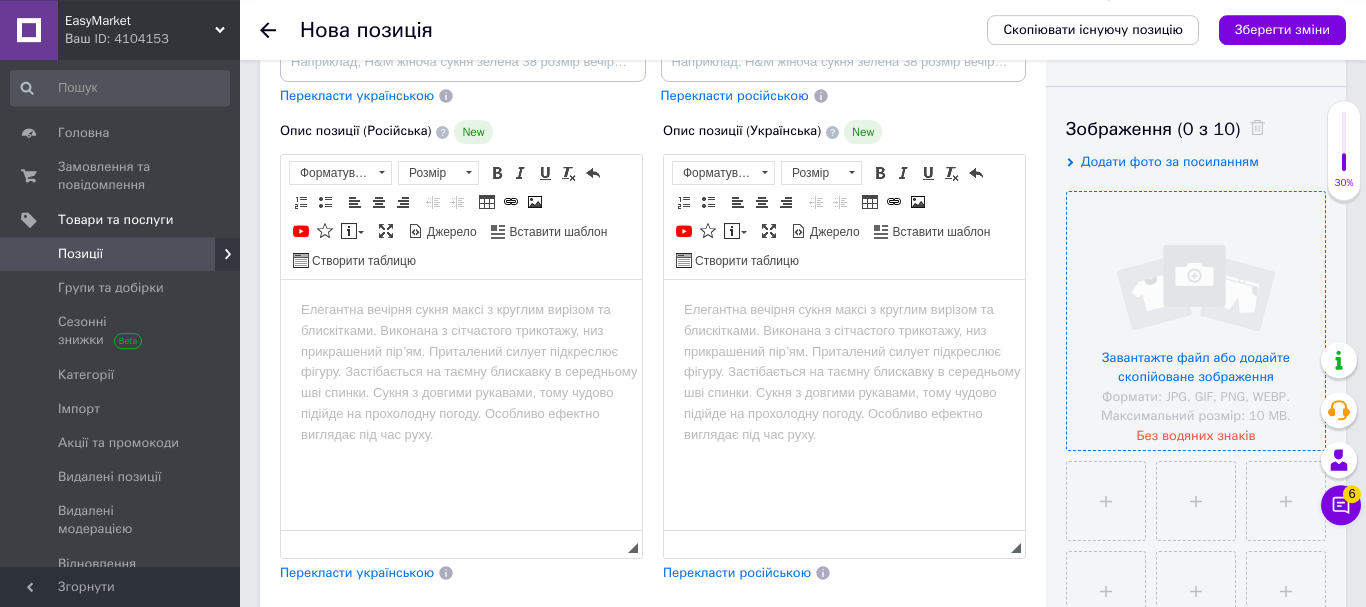 scroll, scrollTop: 204, scrollLeft: 0, axis: vertical 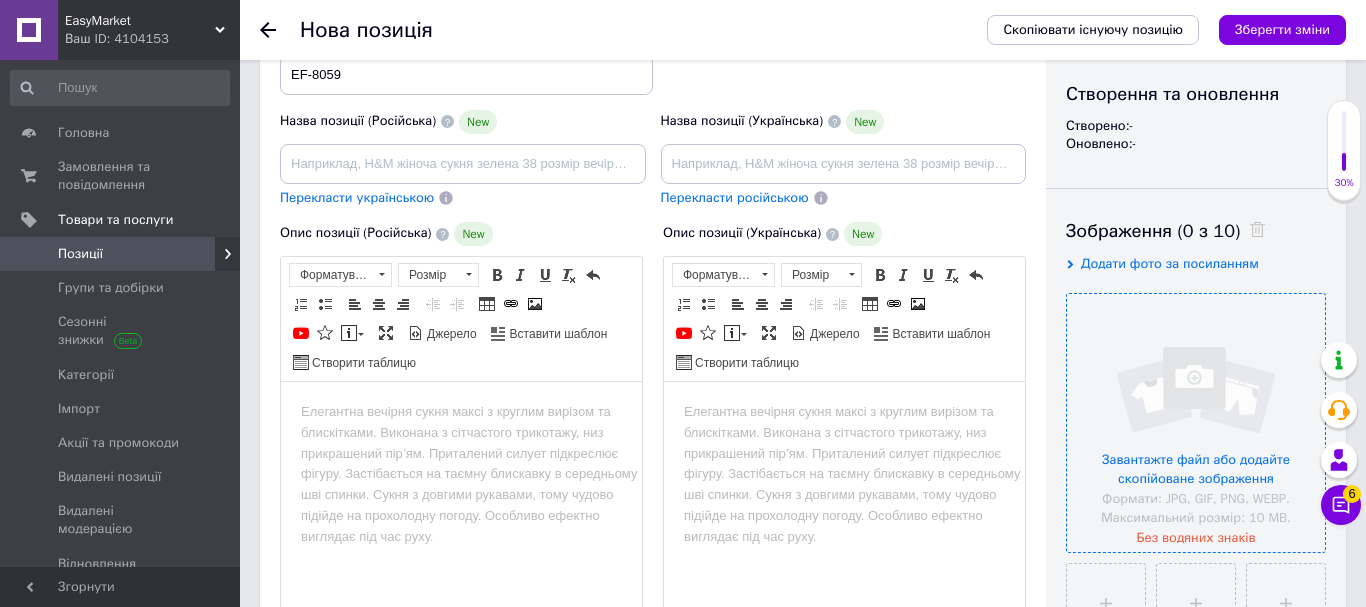 click at bounding box center [1196, 423] 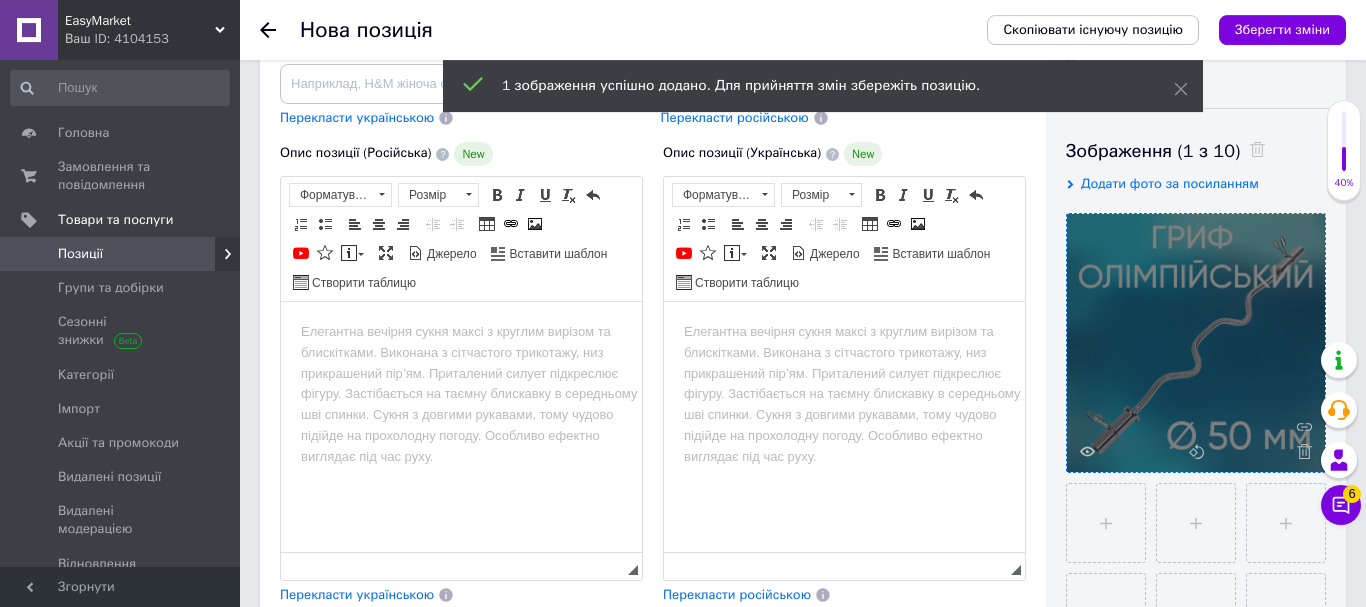 scroll, scrollTop: 306, scrollLeft: 0, axis: vertical 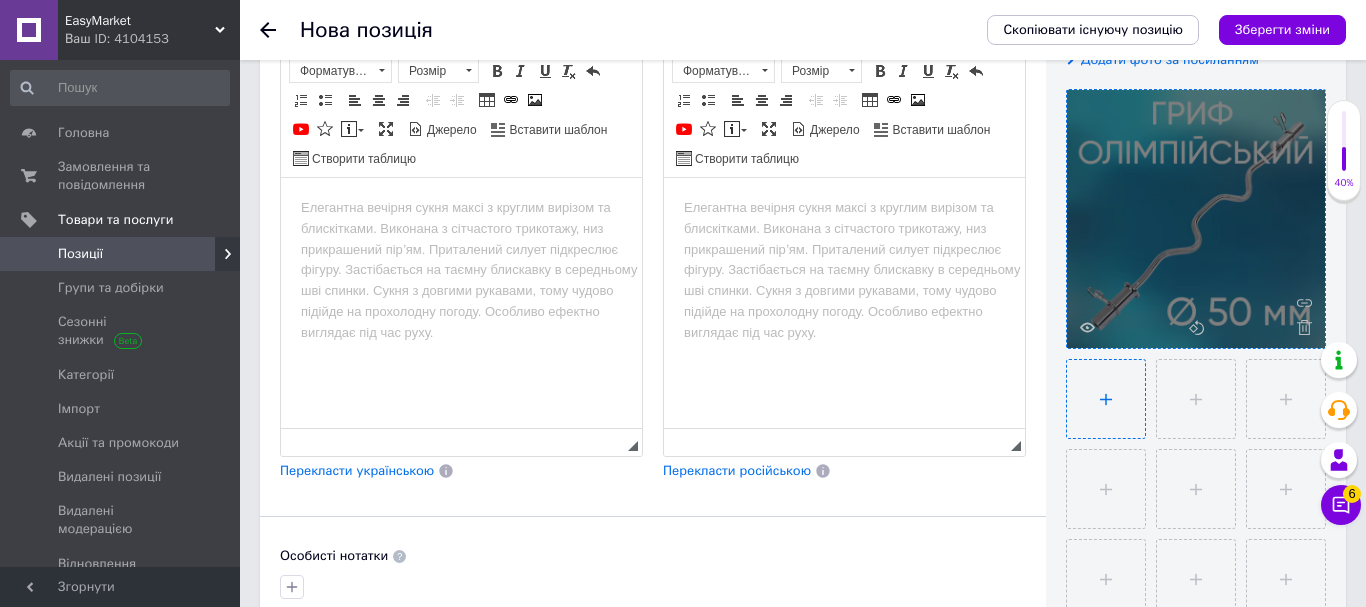 click at bounding box center [1106, 399] 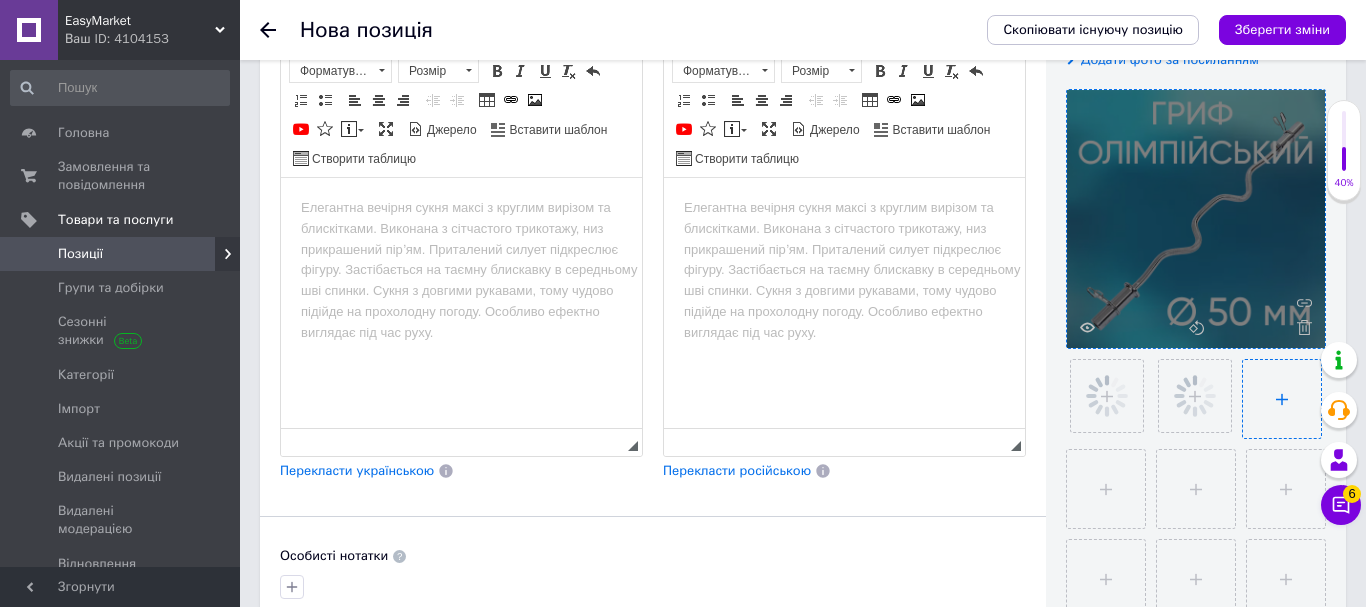 type 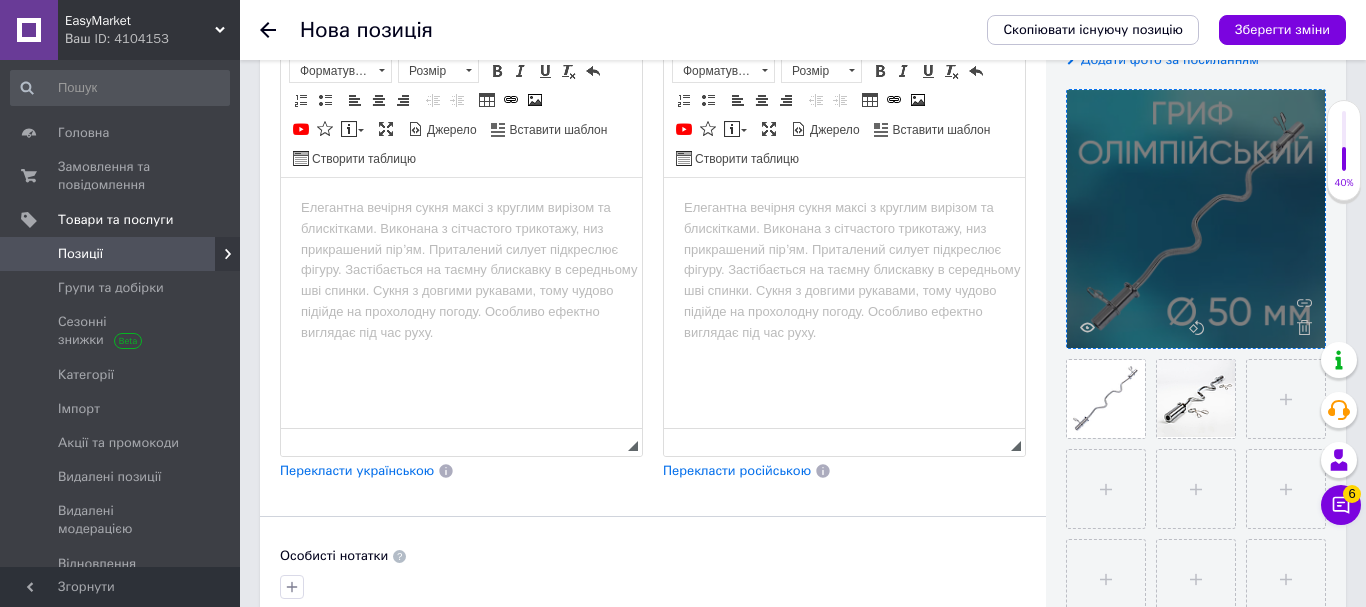 scroll, scrollTop: 816, scrollLeft: 0, axis: vertical 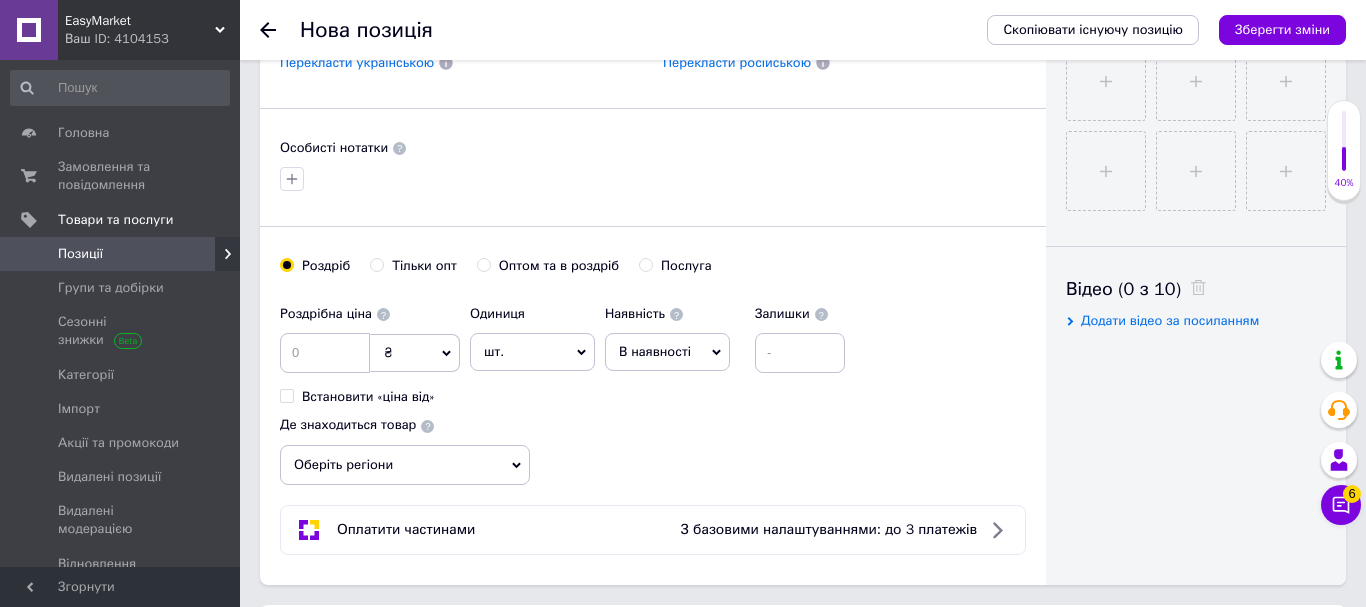 click on "Оптом та в роздріб" at bounding box center (483, 264) 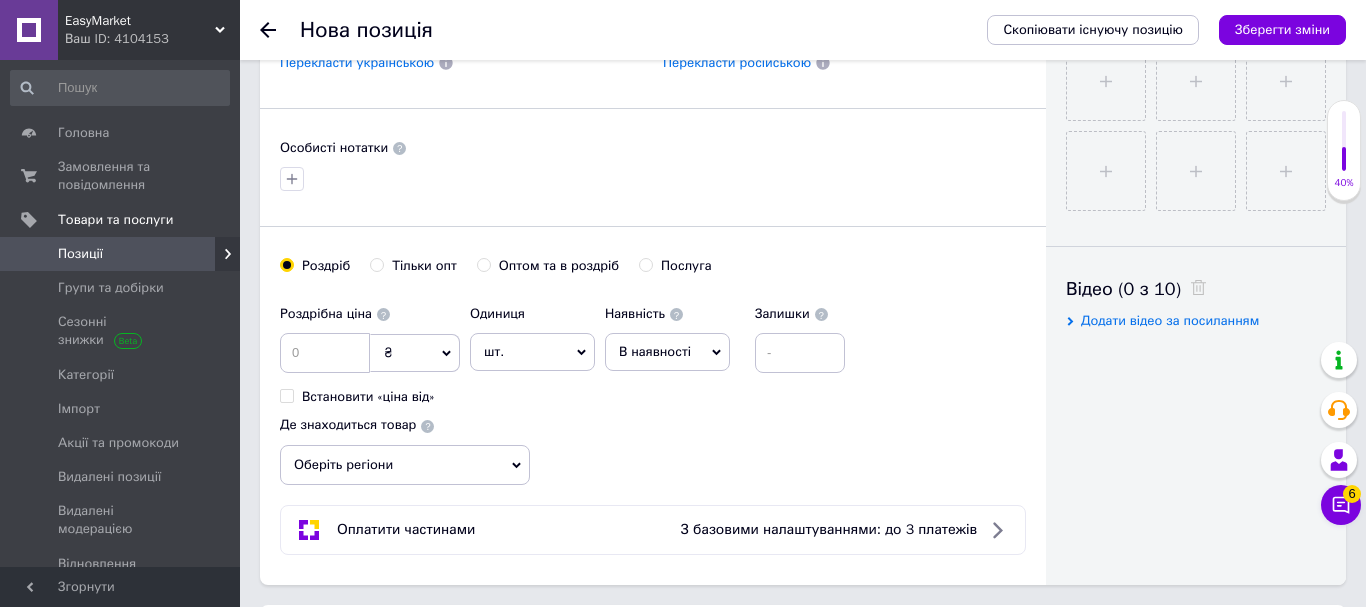 radio on "true" 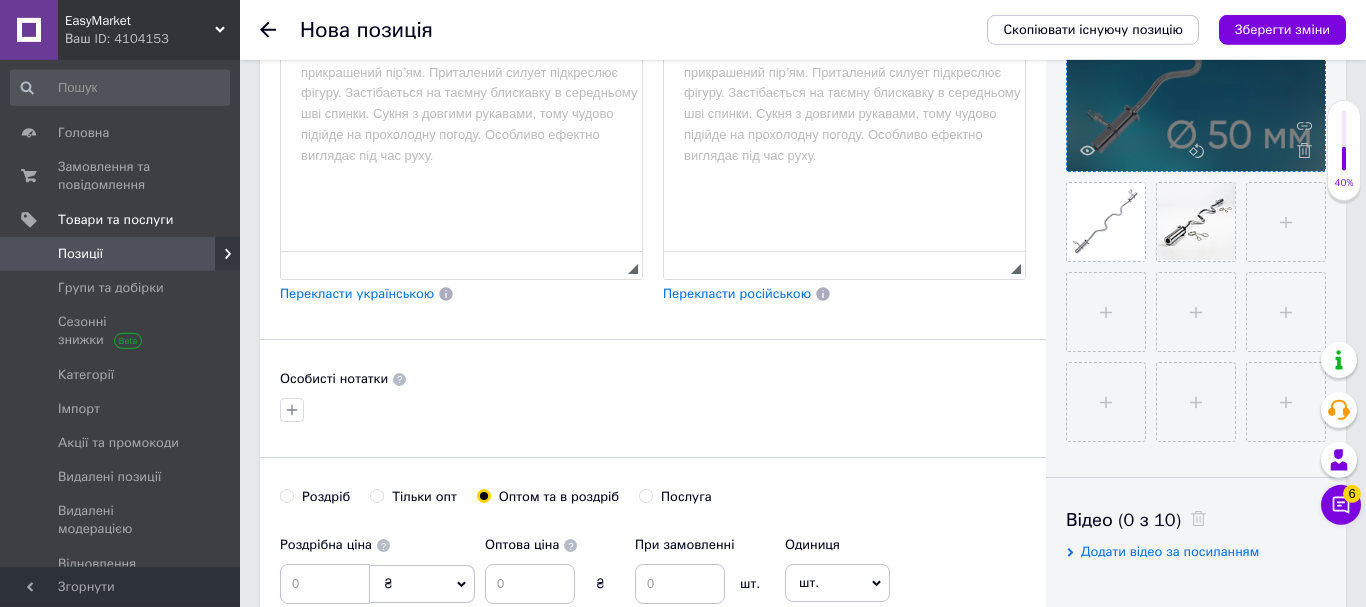 scroll, scrollTop: 510, scrollLeft: 0, axis: vertical 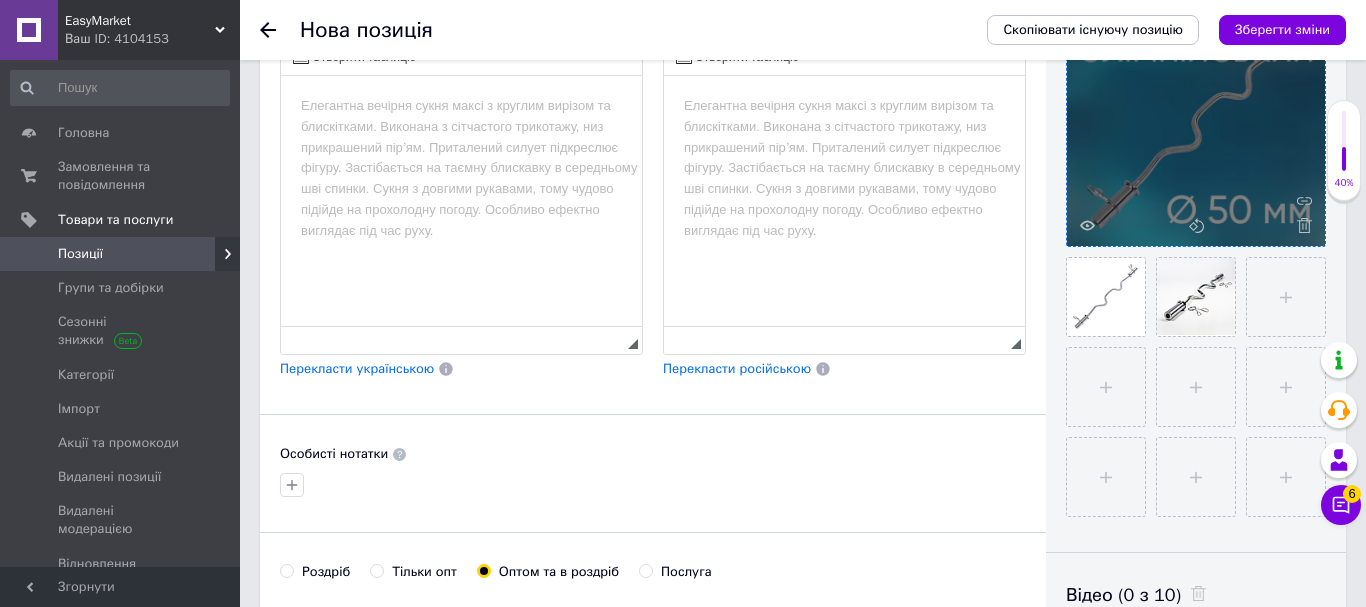 click at bounding box center [844, -142] 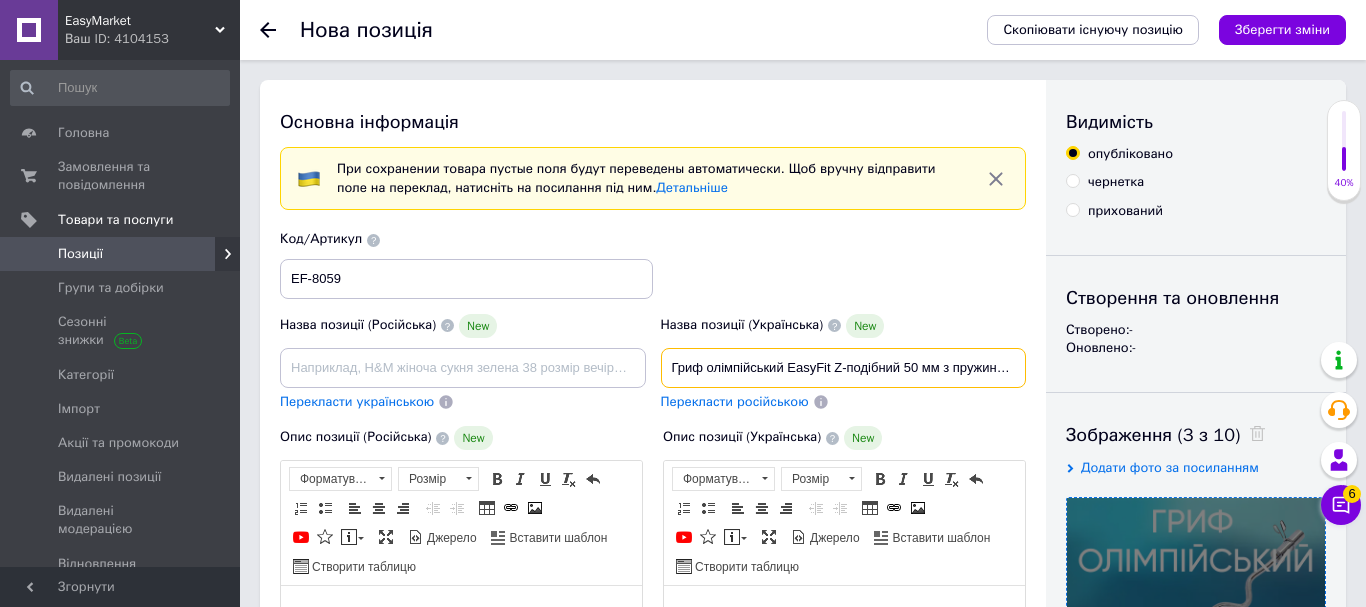 scroll, scrollTop: 0, scrollLeft: 507, axis: horizontal 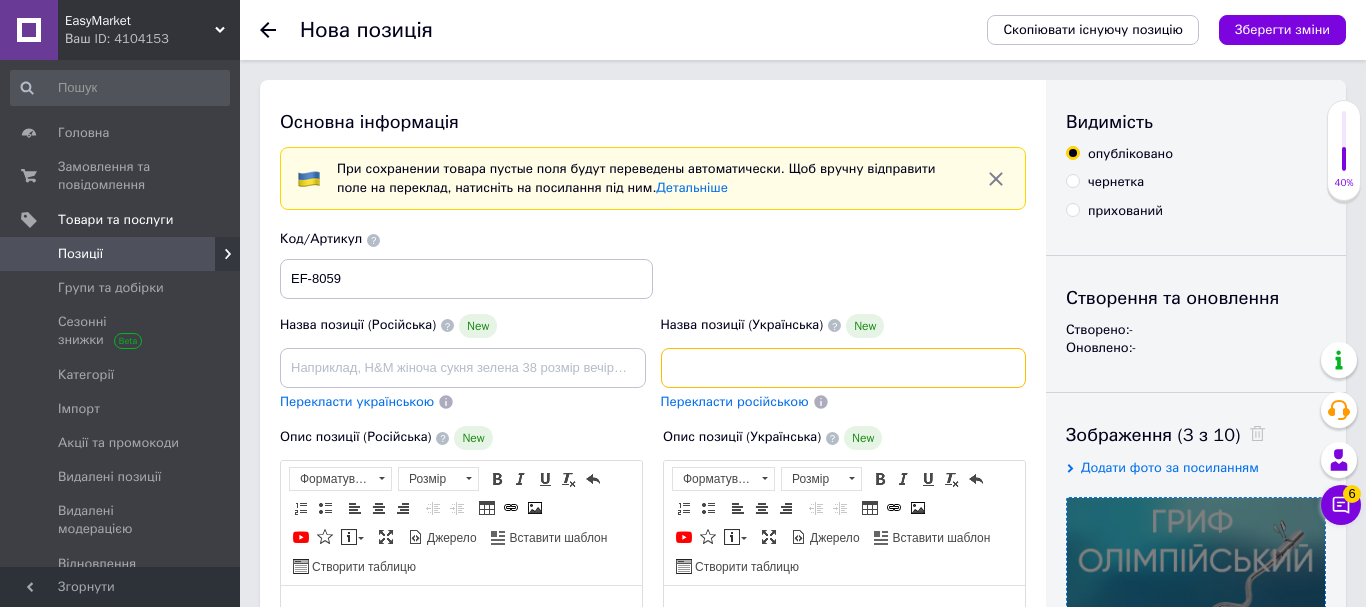 click on "Гриф олімпійський EasyFit Z-подібний 50 мм з пружинними замками [GEOGRAPHIC_DATA] для штанги EasyFit EZ-гриф для силових тренувань Гриф для фіт" at bounding box center [844, 368] 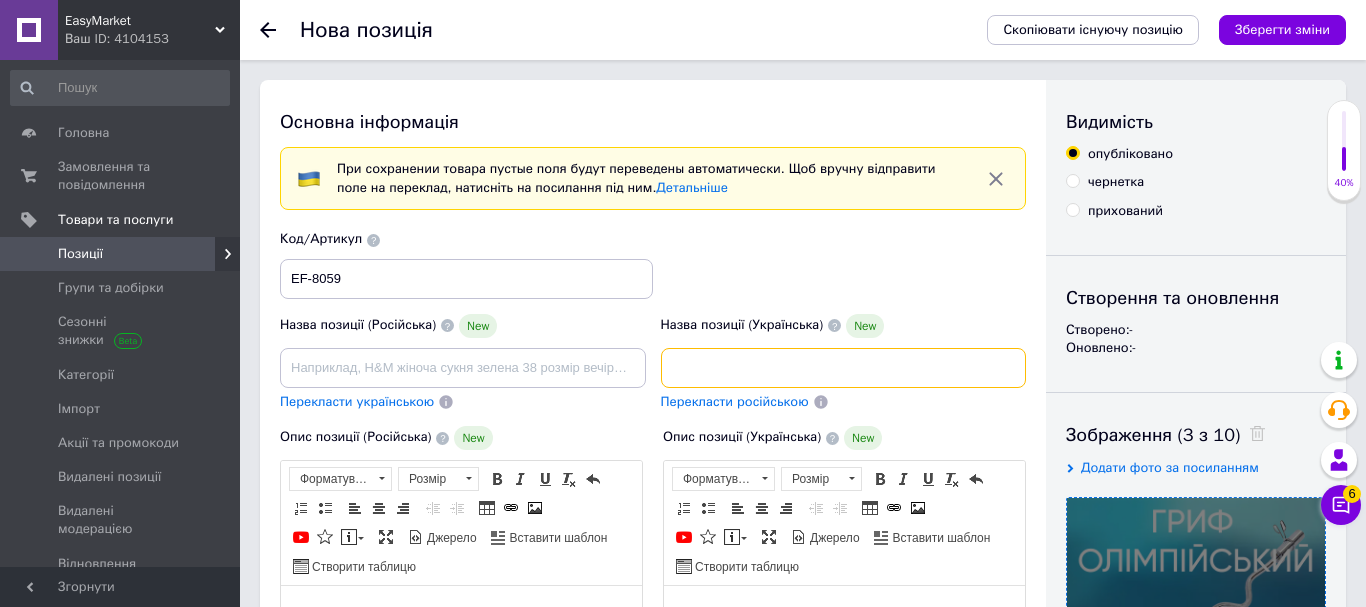 scroll, scrollTop: 0, scrollLeft: 513, axis: horizontal 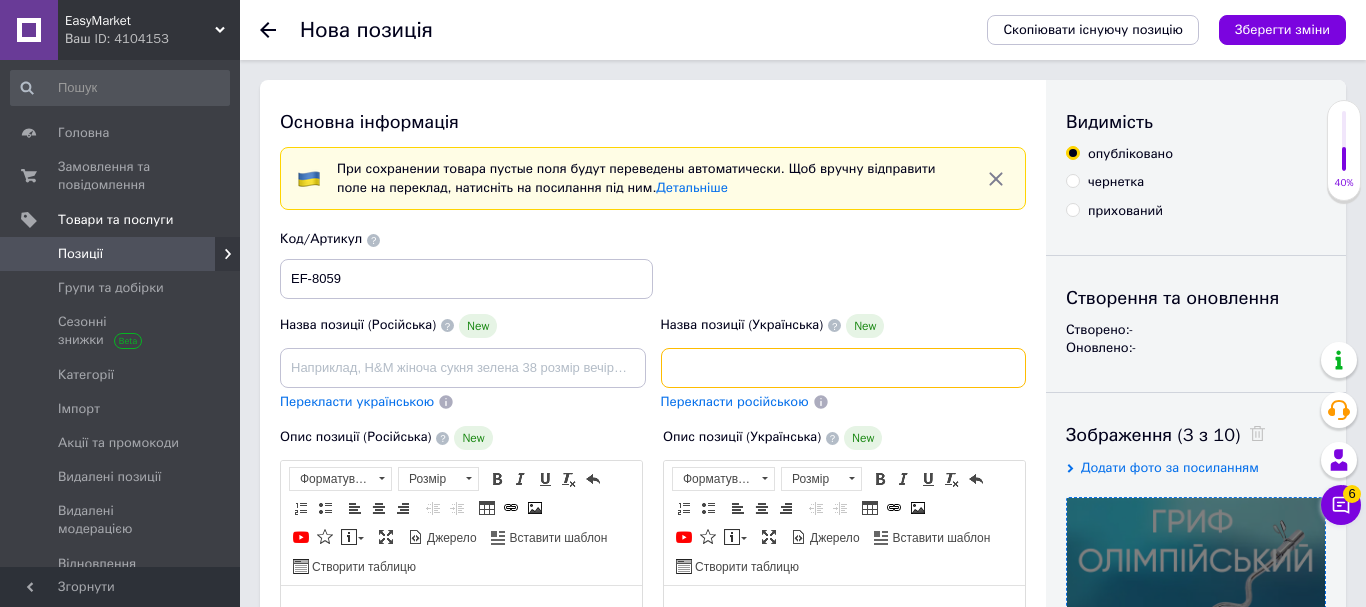 type on "Гриф олімпійський EasyFit Z-подібний 50 мм з пружинними замками [GEOGRAPHIC_DATA] для штанги для силових тренувань [GEOGRAPHIC_DATA] для фітнесу хромований" 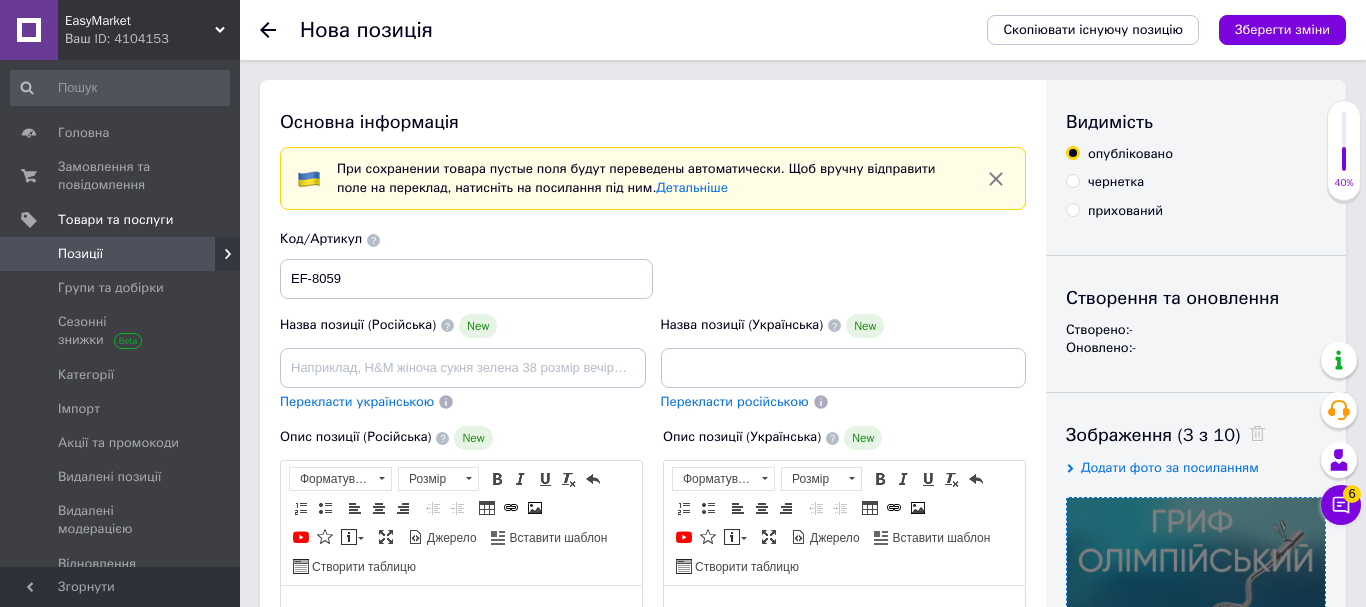 click on "Перекласти російською" at bounding box center [735, 401] 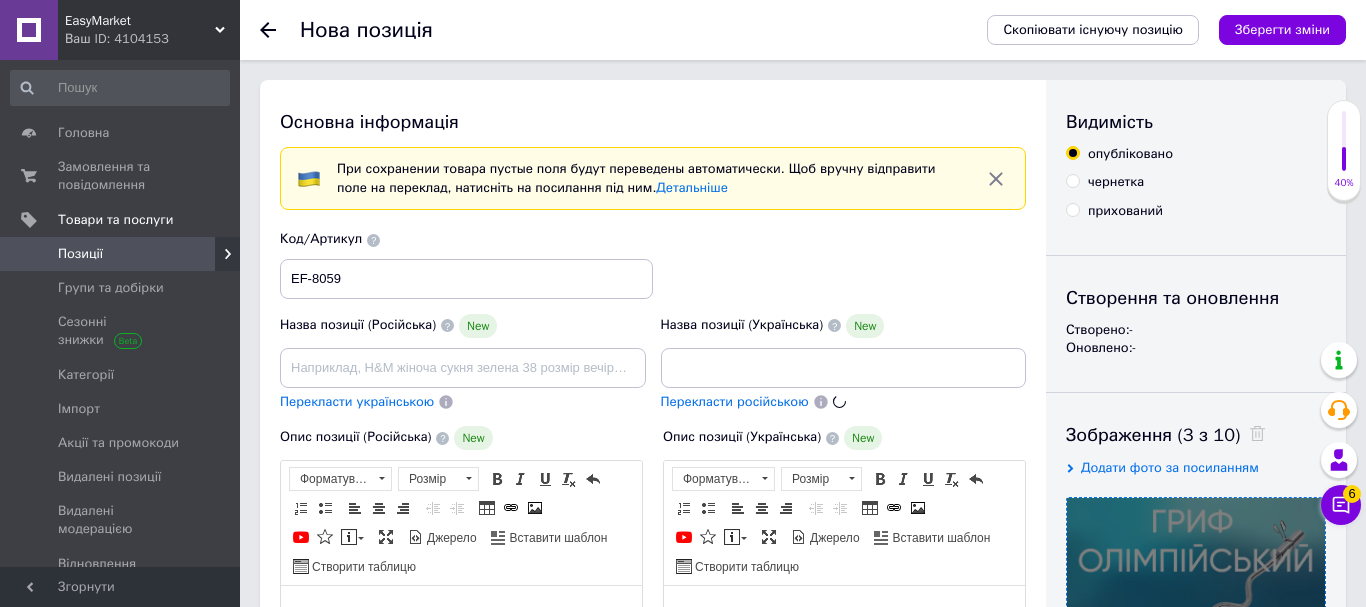 type on "Гриф олимпийский EasyFit Z-образный 50 мм с пружинными замками [GEOGRAPHIC_DATA] для штанги для силовых тренировок Гриф для фитнеса хромированный" 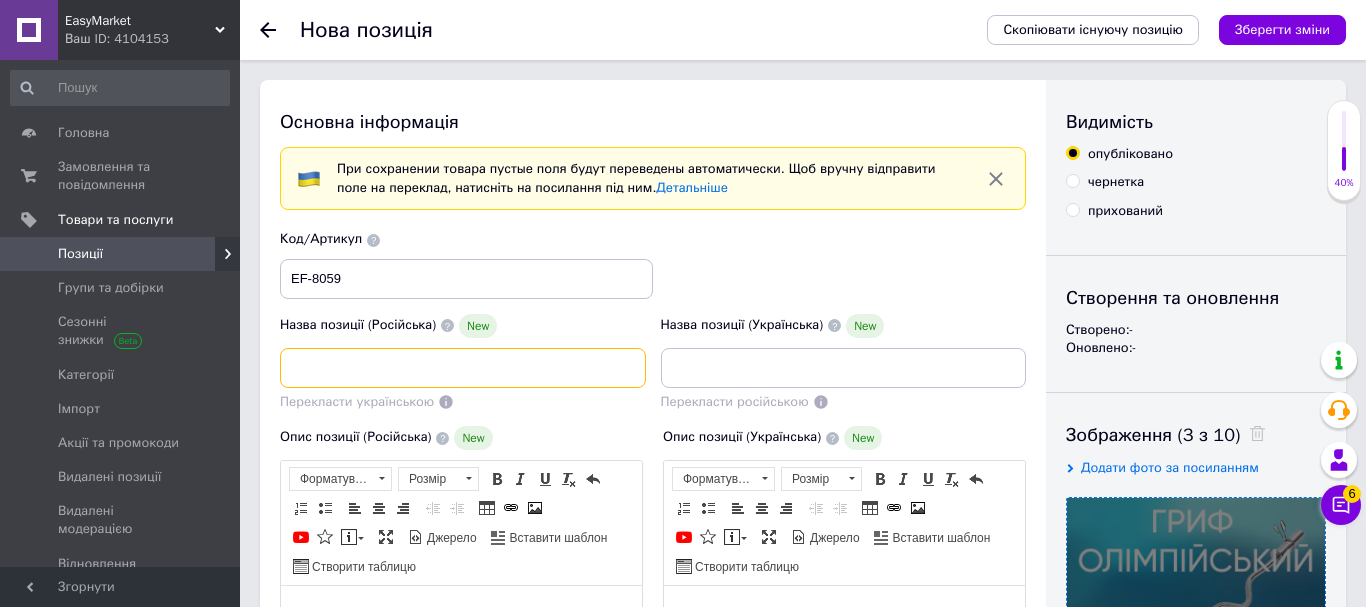 scroll, scrollTop: 0, scrollLeft: 557, axis: horizontal 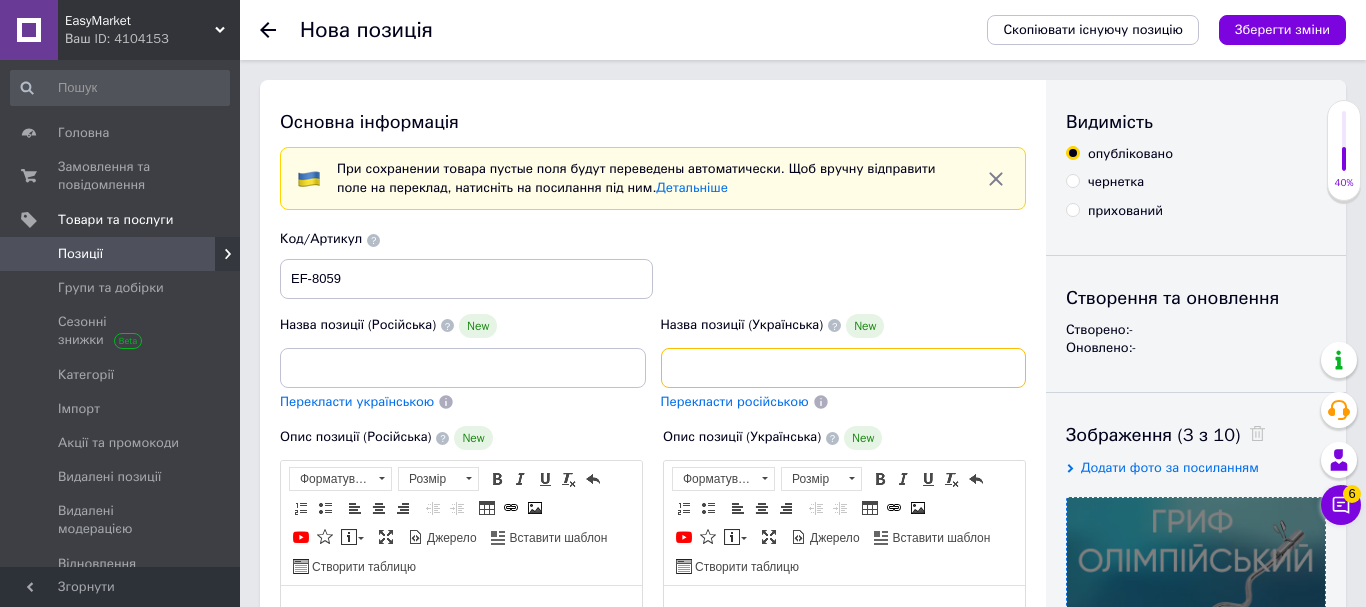 click on "Гриф олімпійський EasyFit Z-подібний 50 мм з пружинними замками [GEOGRAPHIC_DATA] для штанги для силових тренувань [GEOGRAPHIC_DATA] для фітнесу хромований" at bounding box center [844, 368] 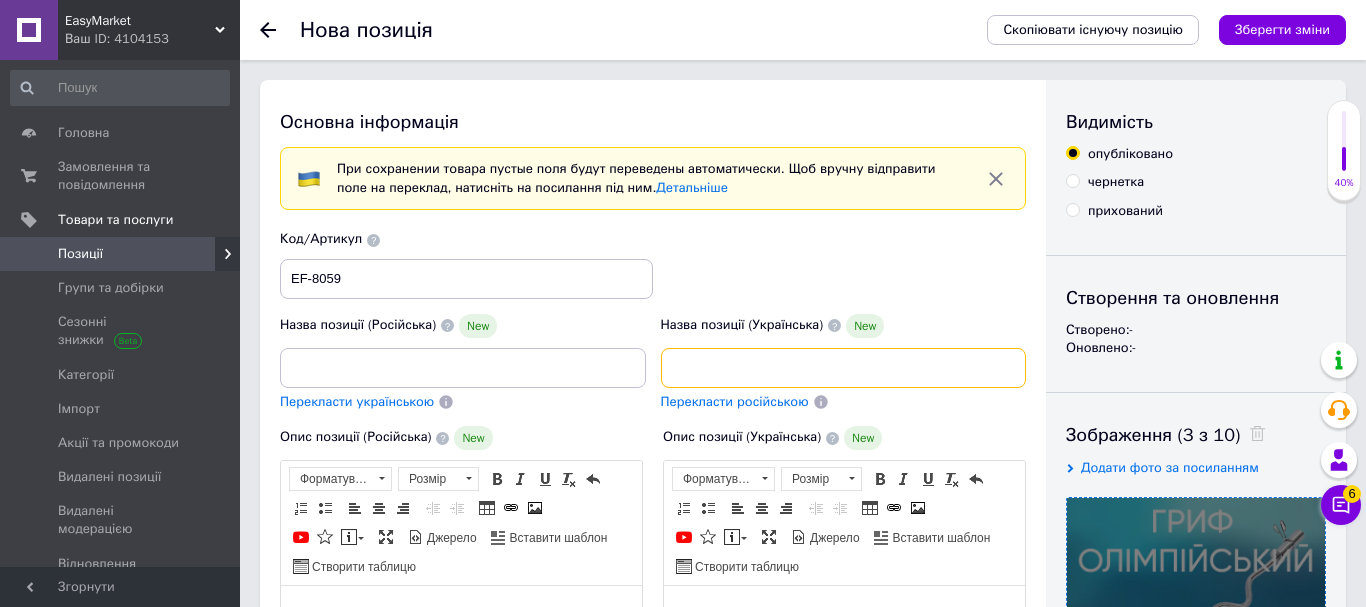 click on "Гриф для штанги EasyFit Z-подібний олімпійський 50 мм Гриф для бодібілдингу з хромованим покриттям і пружинними замками [GEOGRAPHIC_DATA] для ф" at bounding box center (844, 368) 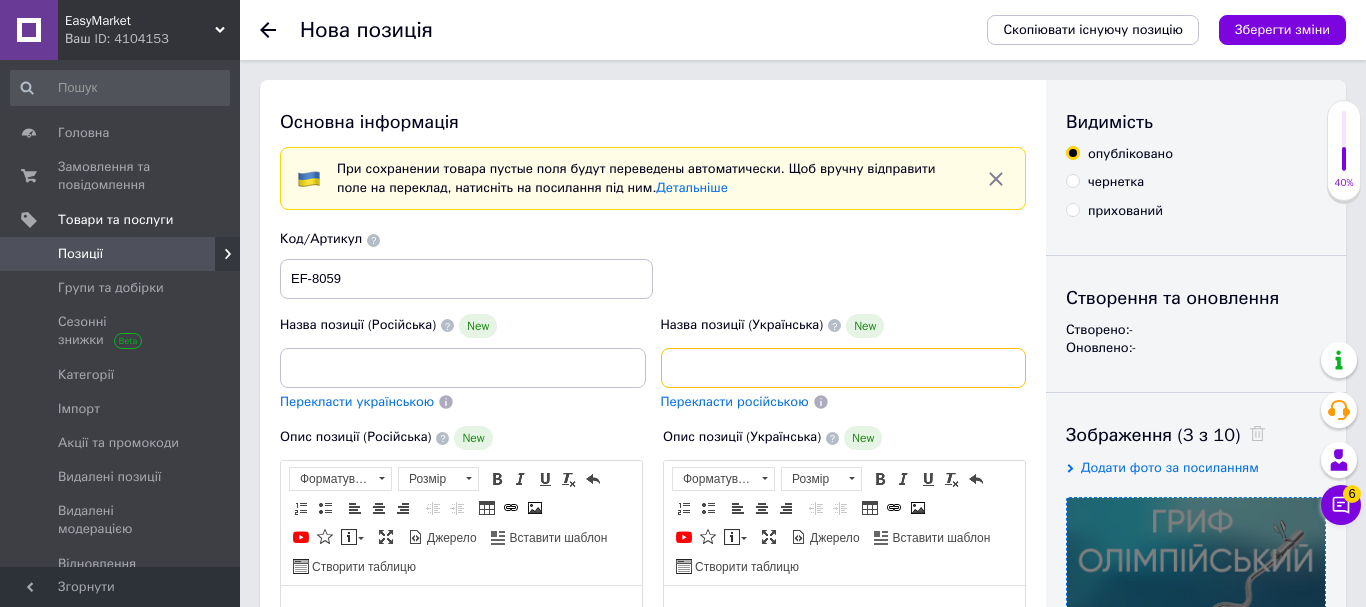 click on "Гриф для штанги EasyFit Z-подібний олімпійський 50 мм Гриф для бодібілдингу з хромованим покриттям і пружинними замками [GEOGRAPHIC_DATA] для ф" at bounding box center (844, 368) 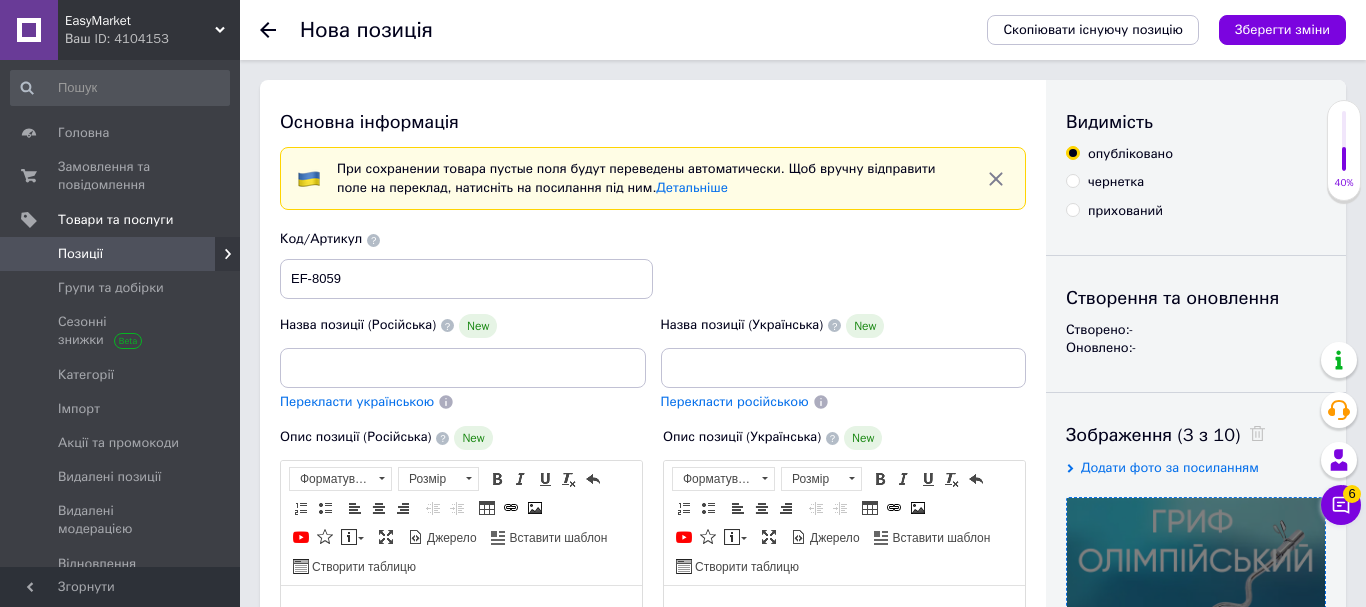 click on "Перекласти російською" at bounding box center [735, 401] 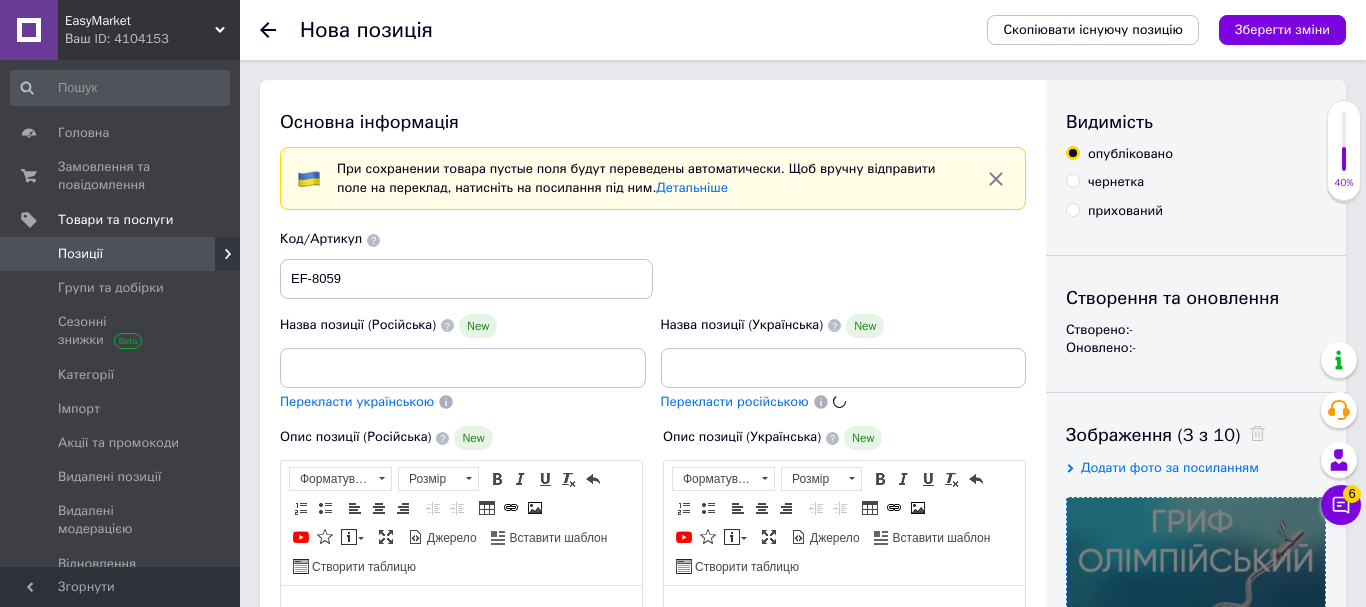type on "Гриф для штанги EasyFit Z-образный олимпийский 50 мм Гриф для бодибилдинга с хромированным покрытием Гриф для фитнеса 1.2 м до 95 кг" 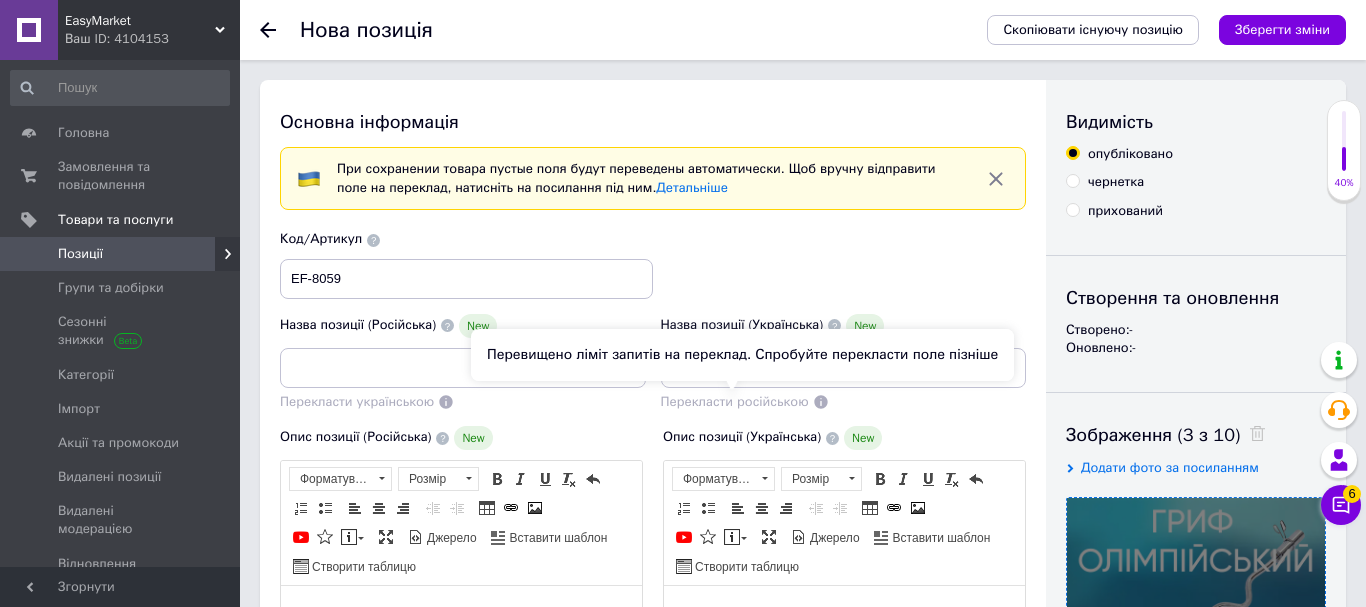 scroll, scrollTop: 0, scrollLeft: 538, axis: horizontal 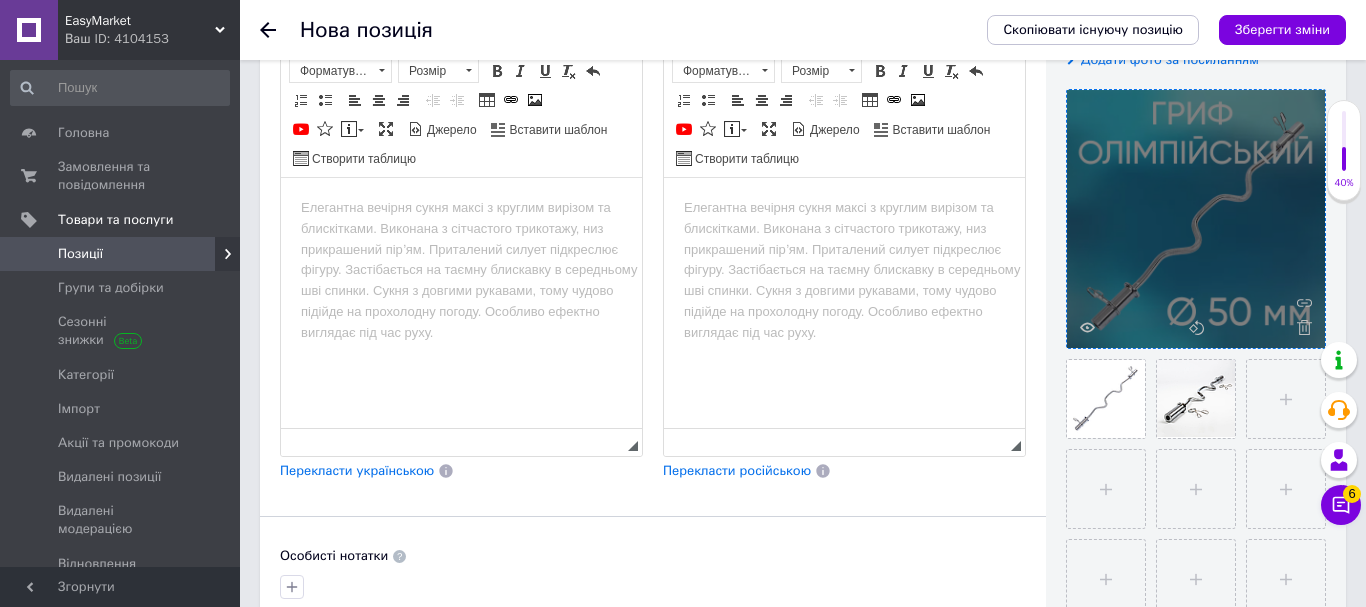 click at bounding box center [844, 303] 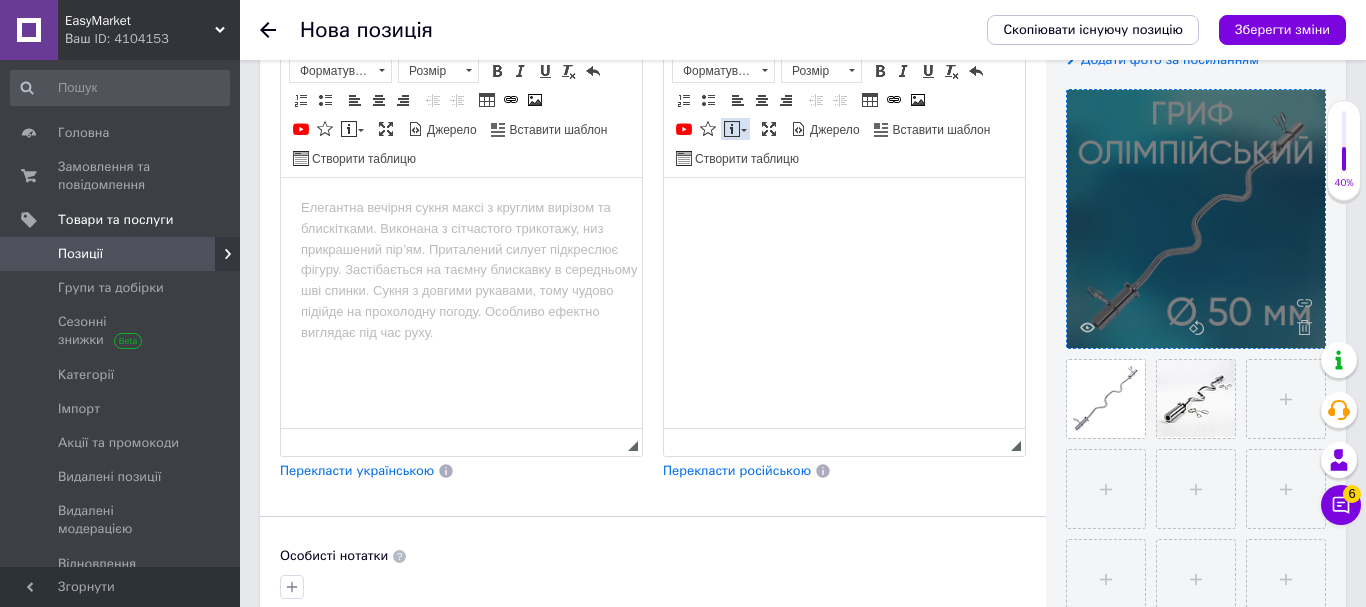 click on "Вставити повідомлення" at bounding box center [735, 129] 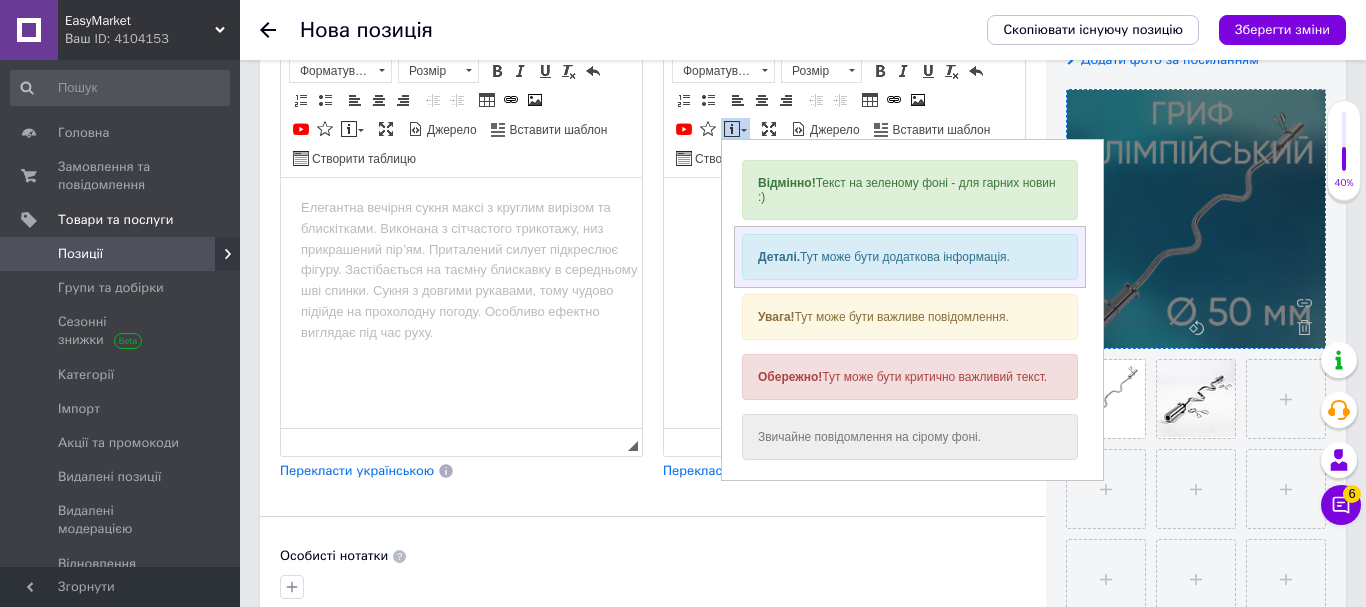 scroll, scrollTop: 0, scrollLeft: 0, axis: both 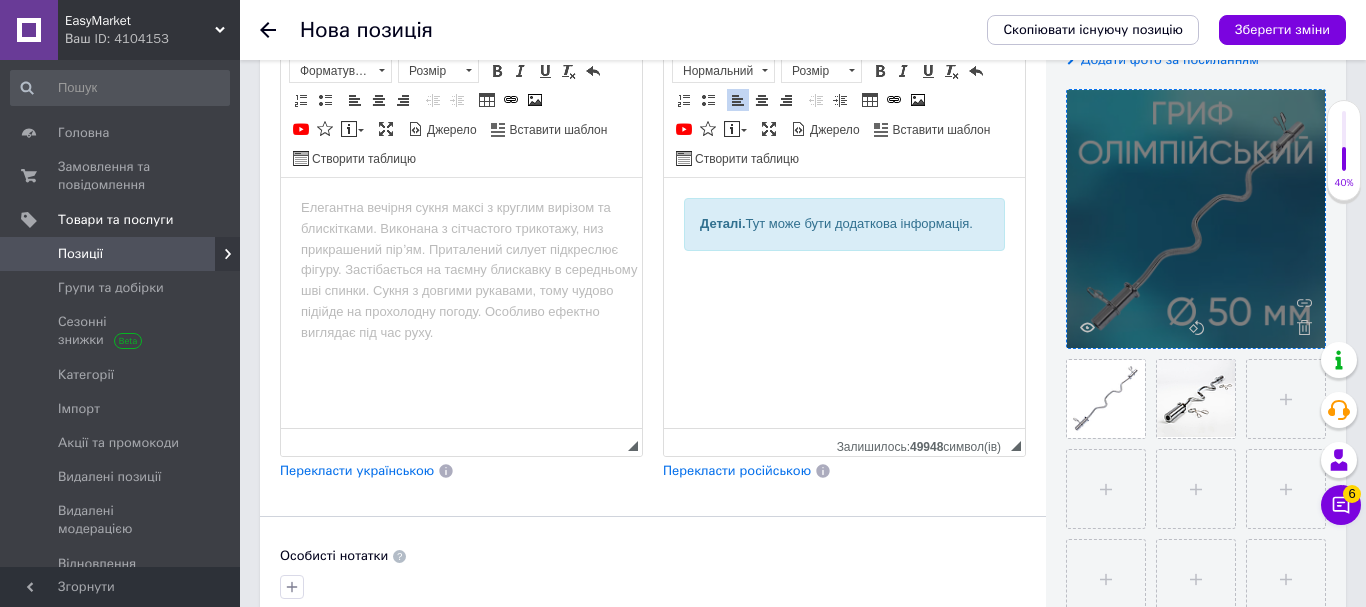 click on "Деталі.  Тут може бути додаткова інформація." at bounding box center (844, 224) 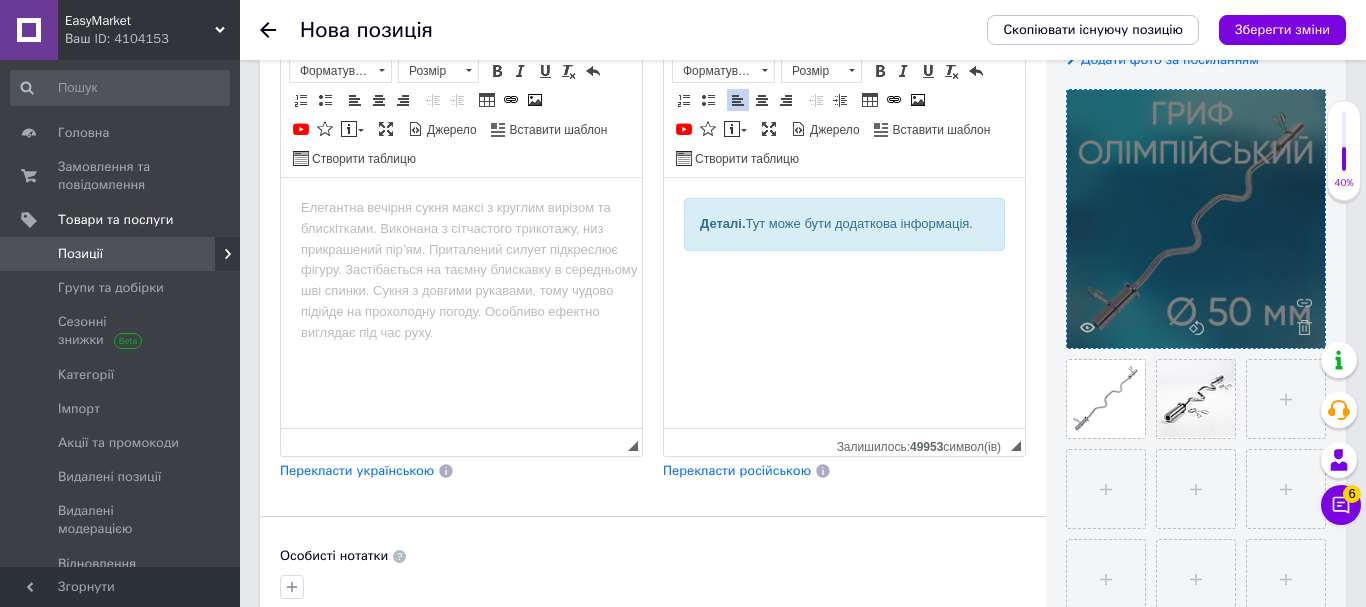 drag, startPoint x: 699, startPoint y: 228, endPoint x: 989, endPoint y: 238, distance: 290.17236 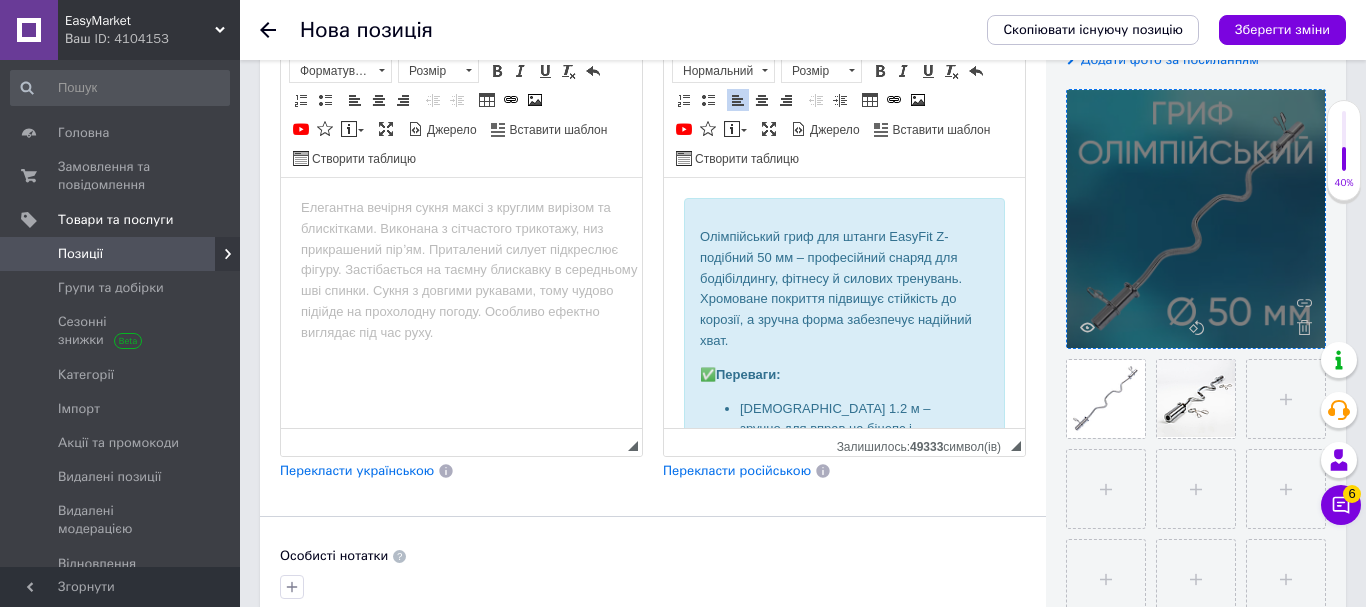 scroll, scrollTop: 102, scrollLeft: 0, axis: vertical 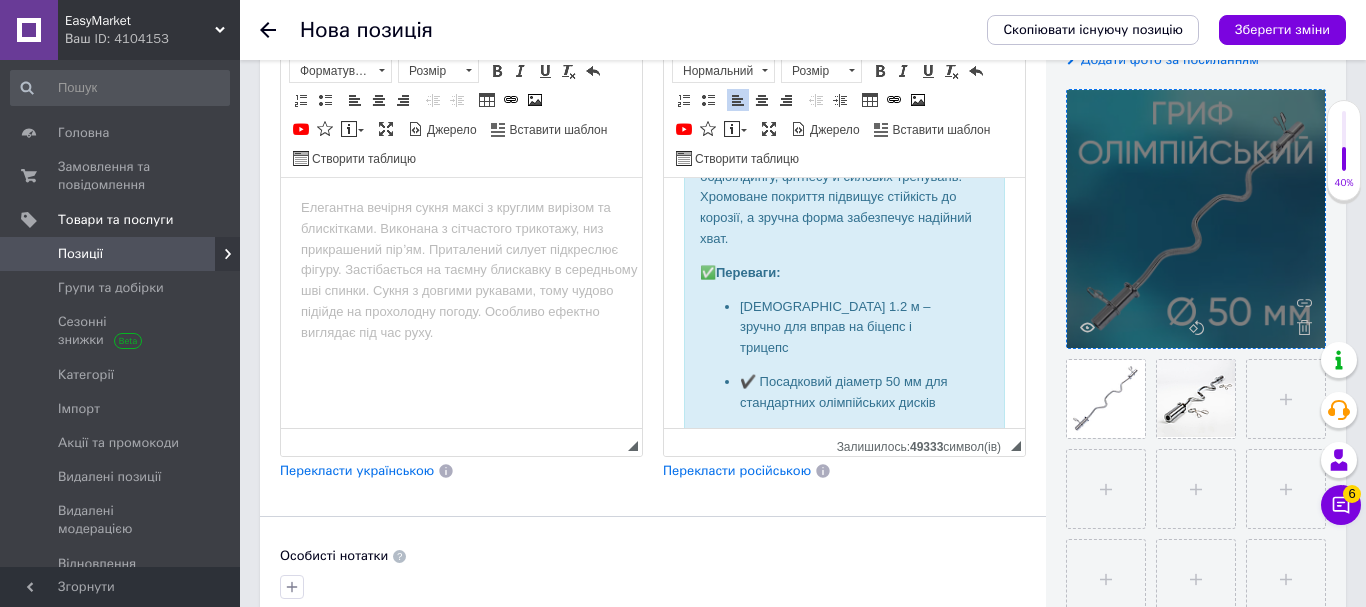 click on "Олімпійський гриф для штанги EasyFit Z-подібний 50 мм – професійний снаряд для бодібілдингу, фітнесу й силових тренувань. Хромоване покриття підвищує стійкість до корозії, а зручна форма забезпечує надійний хват." at bounding box center (844, 187) 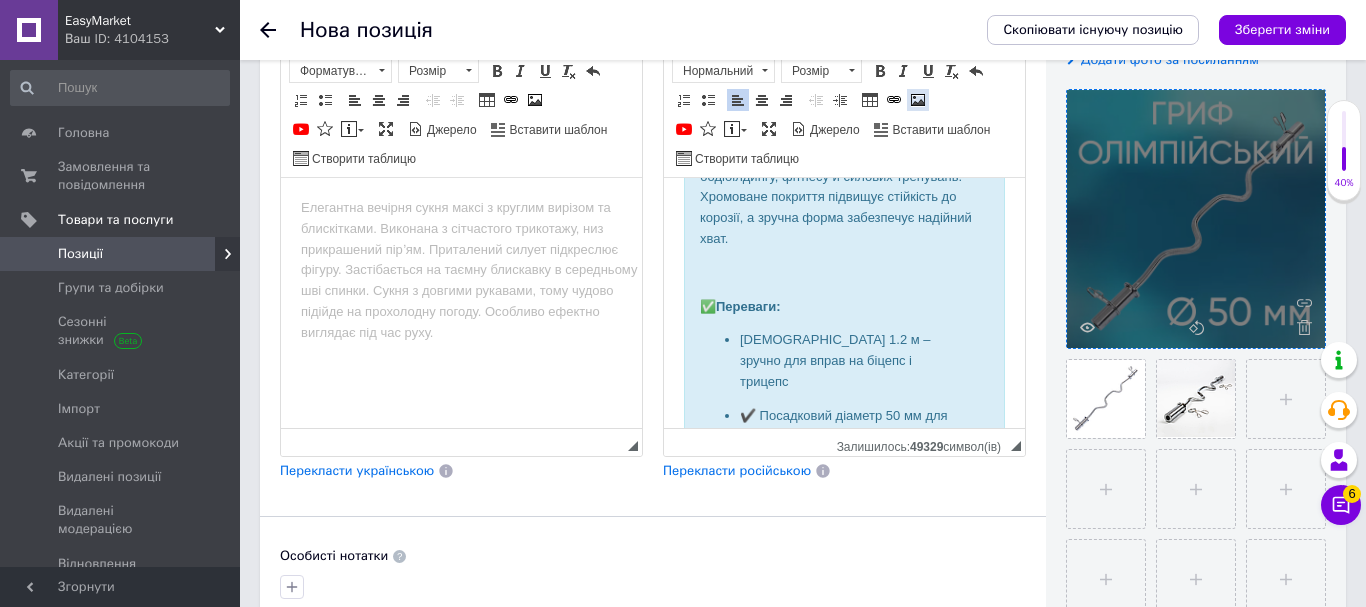 click at bounding box center (918, 100) 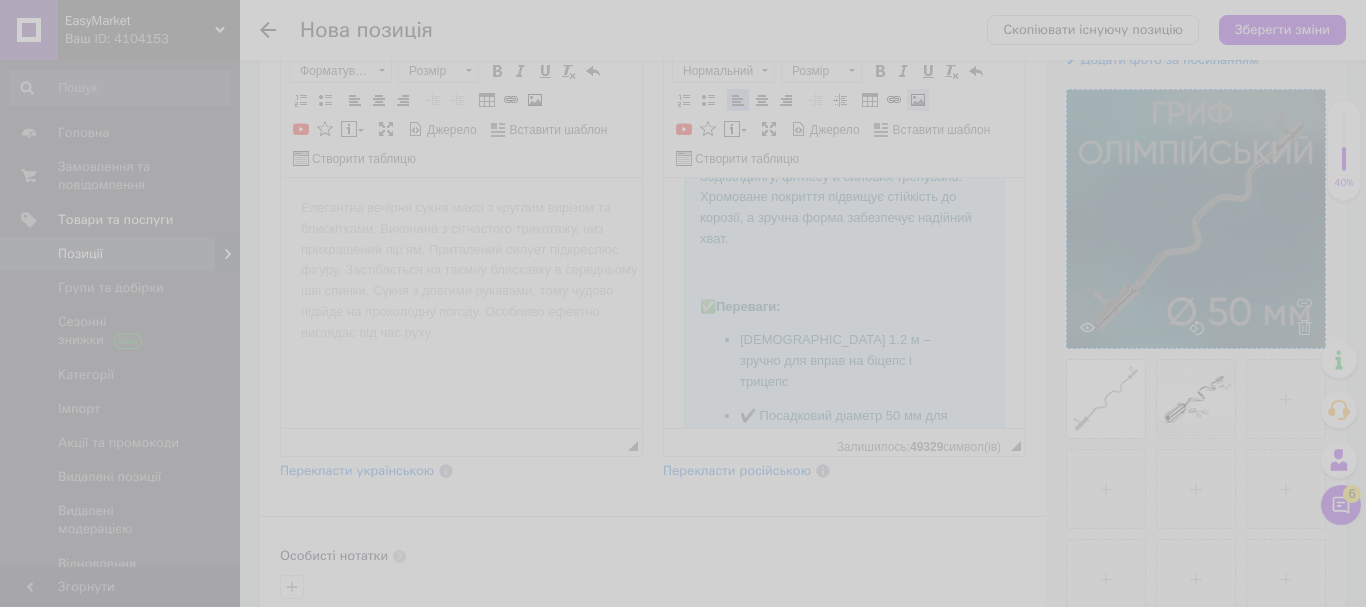 select 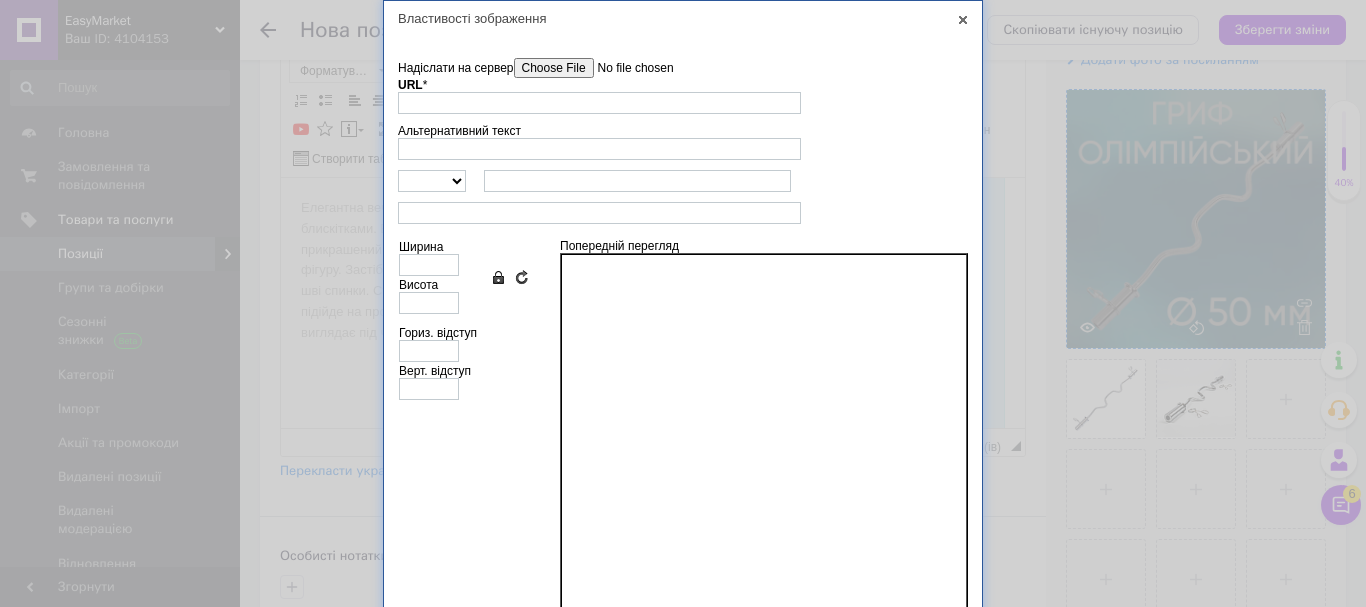 click on "Надіслати на сервер undefined URL * Огляд Сервера" at bounding box center (683, 86) 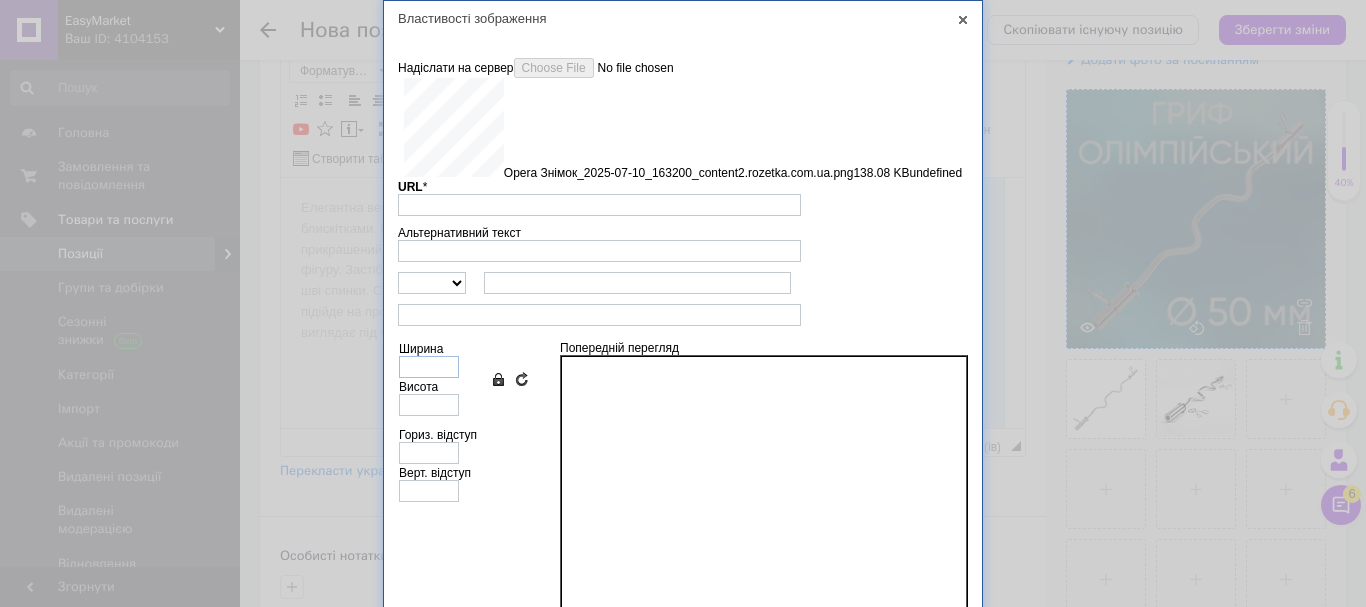 type on "[URL][DOMAIN_NAME]" 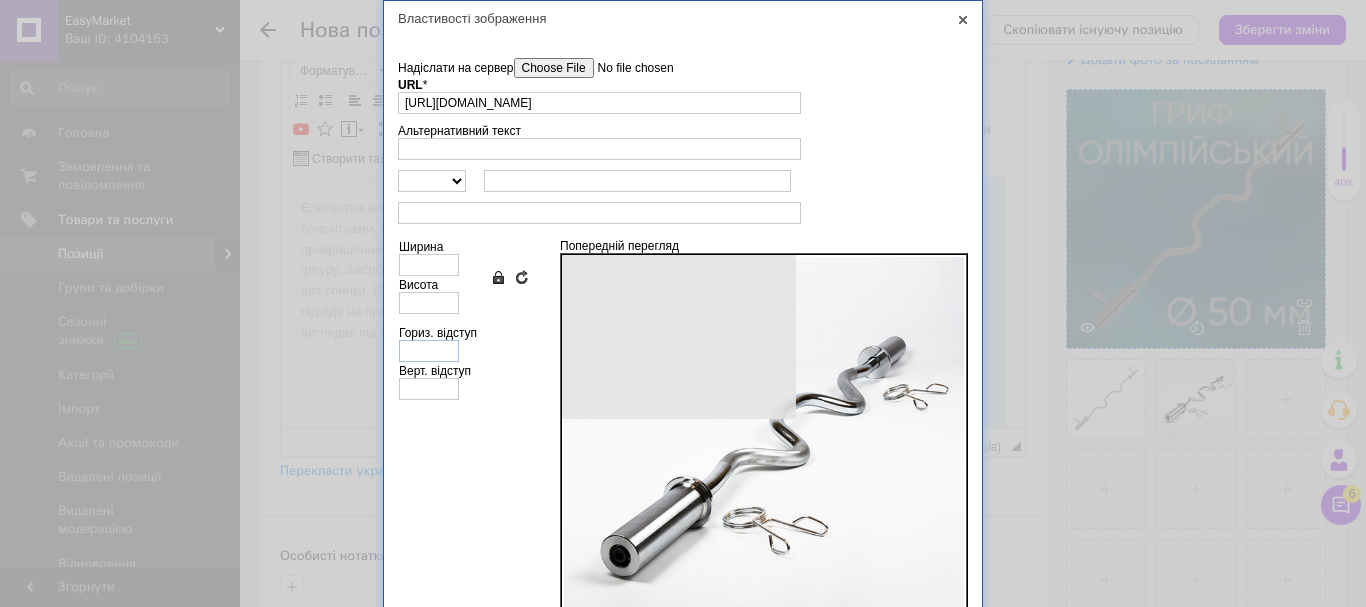 type on "619" 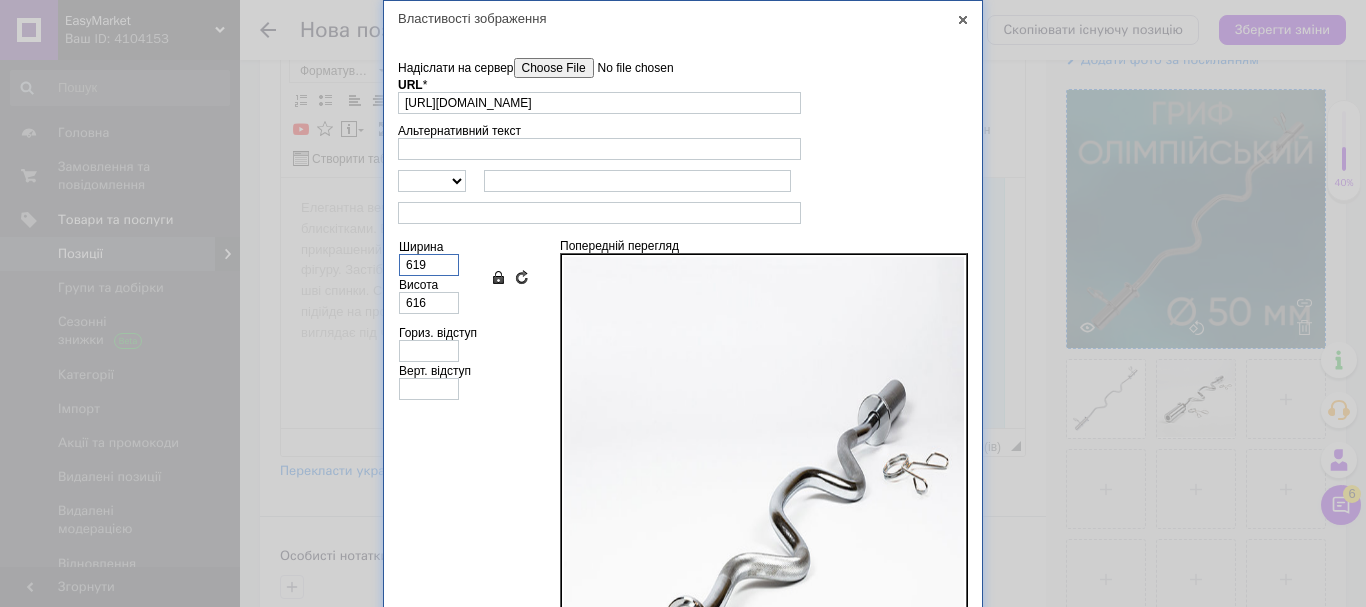 drag, startPoint x: 447, startPoint y: 267, endPoint x: 256, endPoint y: 258, distance: 191.21193 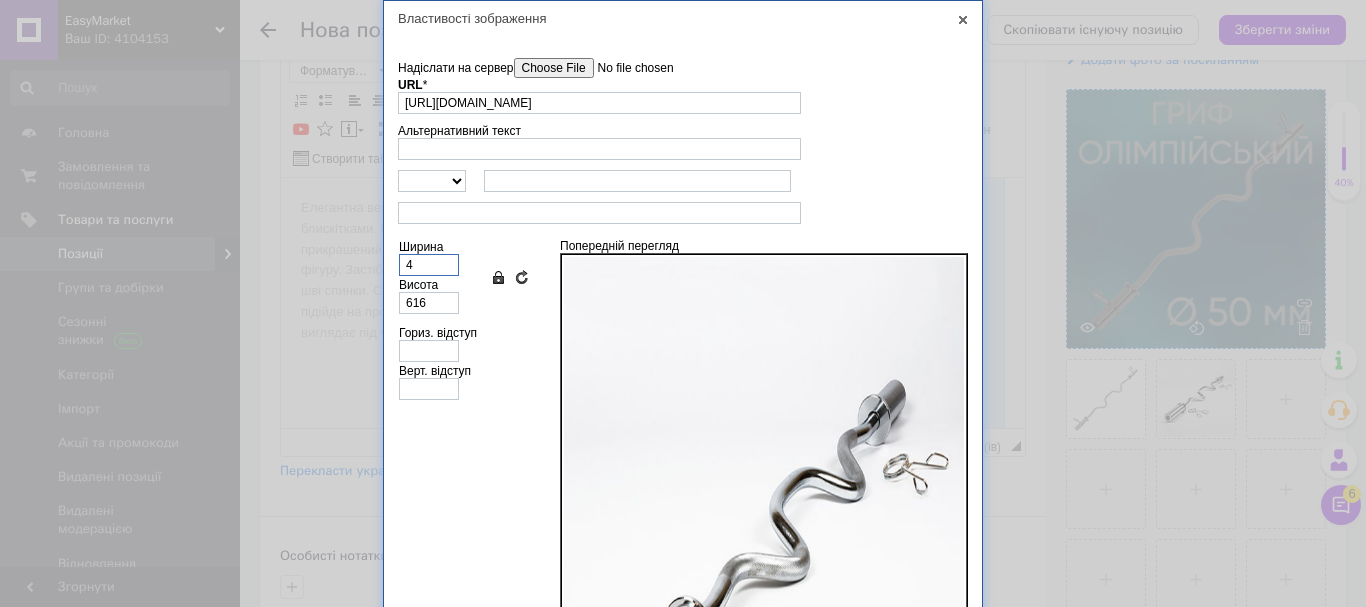type on "4" 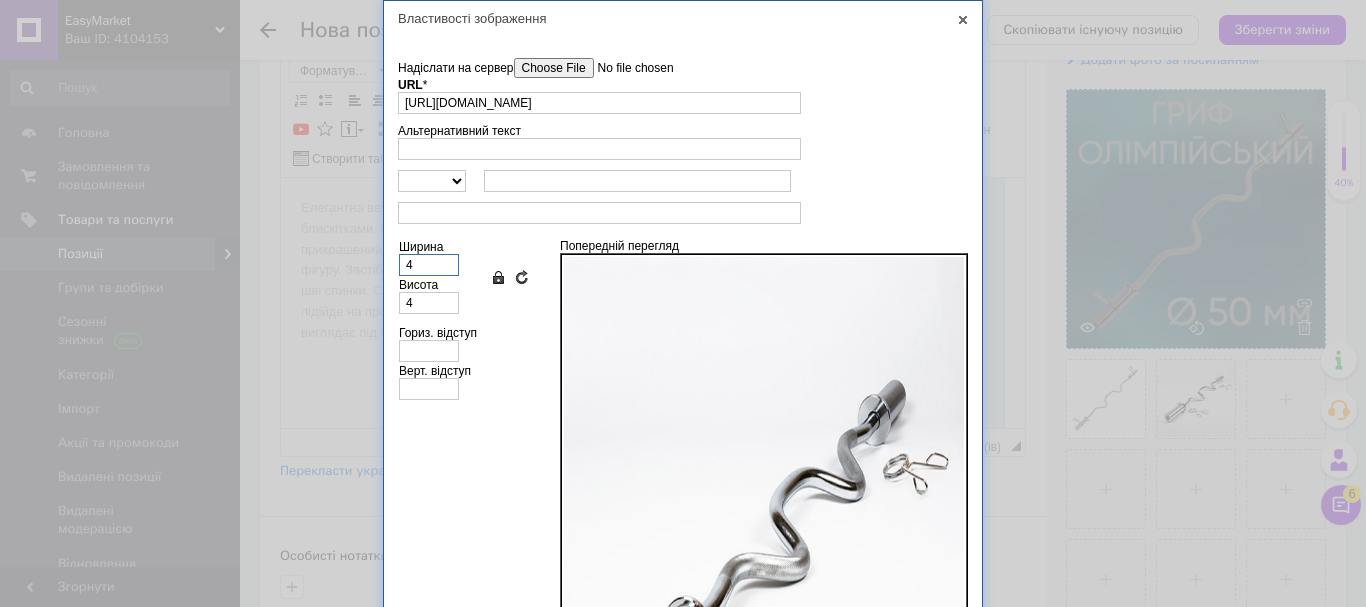 type on "40" 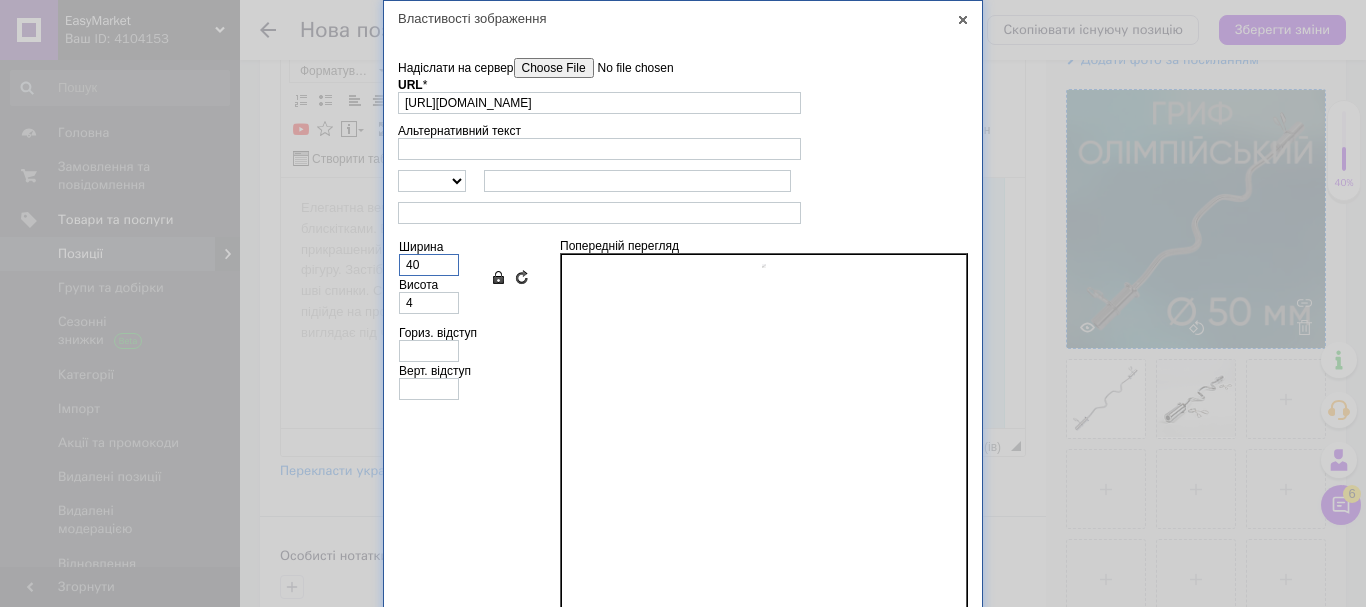 type on "40" 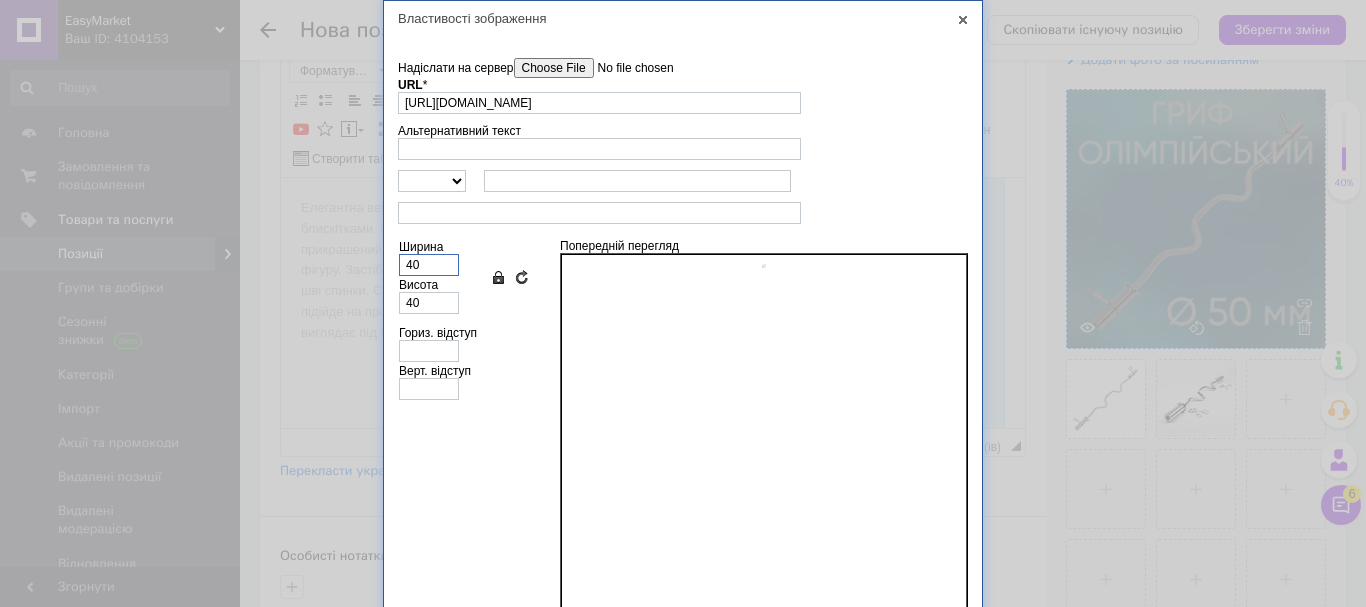 type on "400" 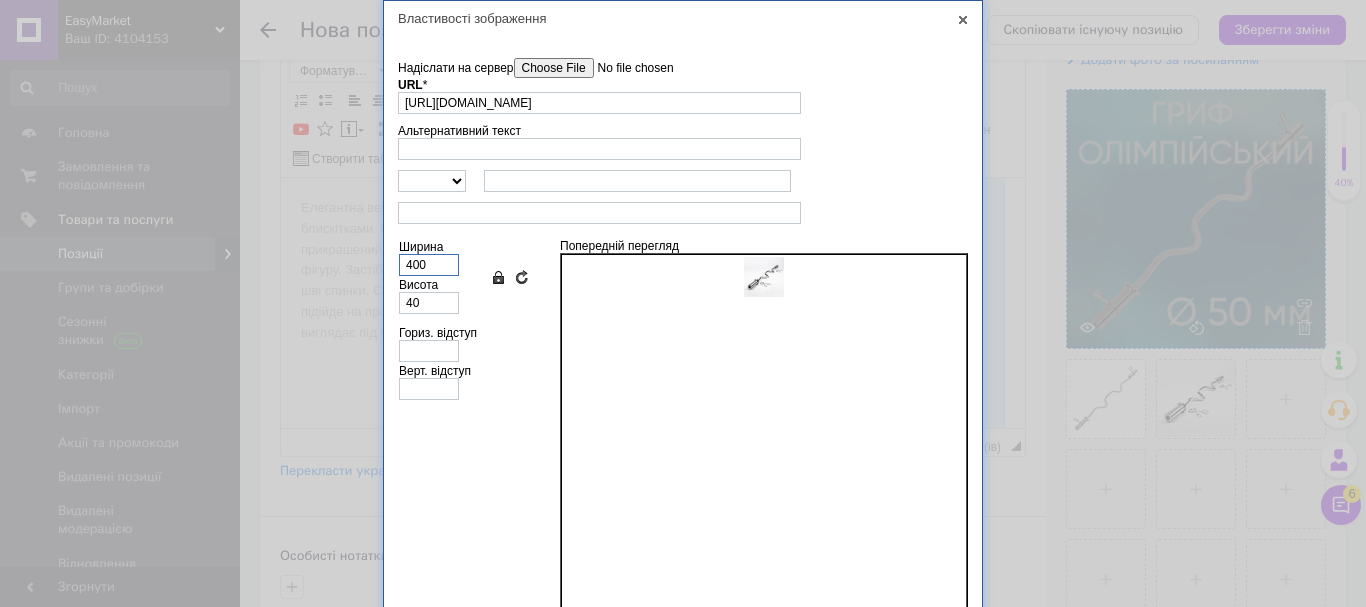 type on "398" 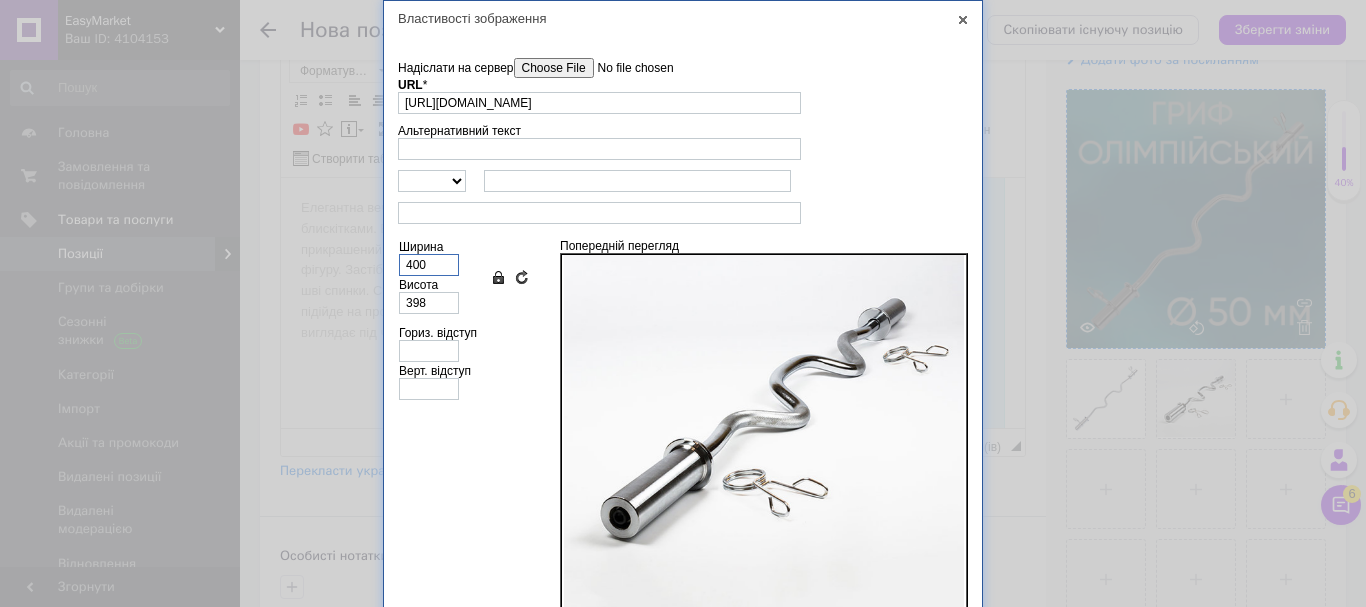 scroll, scrollTop: 52, scrollLeft: 0, axis: vertical 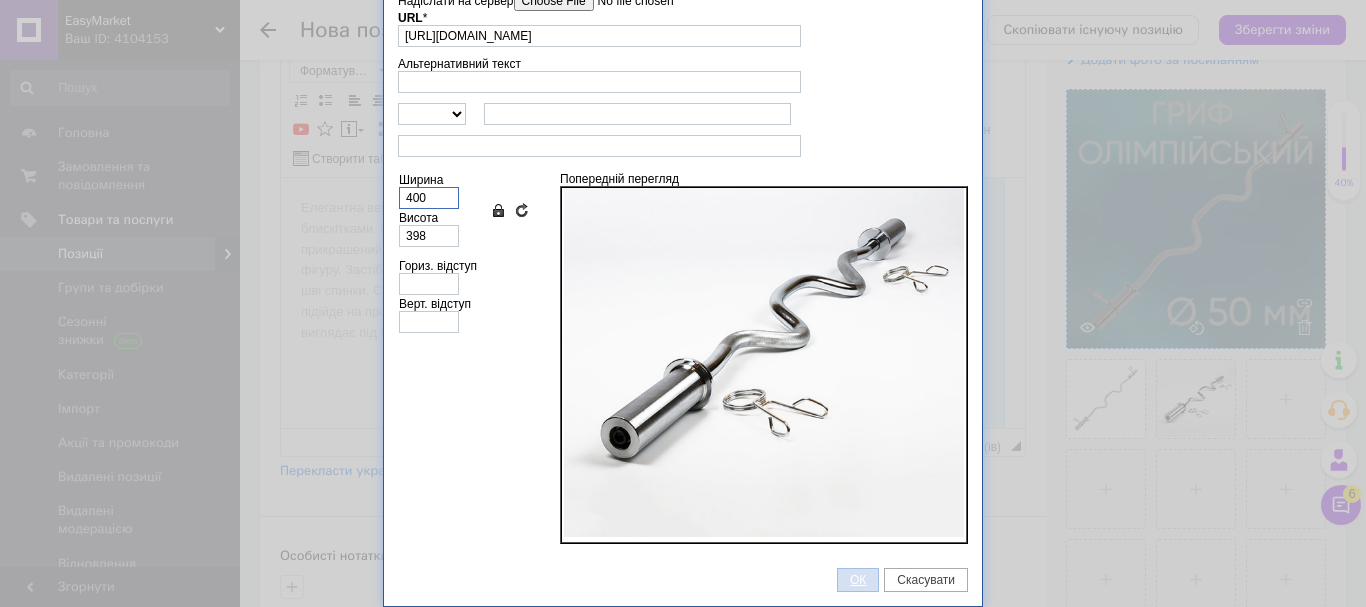 type on "400" 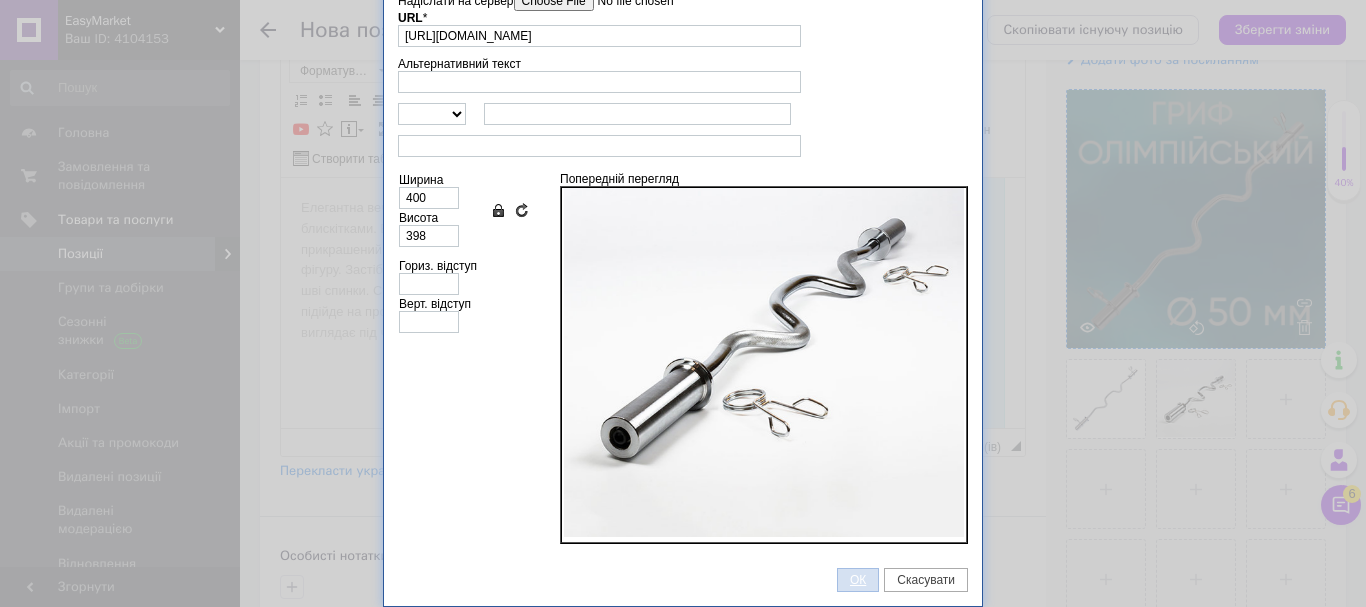 click on "ОК" at bounding box center [858, 580] 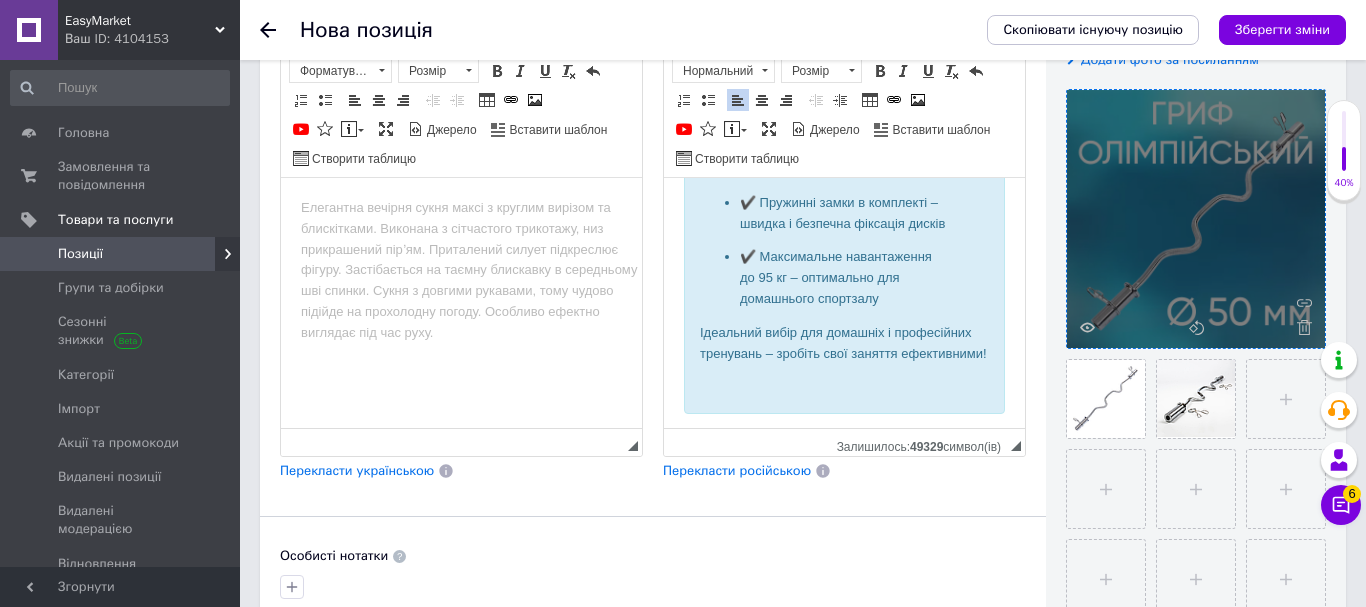 scroll, scrollTop: 848, scrollLeft: 0, axis: vertical 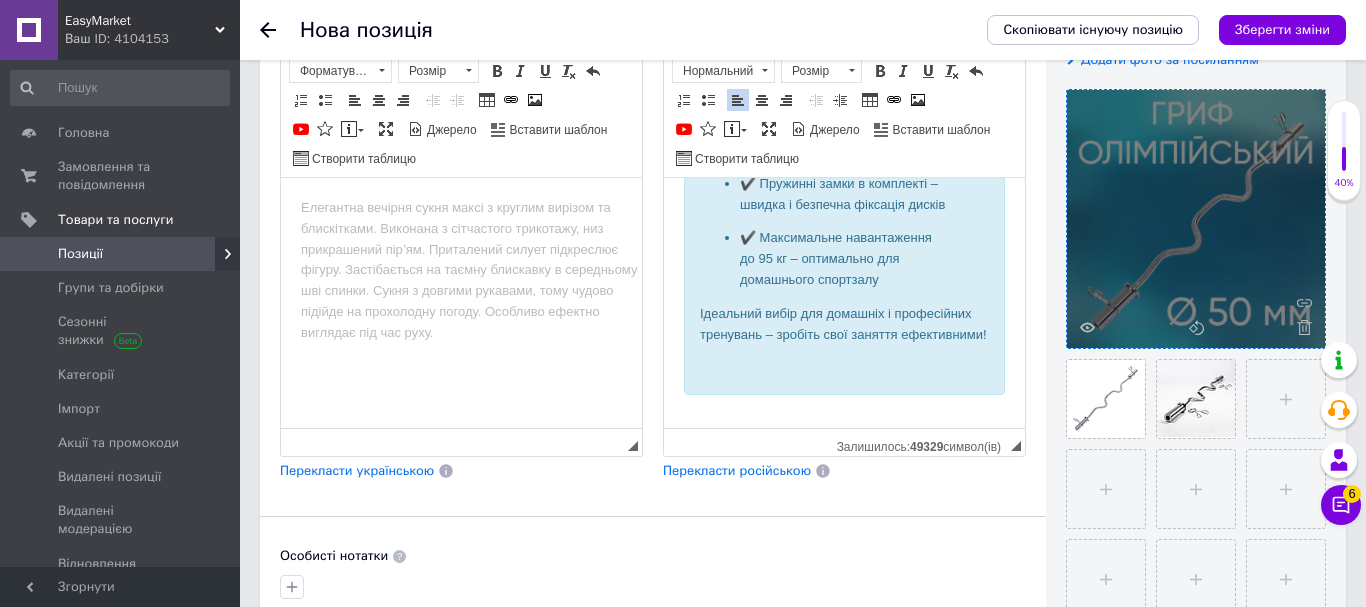 click on "✔️ Максимальне навантаження до 95 кг – оптимально для домашнього спортзалу" at bounding box center [844, 259] 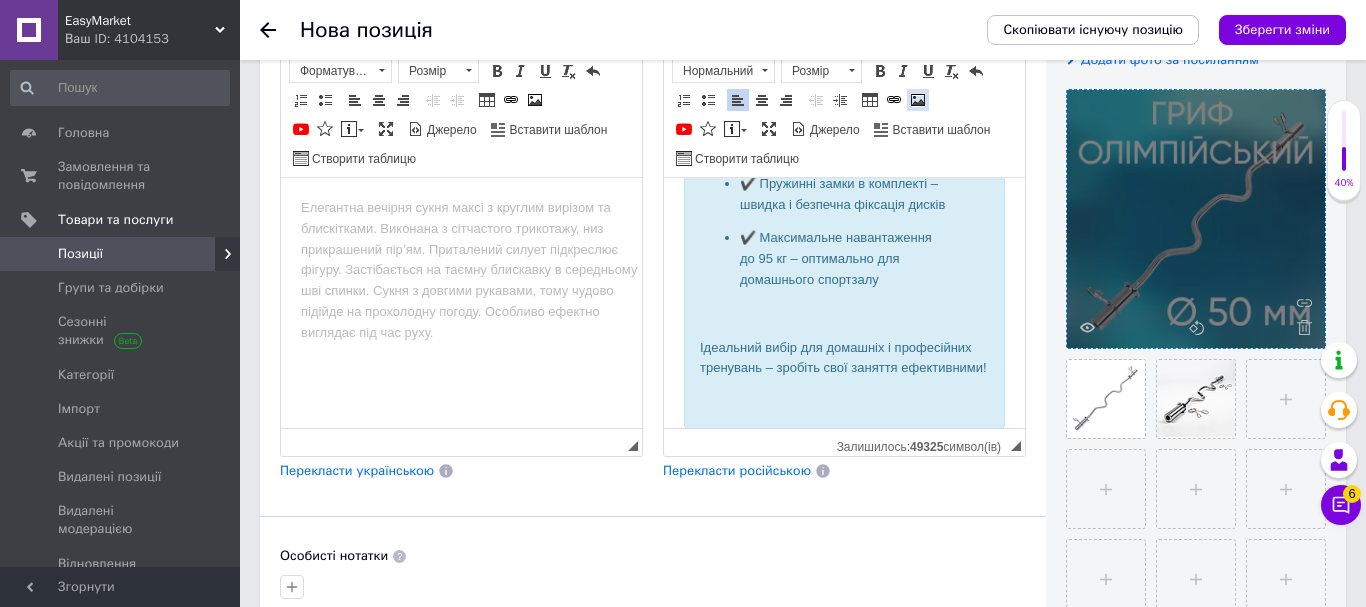 click at bounding box center (918, 100) 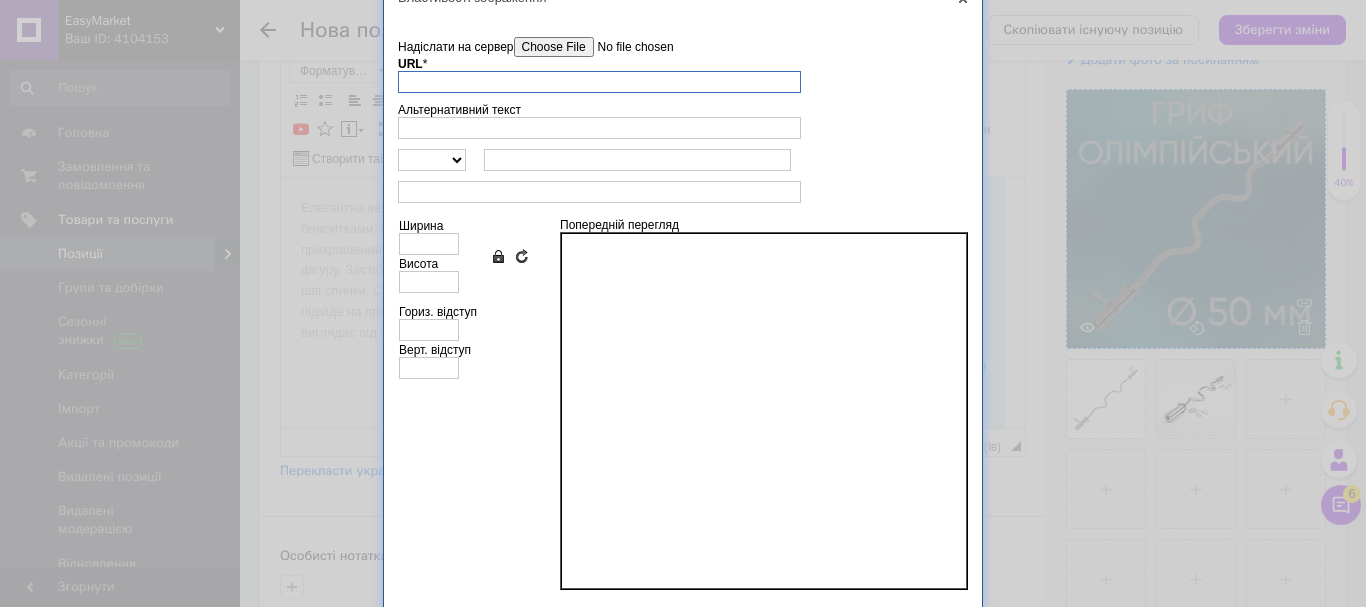 scroll, scrollTop: 0, scrollLeft: 0, axis: both 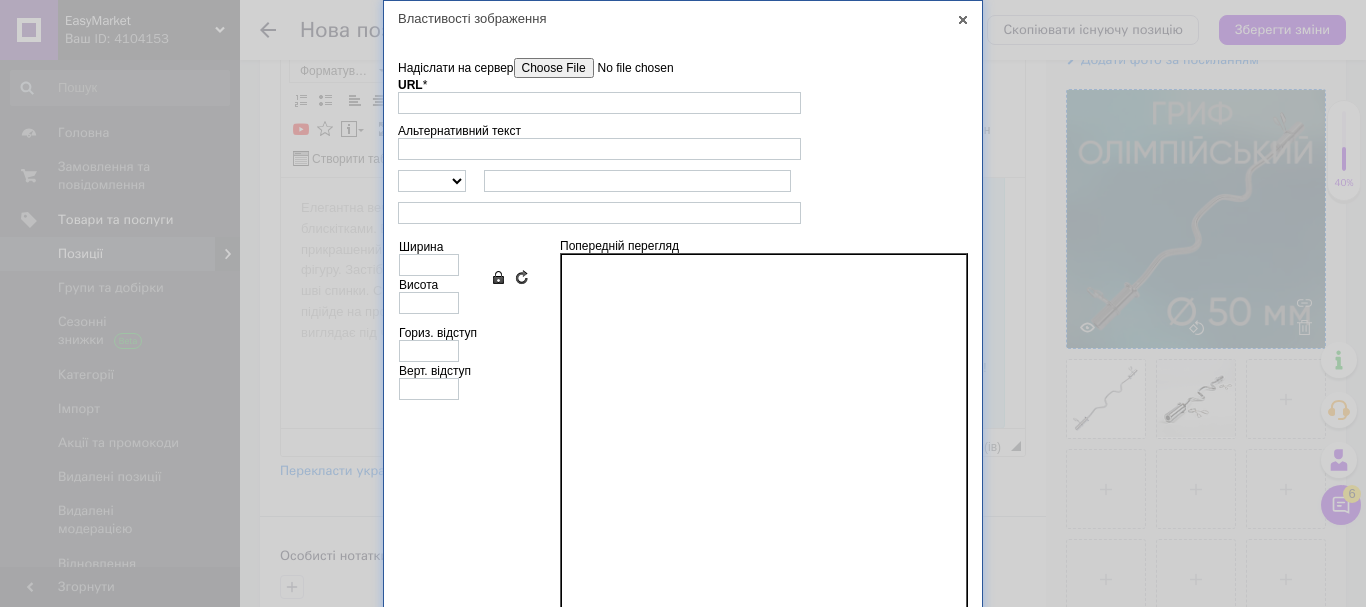 click on "Надіслати на сервер" at bounding box center (627, 68) 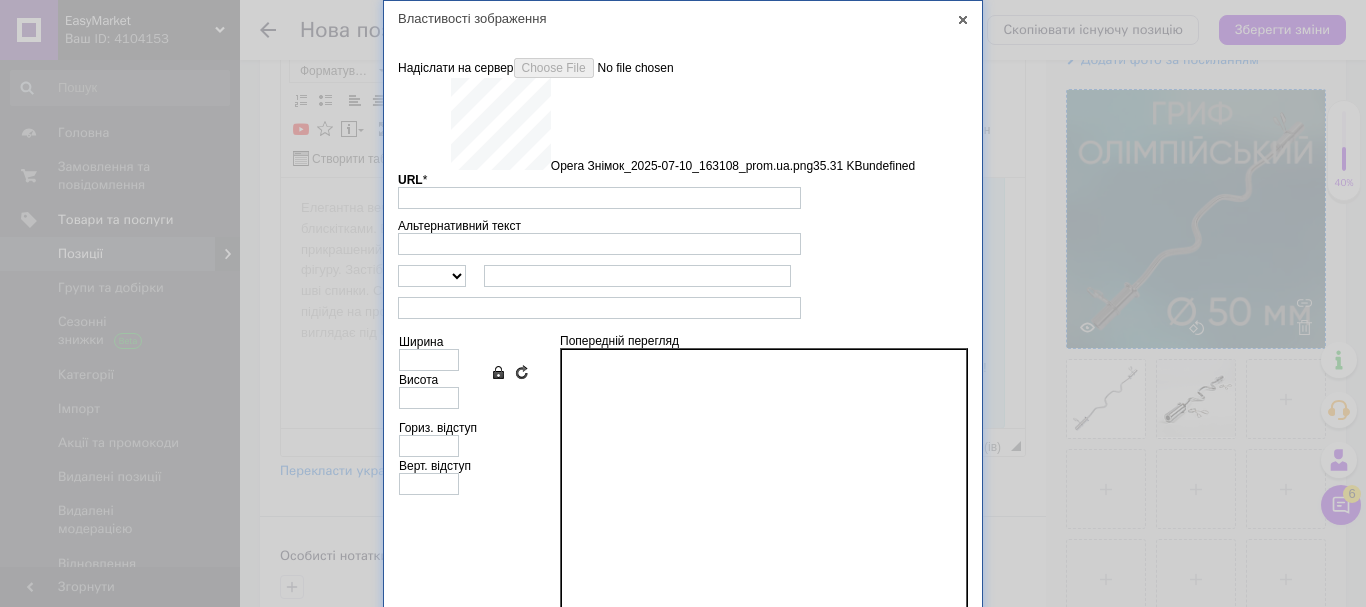 type on "[URL][DOMAIN_NAME]" 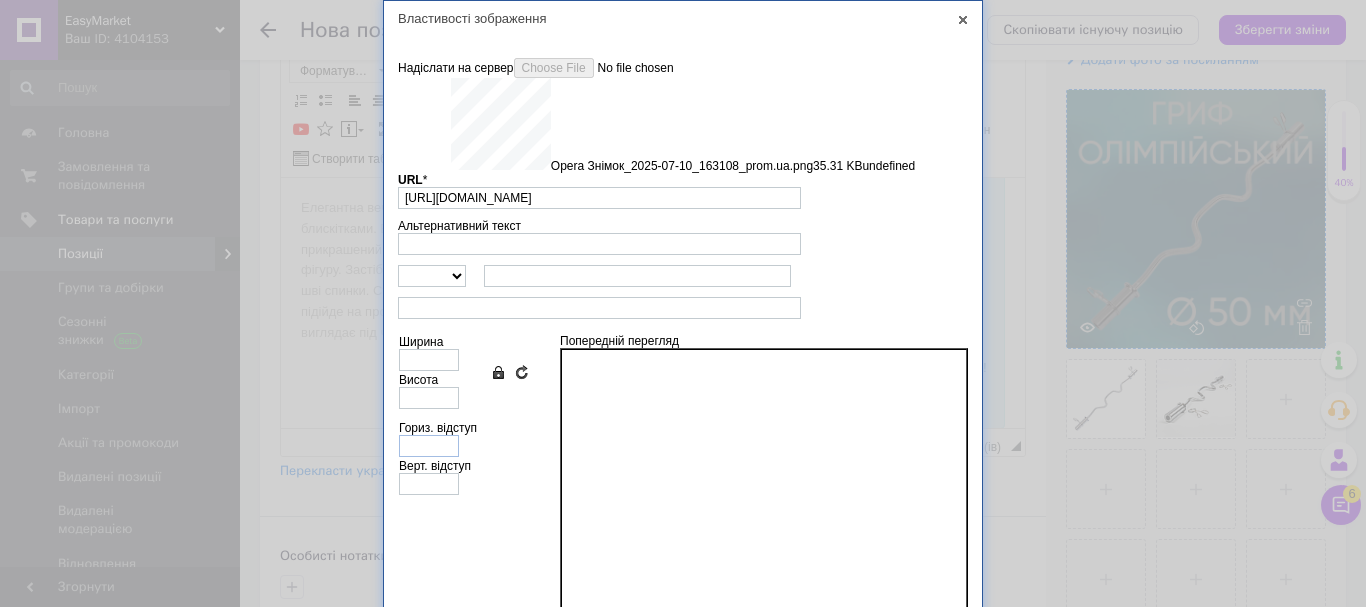 type on "473" 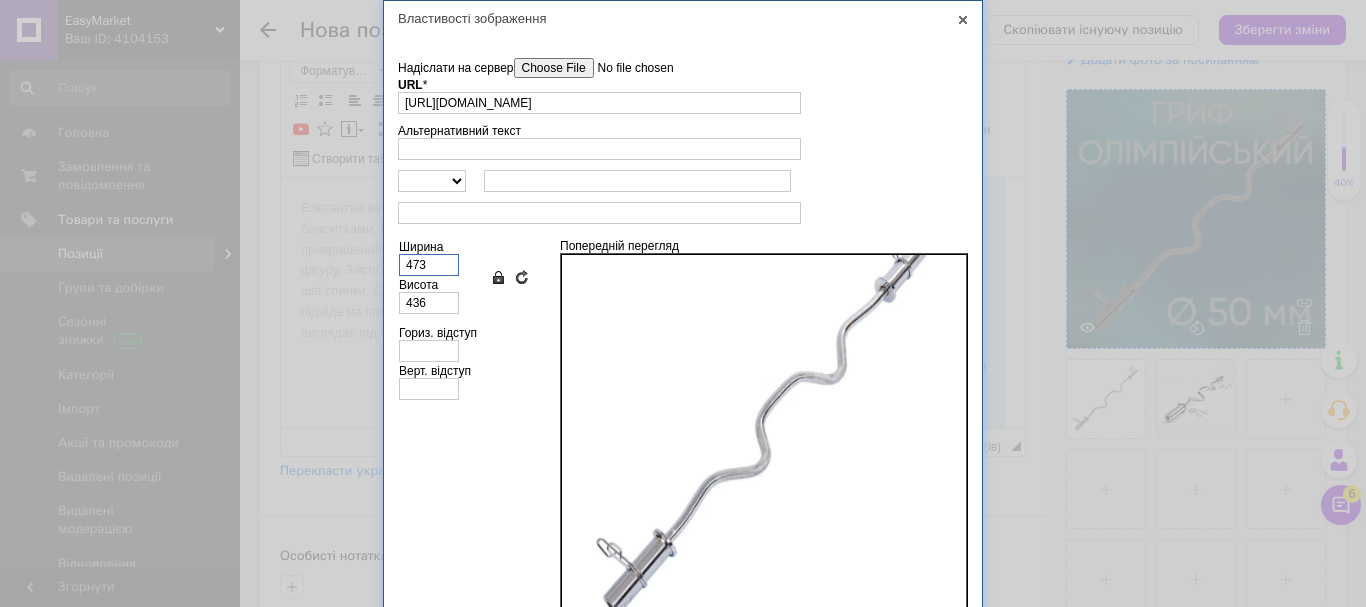 drag, startPoint x: 442, startPoint y: 263, endPoint x: 326, endPoint y: 262, distance: 116.00431 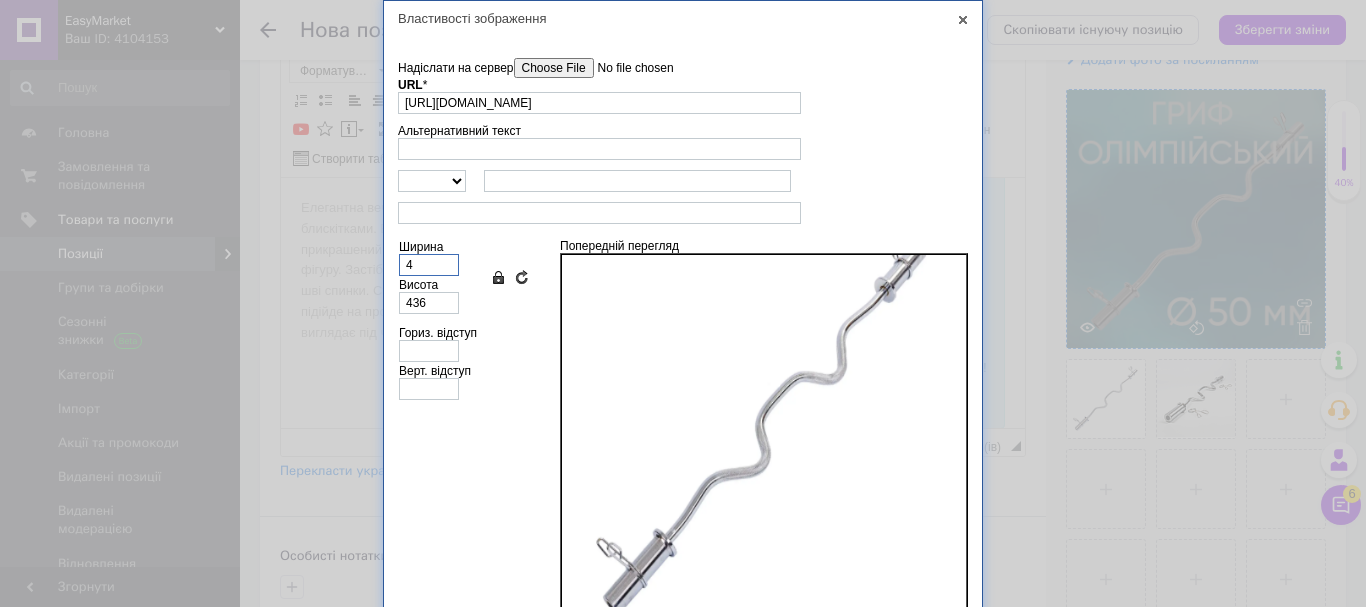 type on "4" 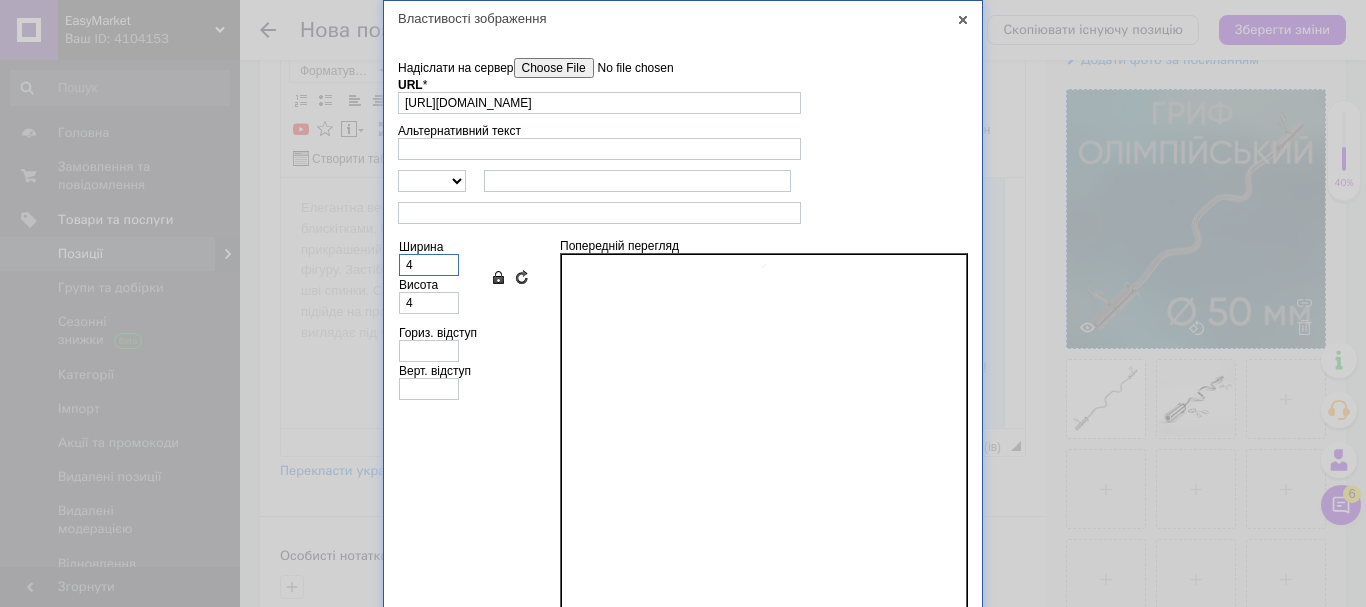 type on "40" 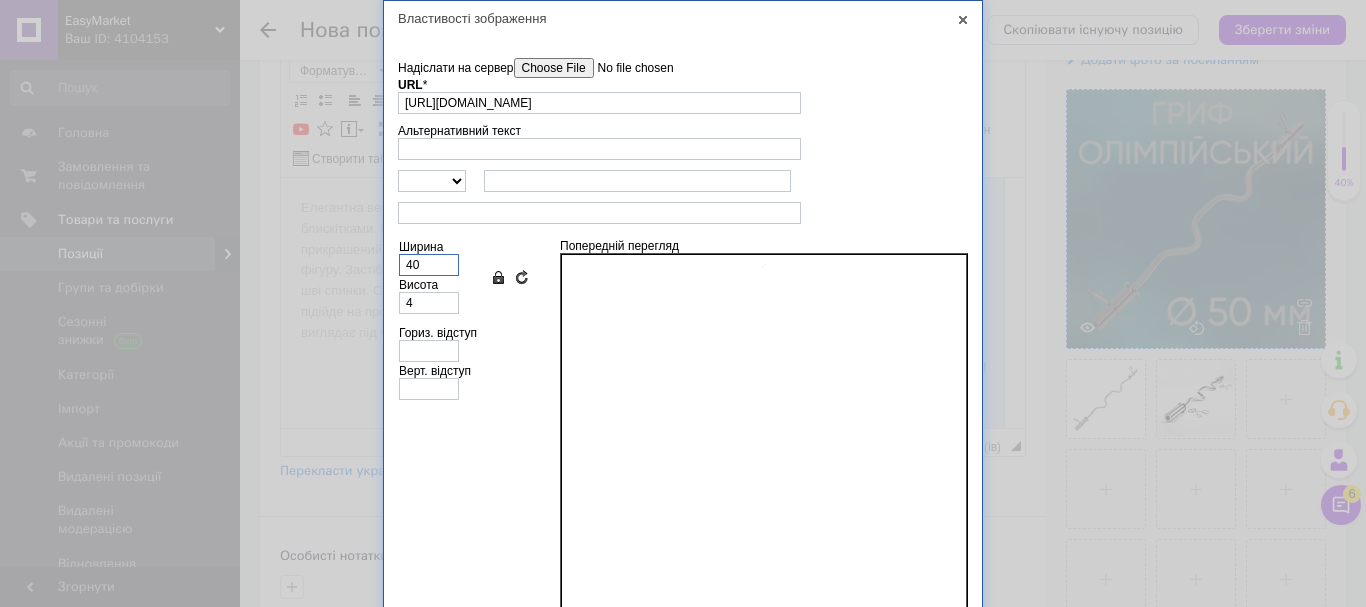 type on "37" 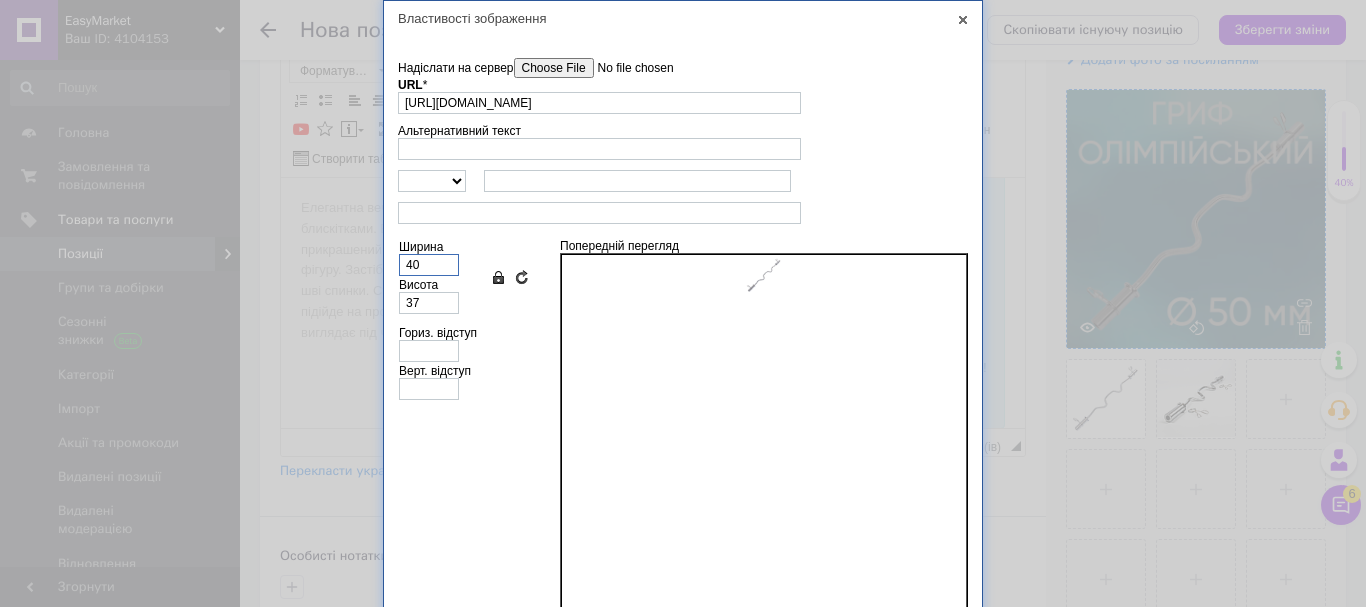 type on "400" 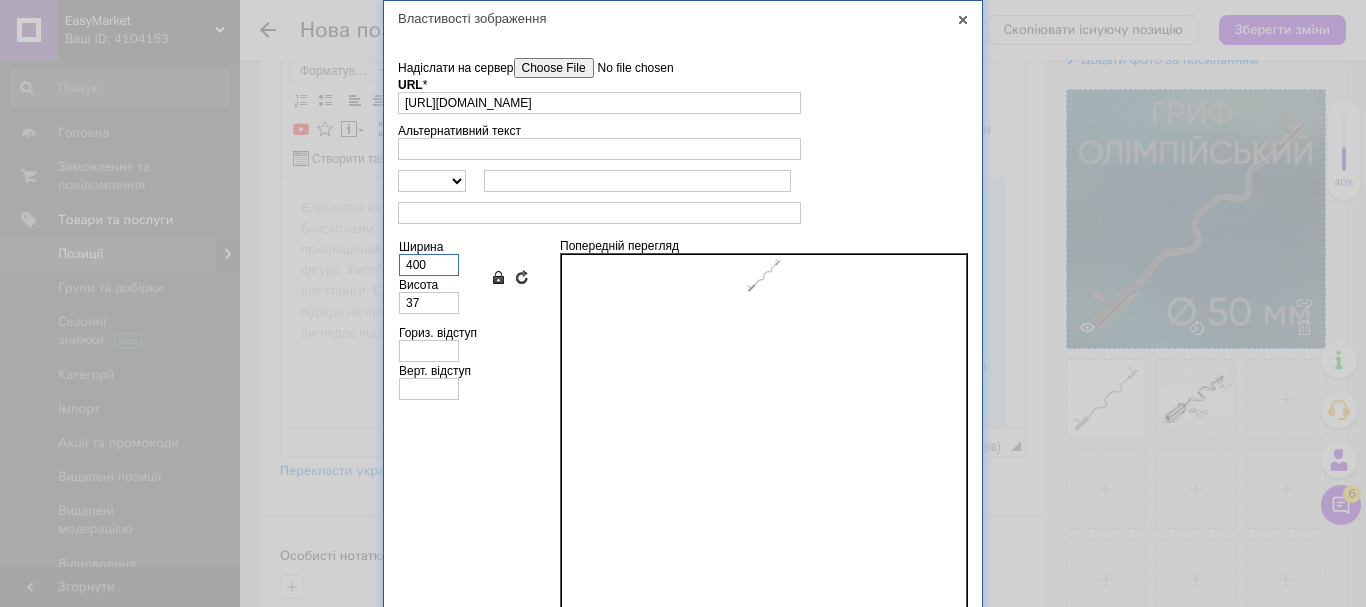 type on "369" 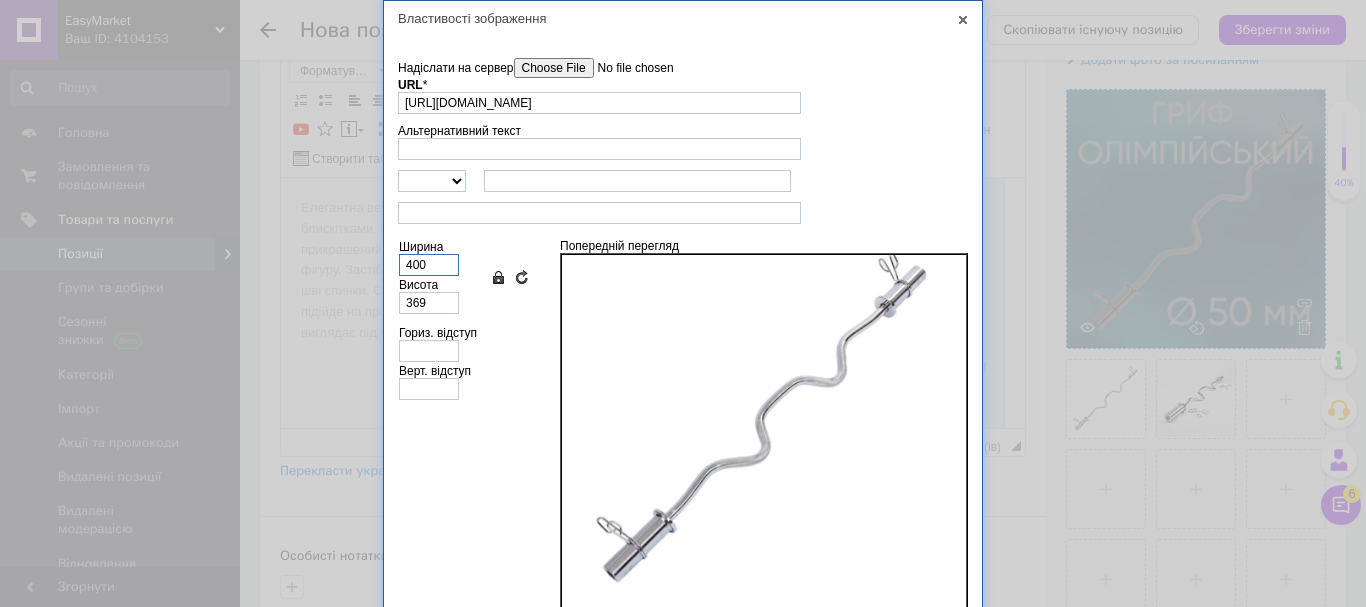 scroll, scrollTop: 23, scrollLeft: 0, axis: vertical 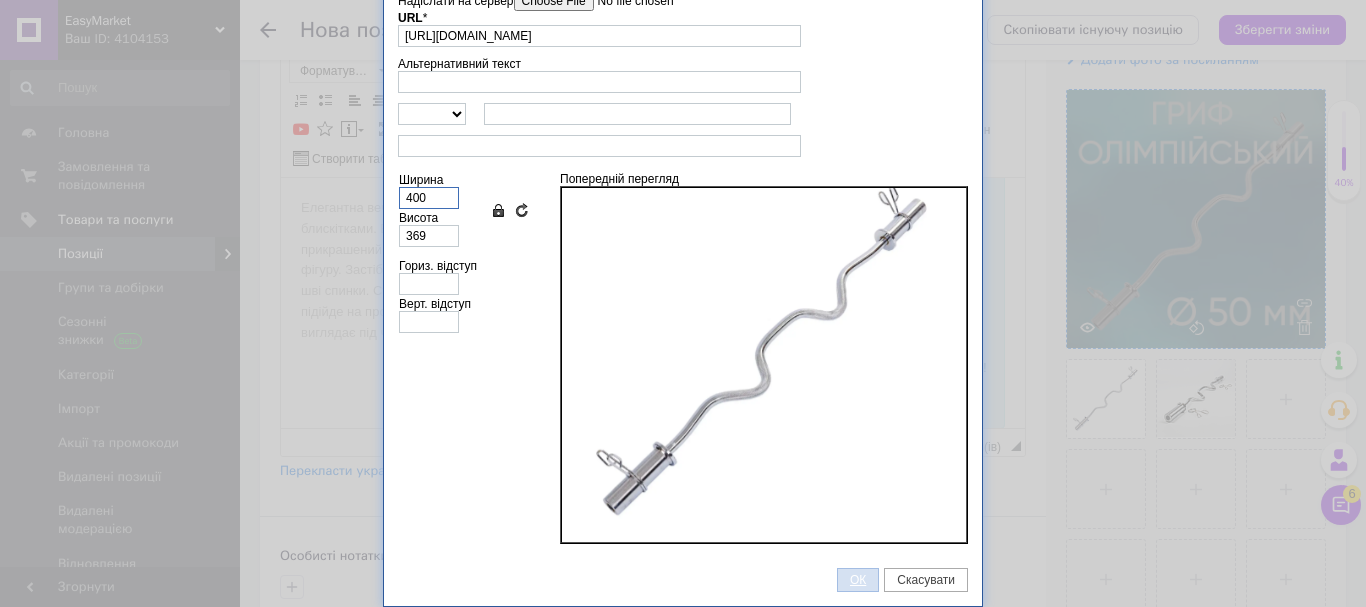 type on "400" 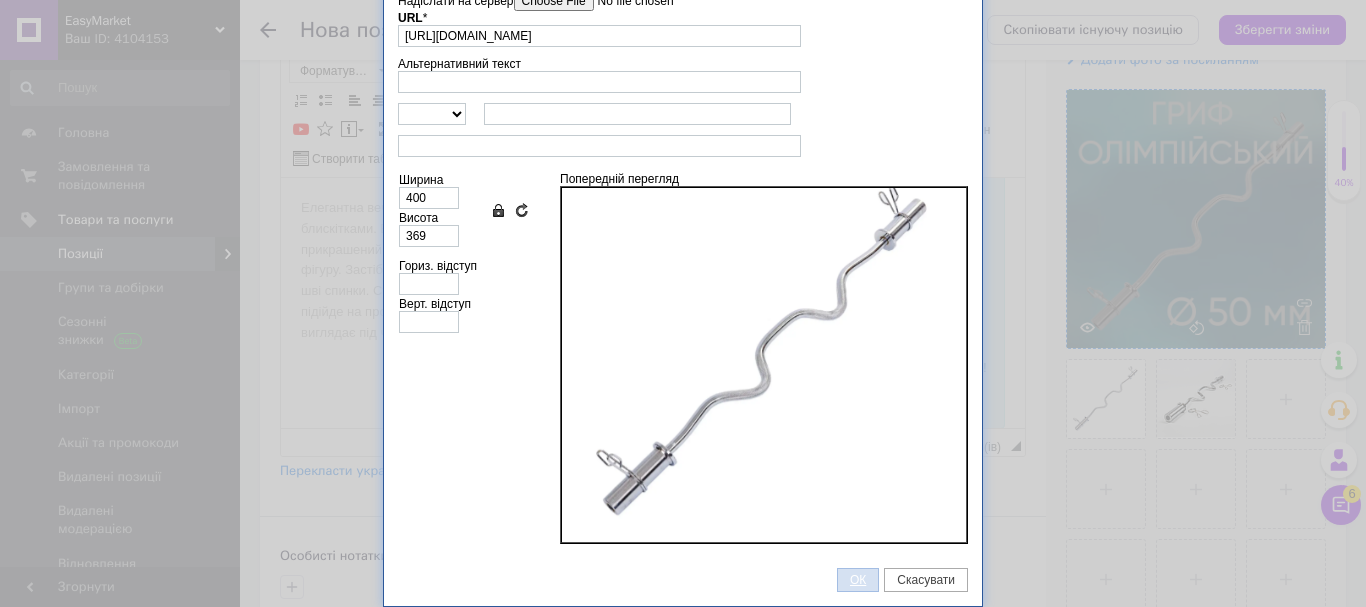 click on "ОК" at bounding box center (858, 580) 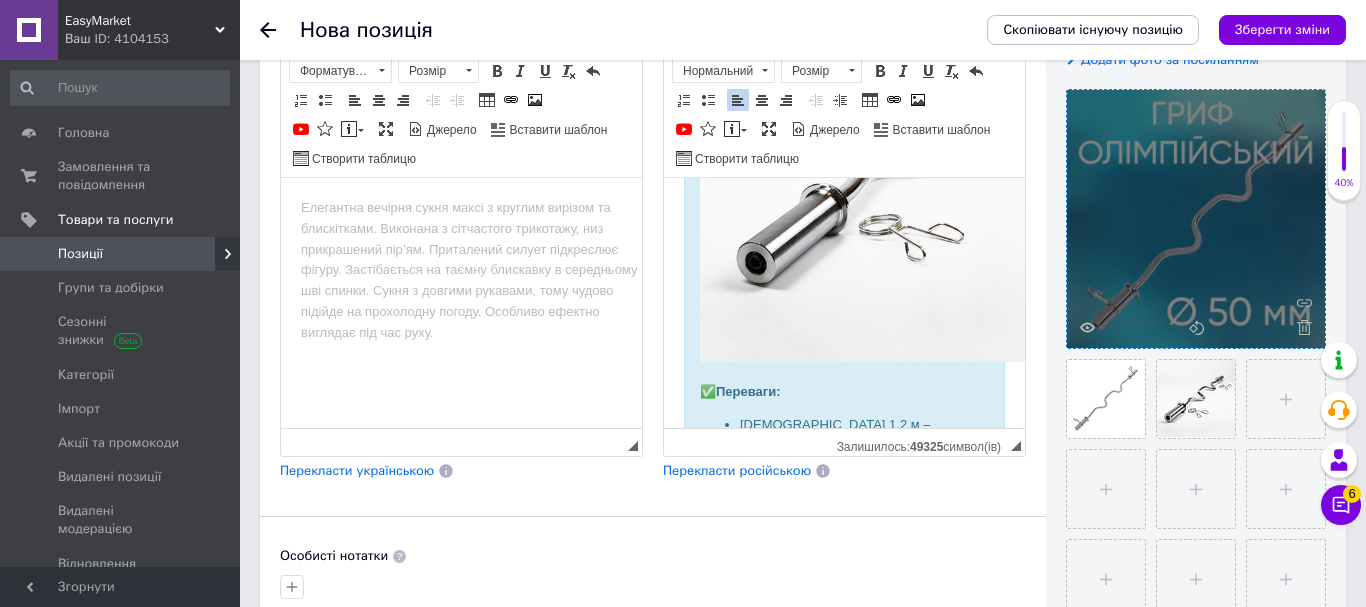 scroll, scrollTop: 197, scrollLeft: 0, axis: vertical 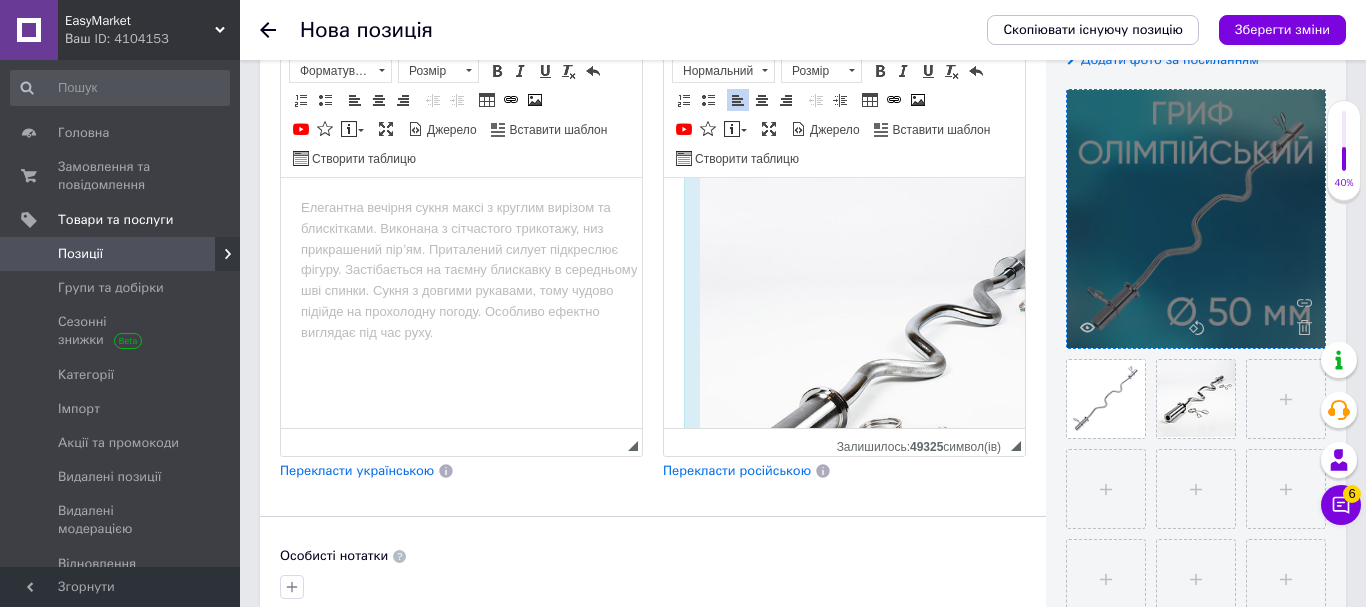 click on "Перекласти російською" at bounding box center (737, 470) 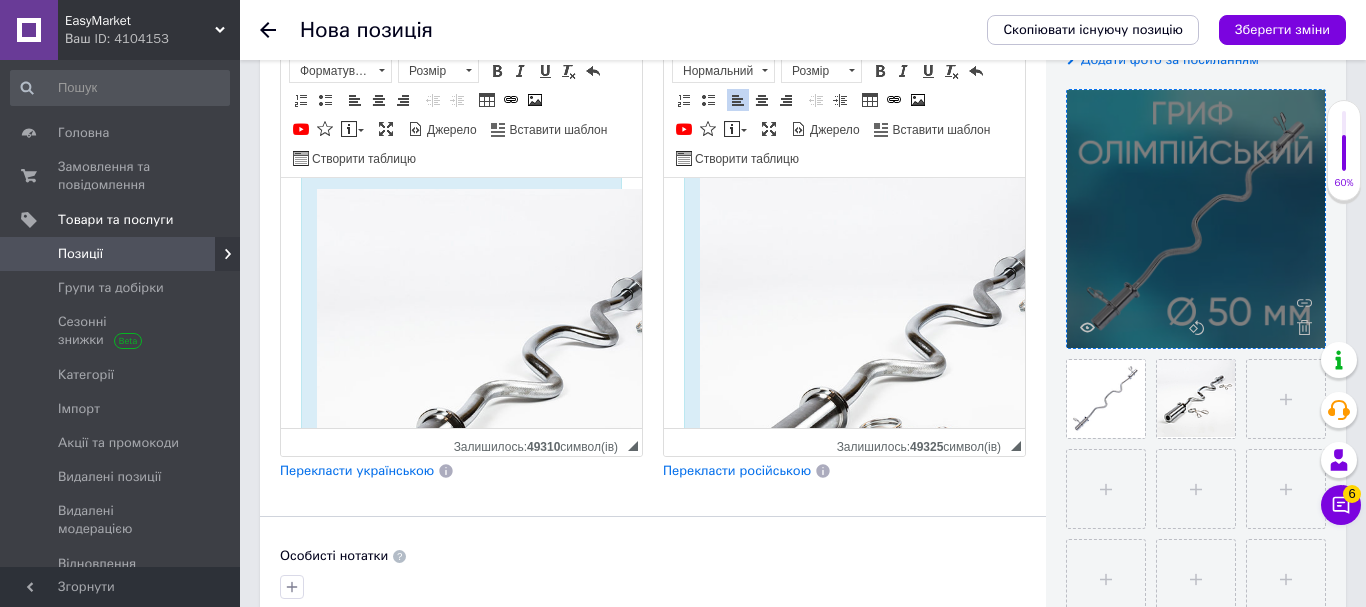 scroll, scrollTop: 204, scrollLeft: 0, axis: vertical 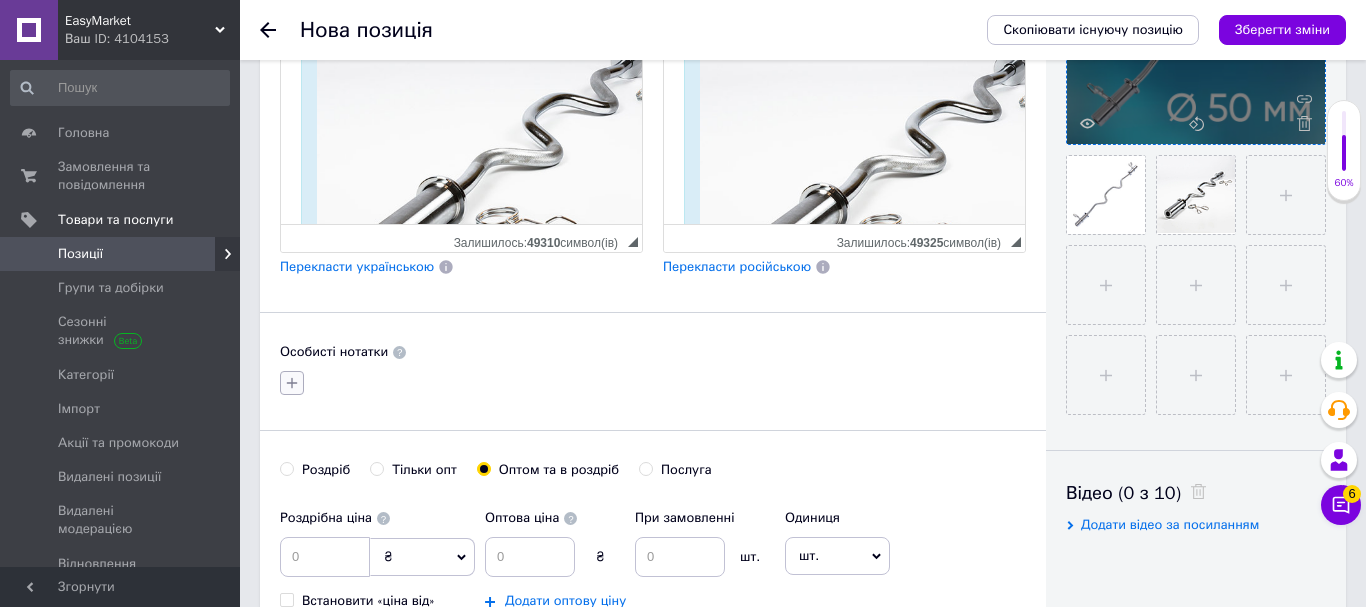 click at bounding box center (292, 383) 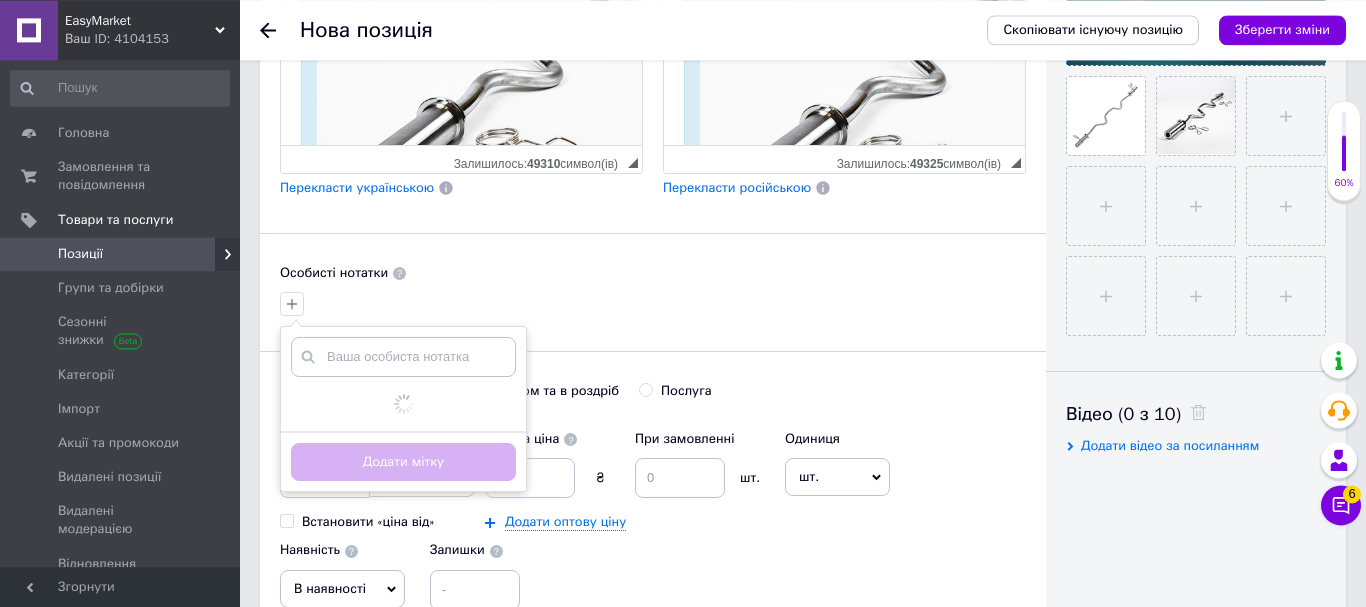 scroll, scrollTop: 816, scrollLeft: 0, axis: vertical 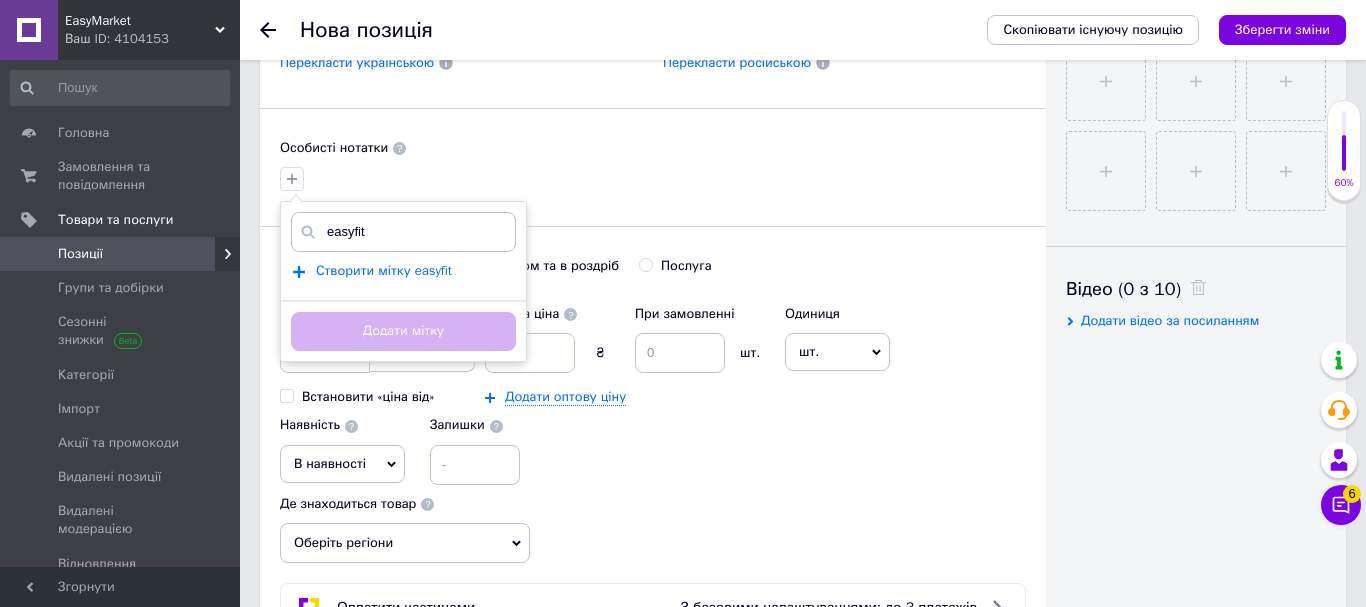 type on "easyfit" 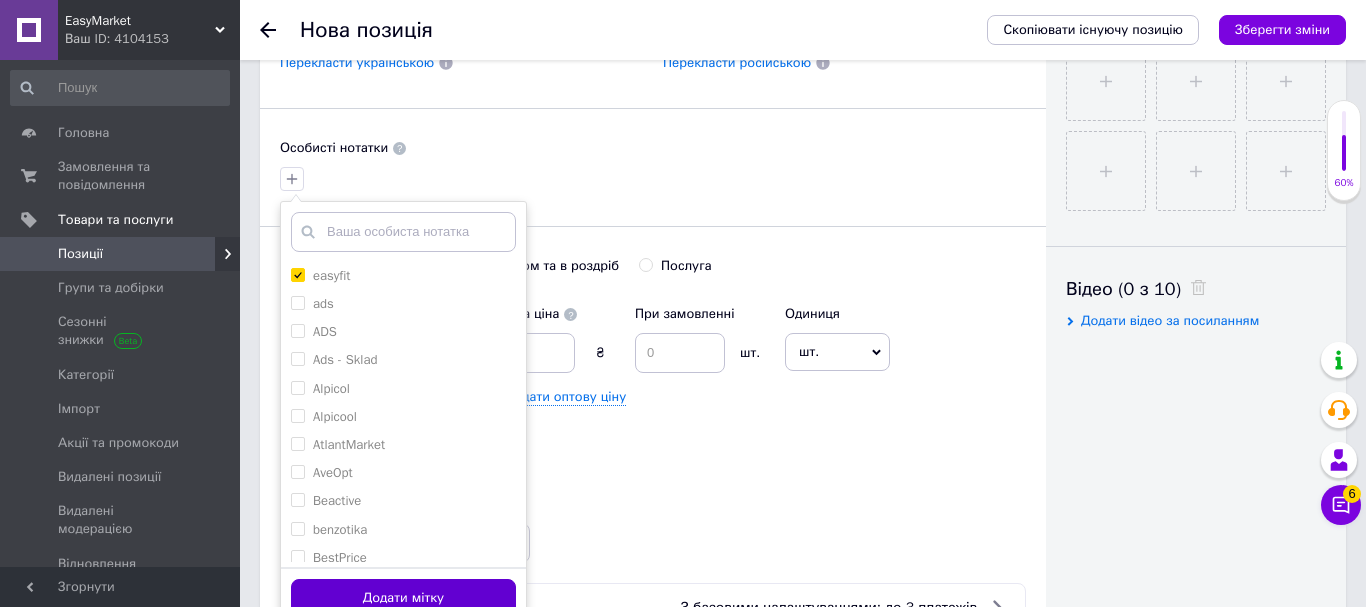 click on "Додати мітку" at bounding box center (403, 598) 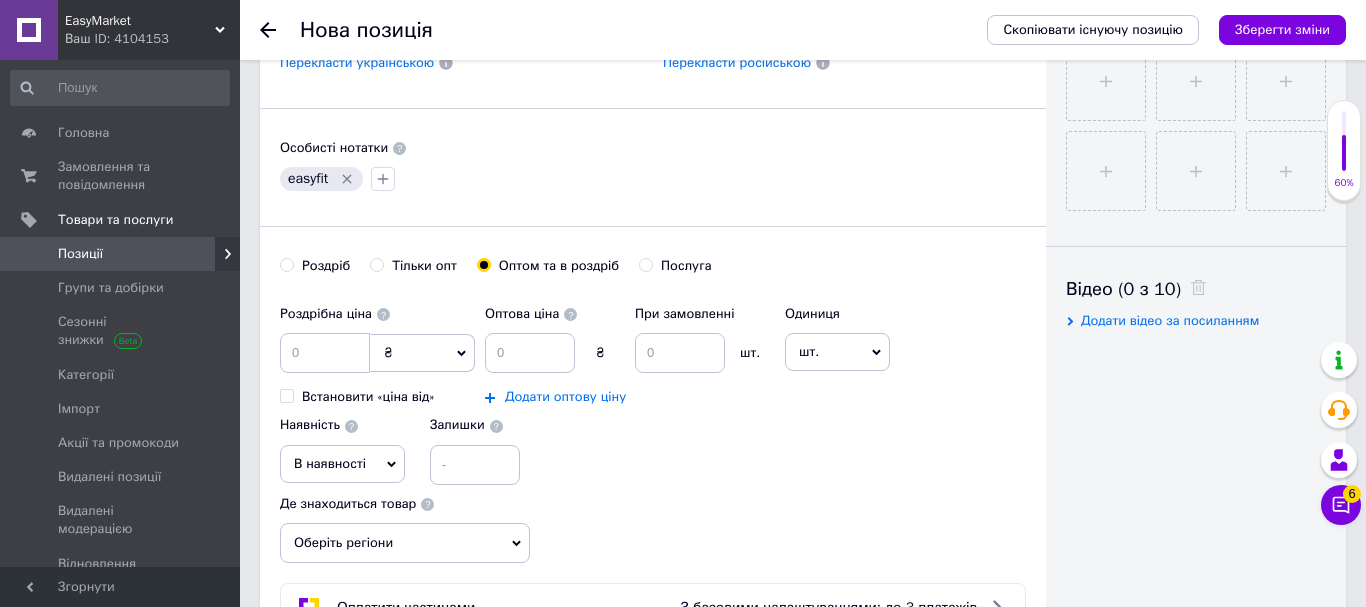 click on "Додати оптову ціну" at bounding box center (565, 397) 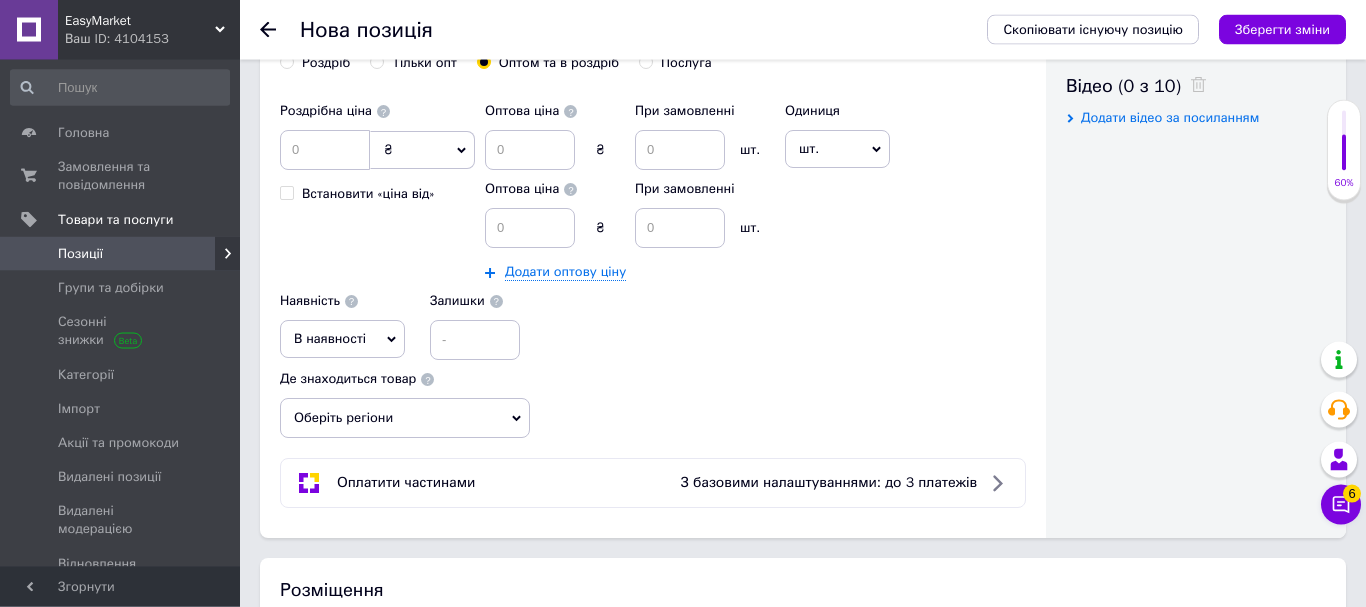 scroll, scrollTop: 1020, scrollLeft: 0, axis: vertical 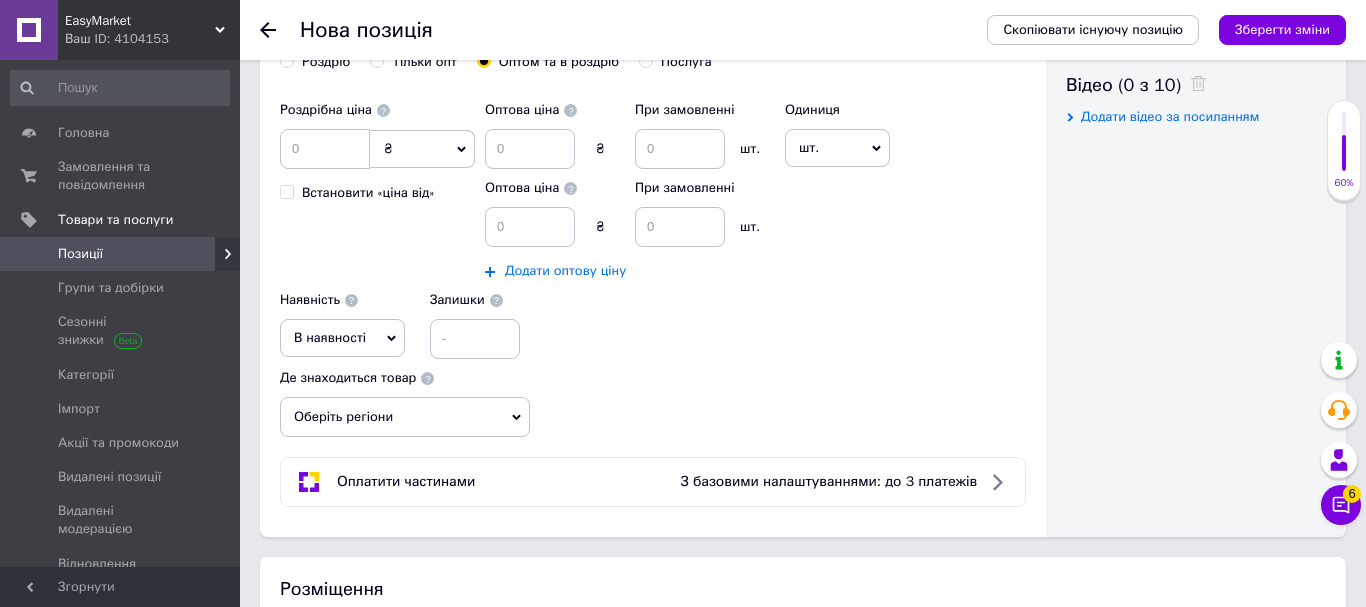 click on "Додати оптову ціну" at bounding box center [565, 271] 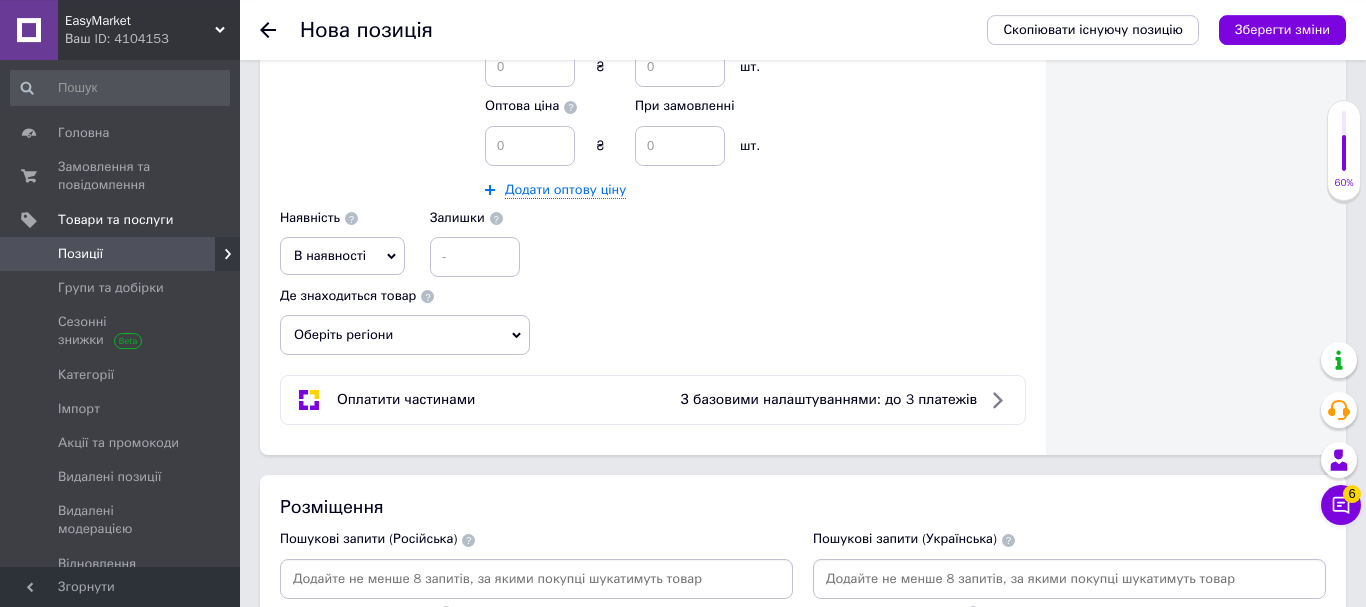 scroll, scrollTop: 1326, scrollLeft: 0, axis: vertical 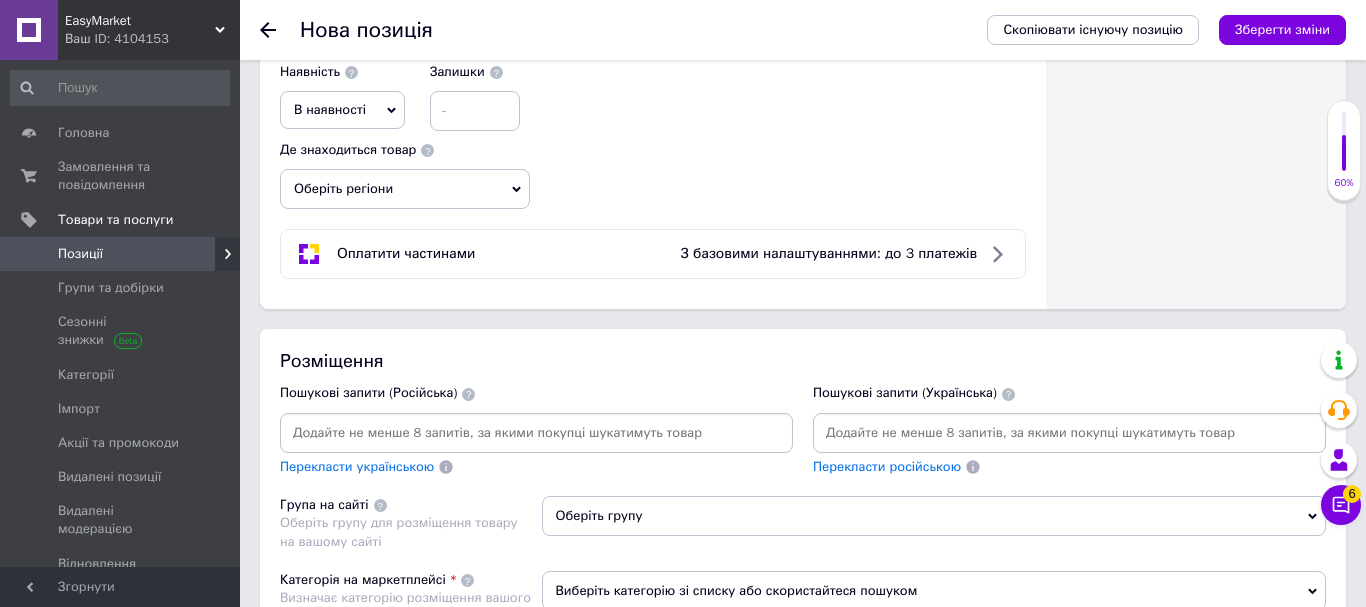 click on "Наявність В наявності Немає в наявності Під замовлення Готово до відправки Залишки" at bounding box center [400, 92] 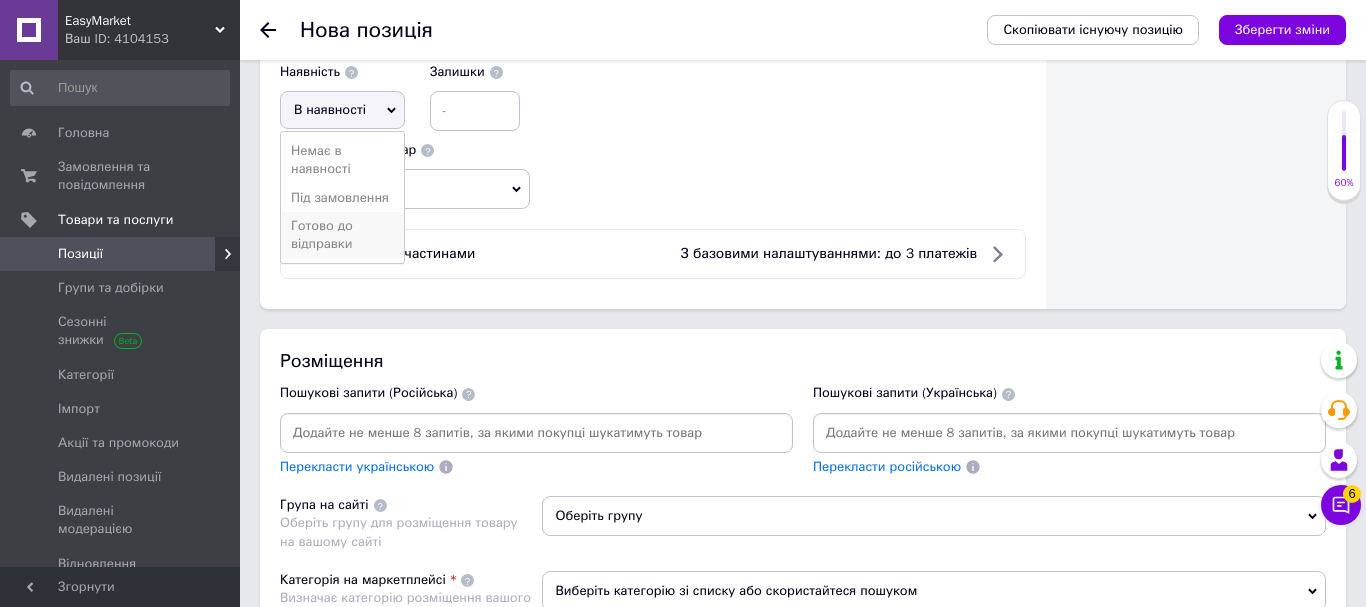 click on "Готово до відправки" at bounding box center (342, 235) 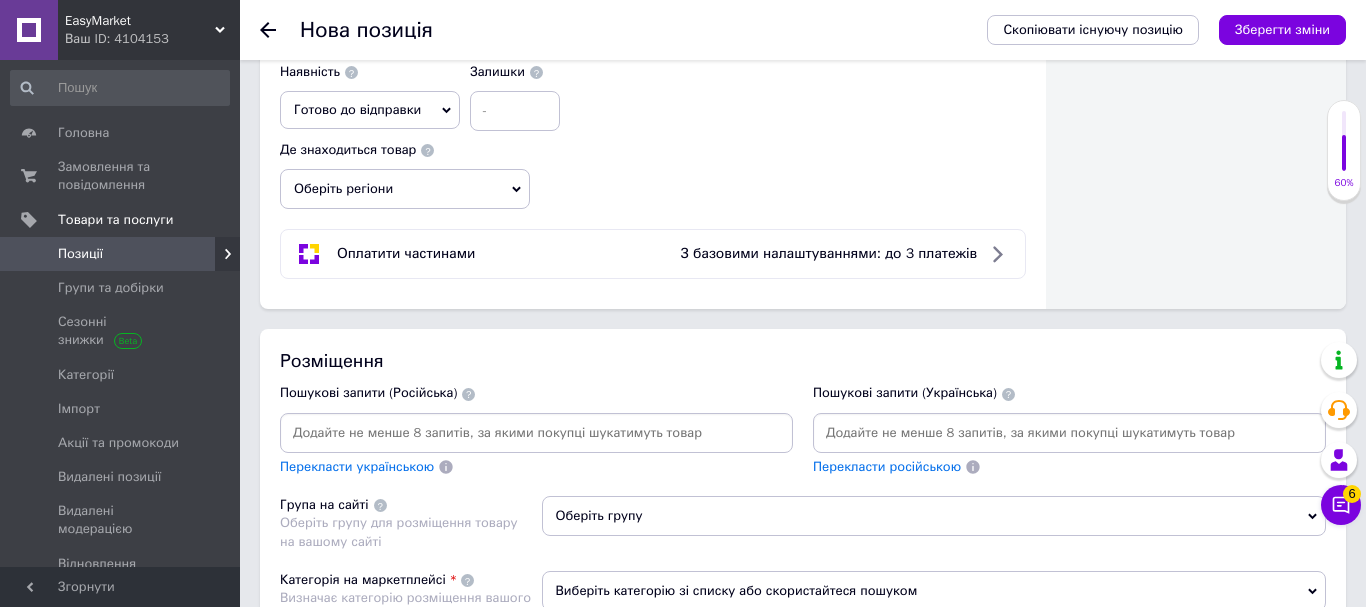 click on "Оберіть регіони" at bounding box center (405, 189) 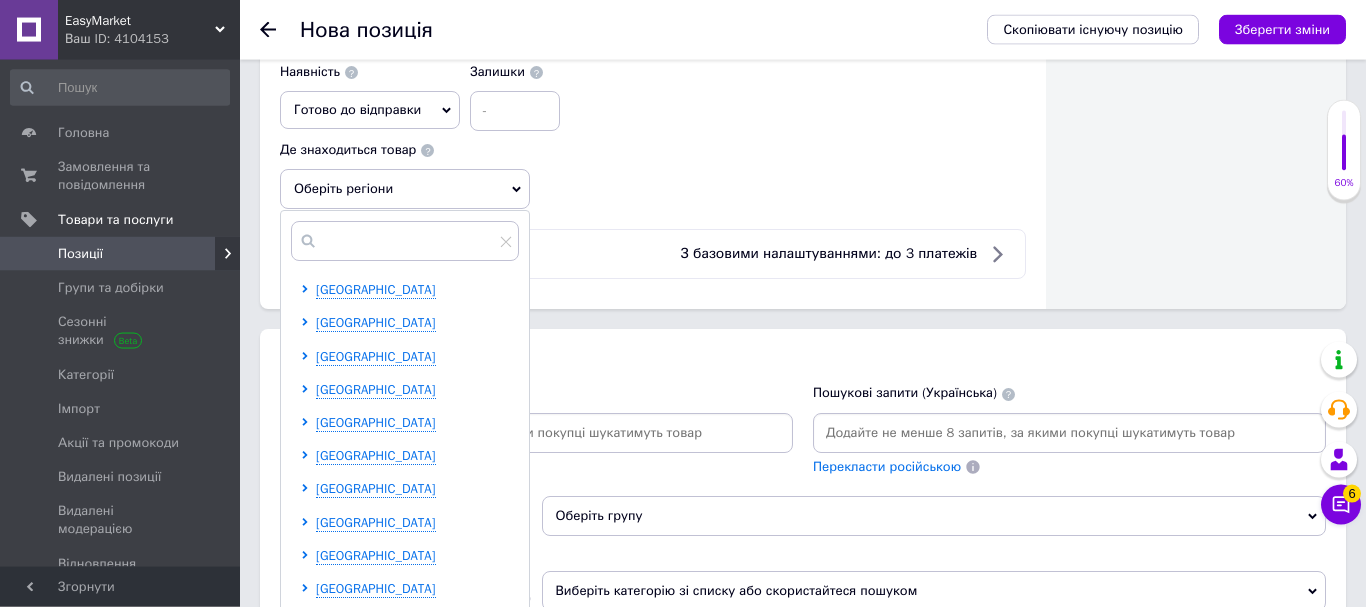 scroll, scrollTop: 100, scrollLeft: 0, axis: vertical 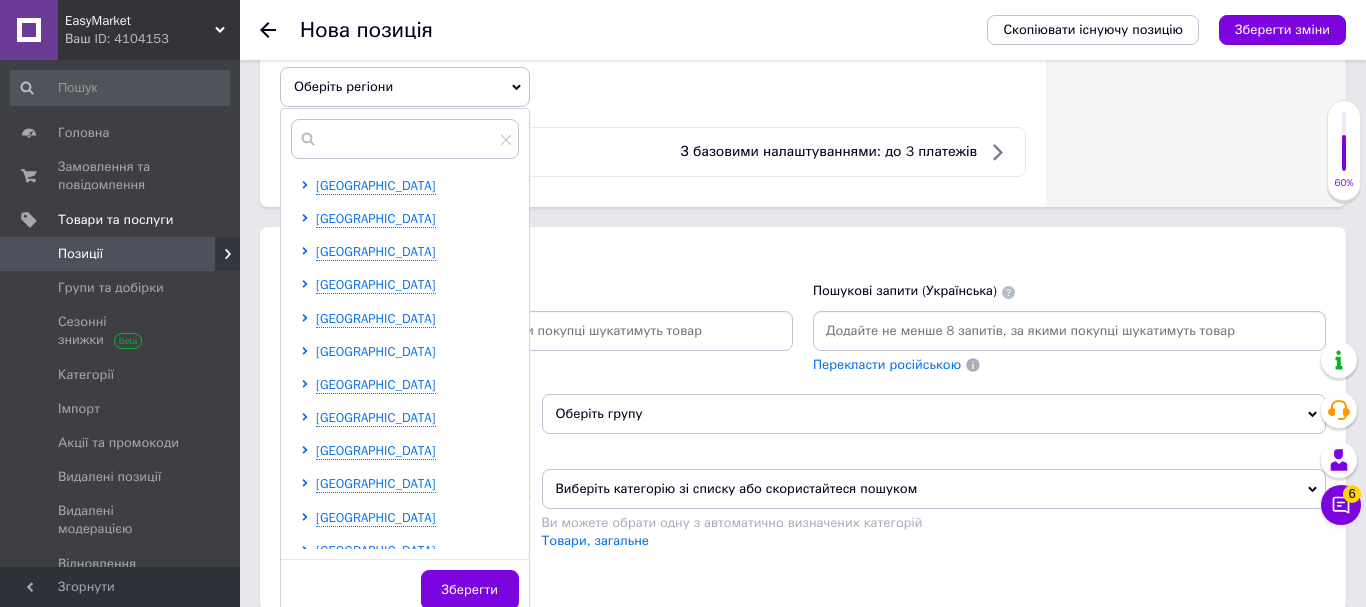 click on "[GEOGRAPHIC_DATA]" at bounding box center (376, 351) 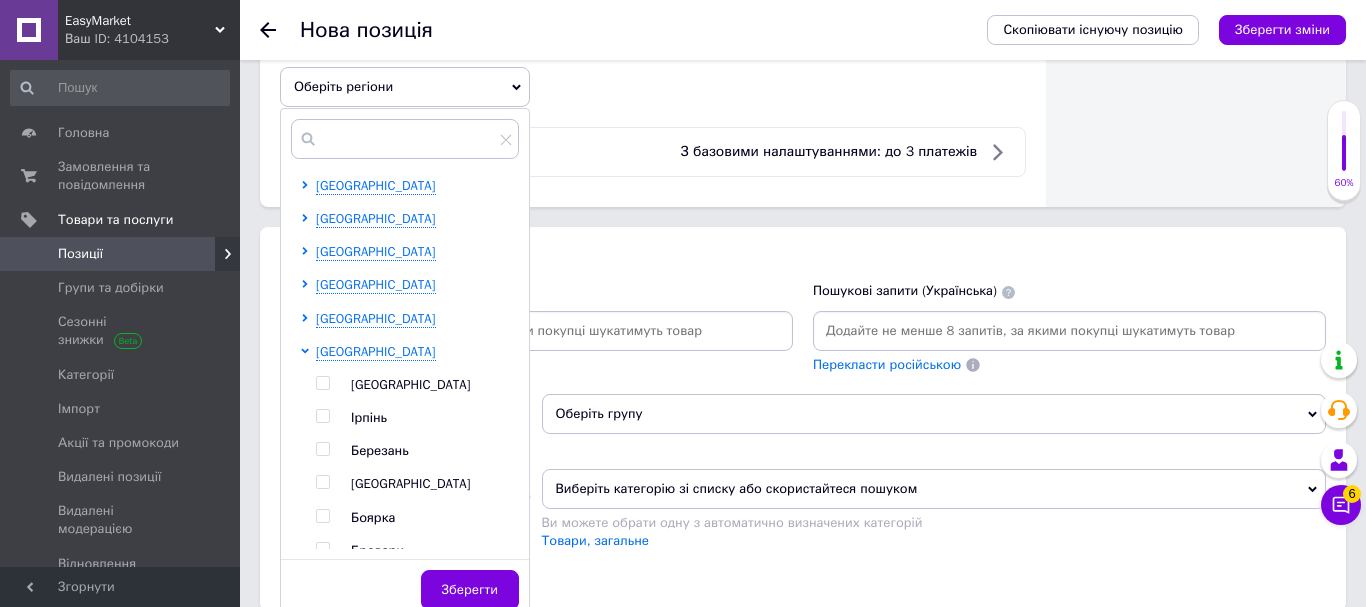 click at bounding box center [322, 383] 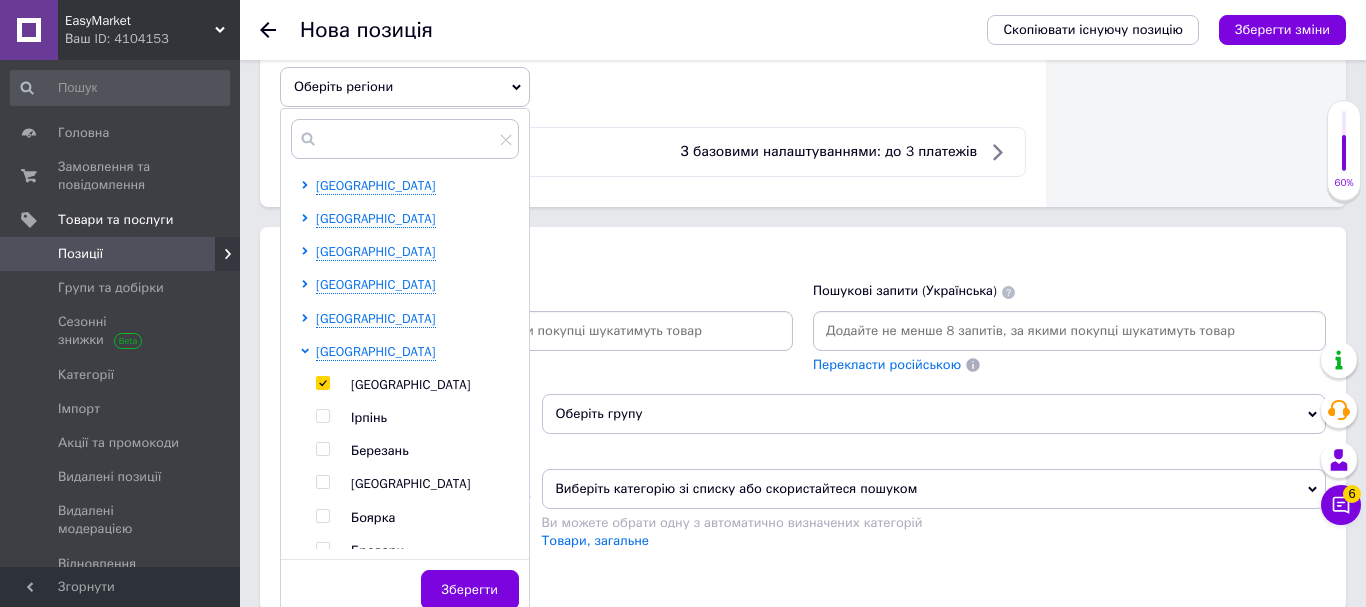checkbox on "true" 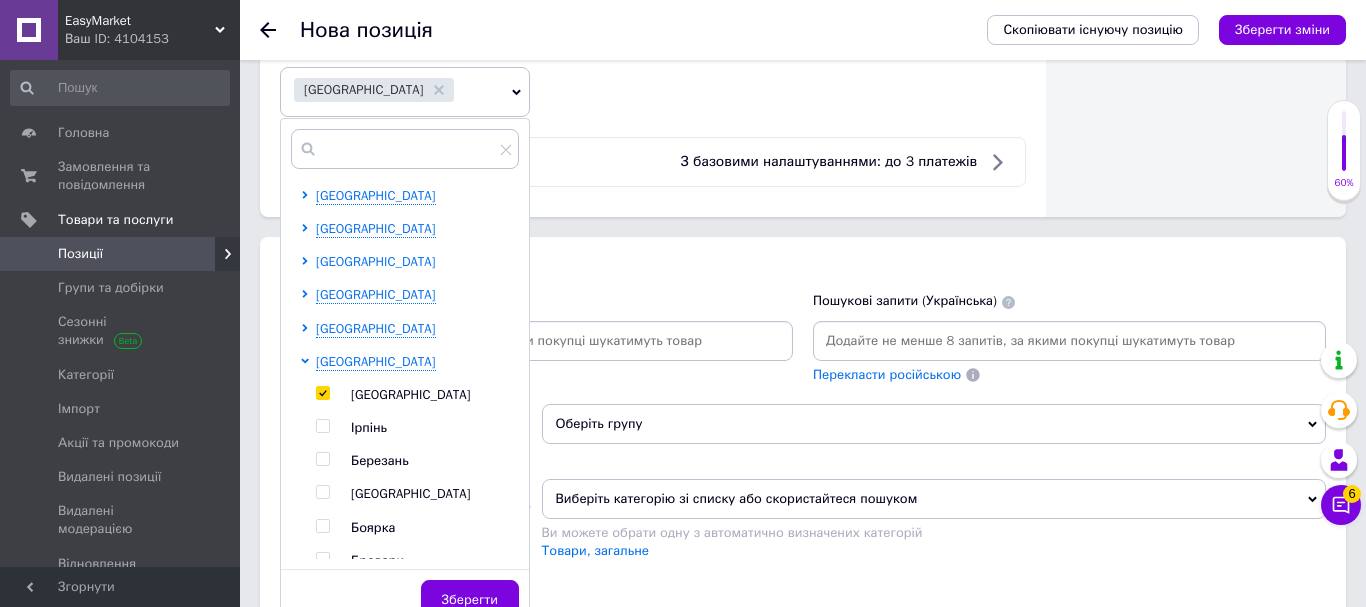 scroll, scrollTop: 0, scrollLeft: 0, axis: both 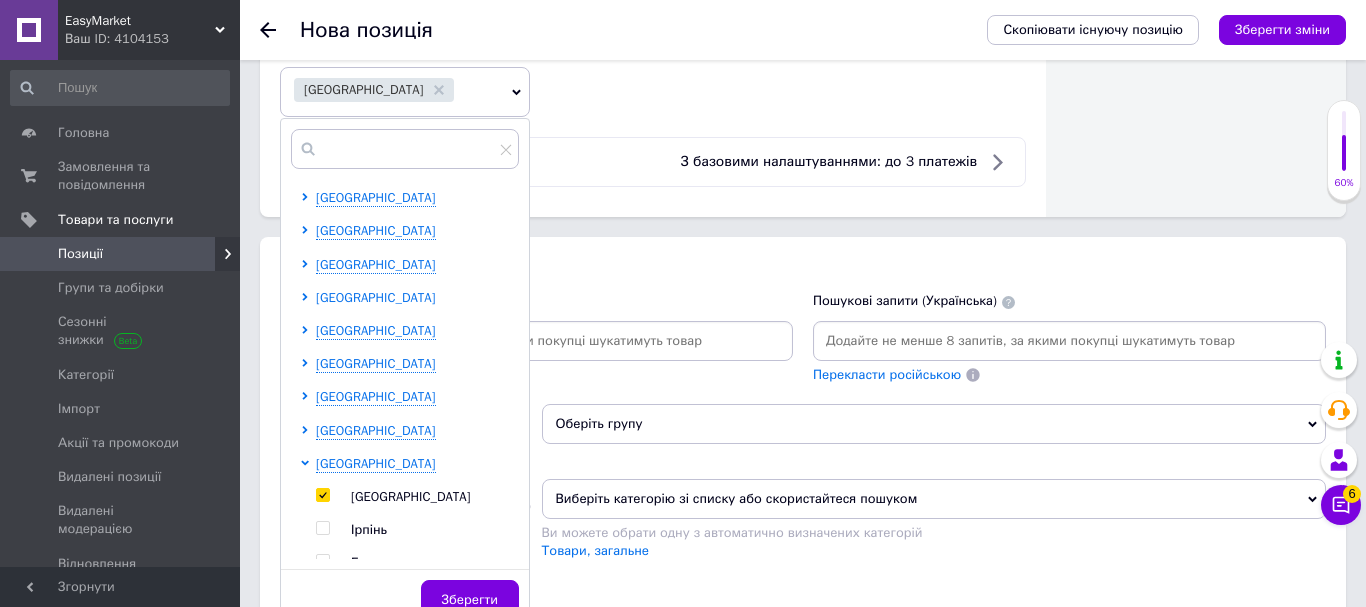 click on "[GEOGRAPHIC_DATA]" at bounding box center [376, 297] 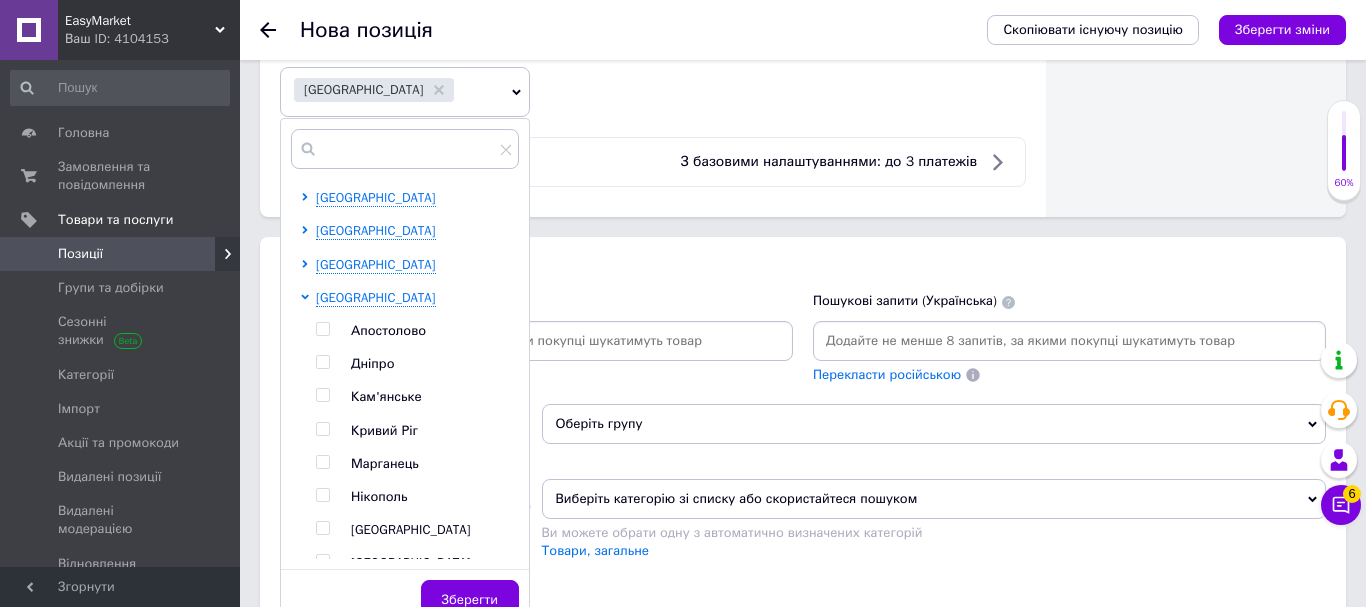 click at bounding box center (322, 362) 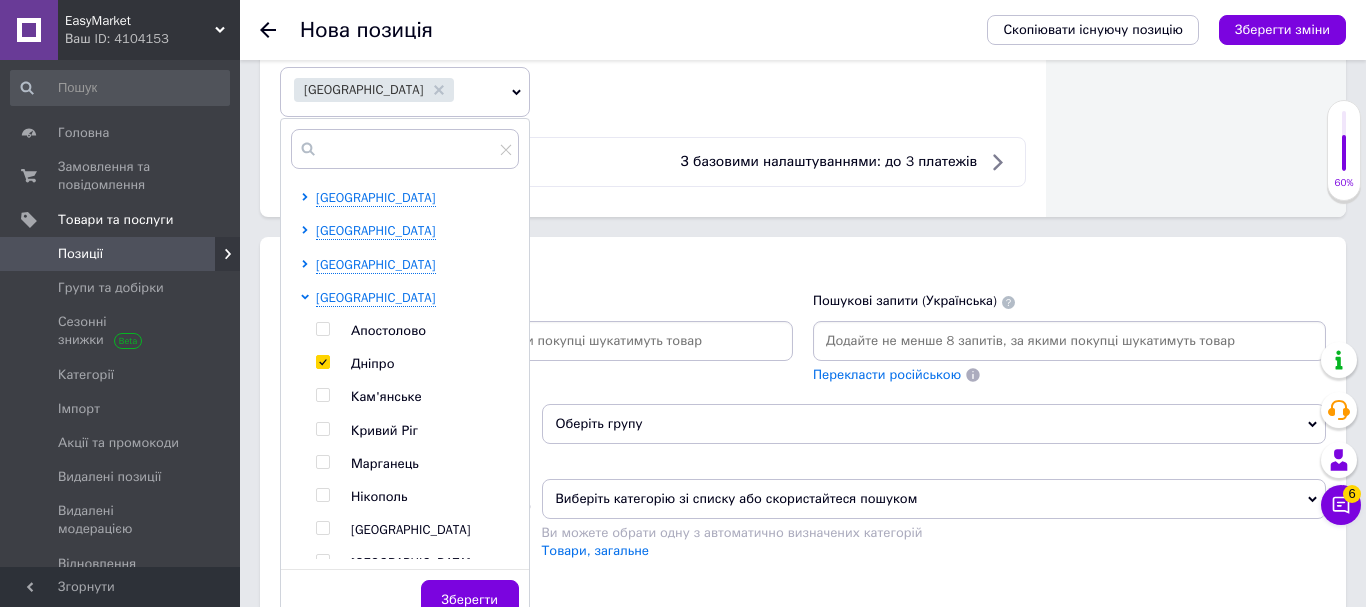 checkbox on "true" 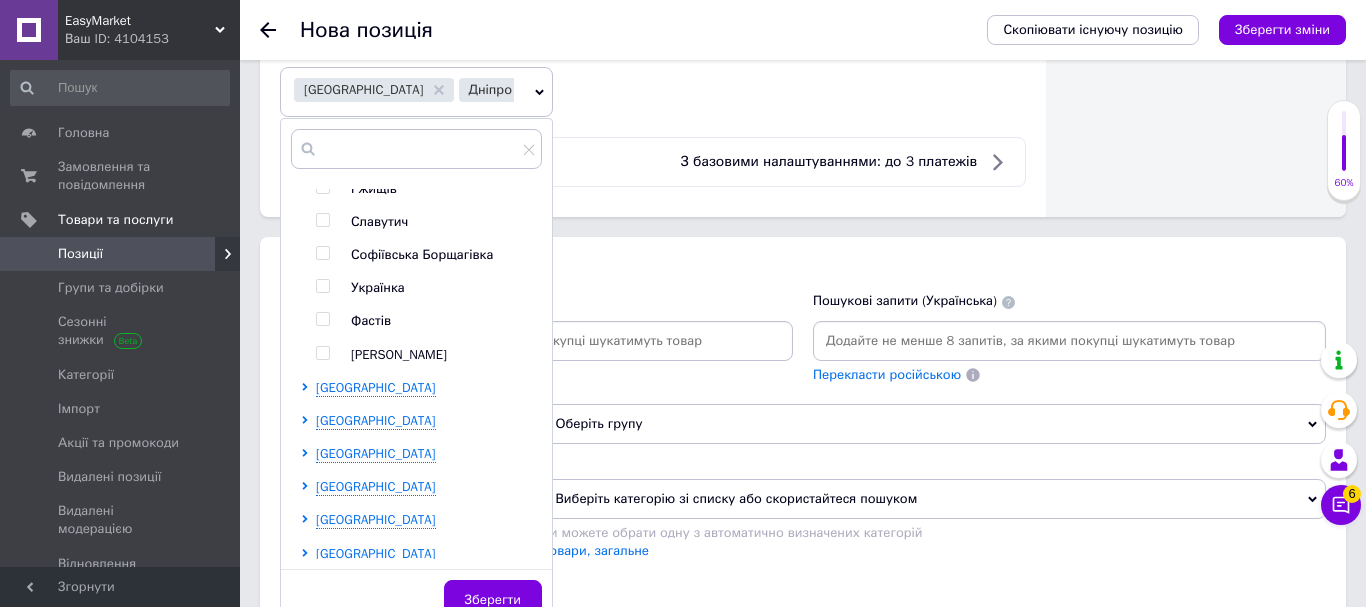 scroll, scrollTop: 1224, scrollLeft: 0, axis: vertical 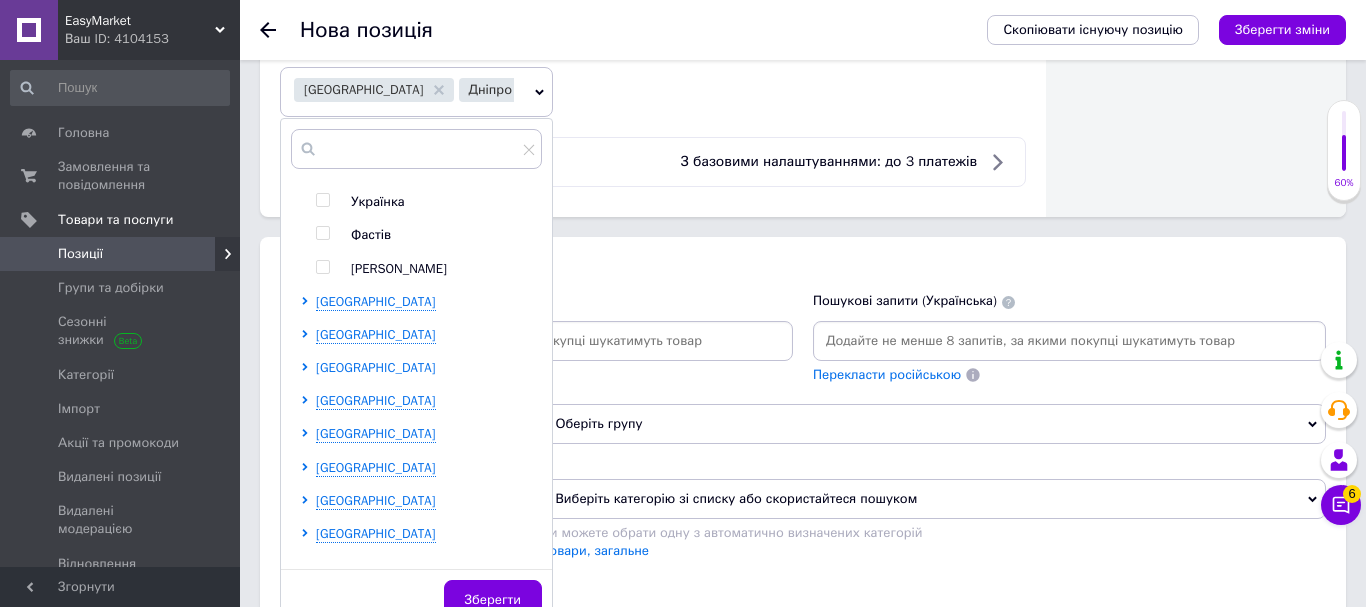 click on "[GEOGRAPHIC_DATA]" at bounding box center [376, 367] 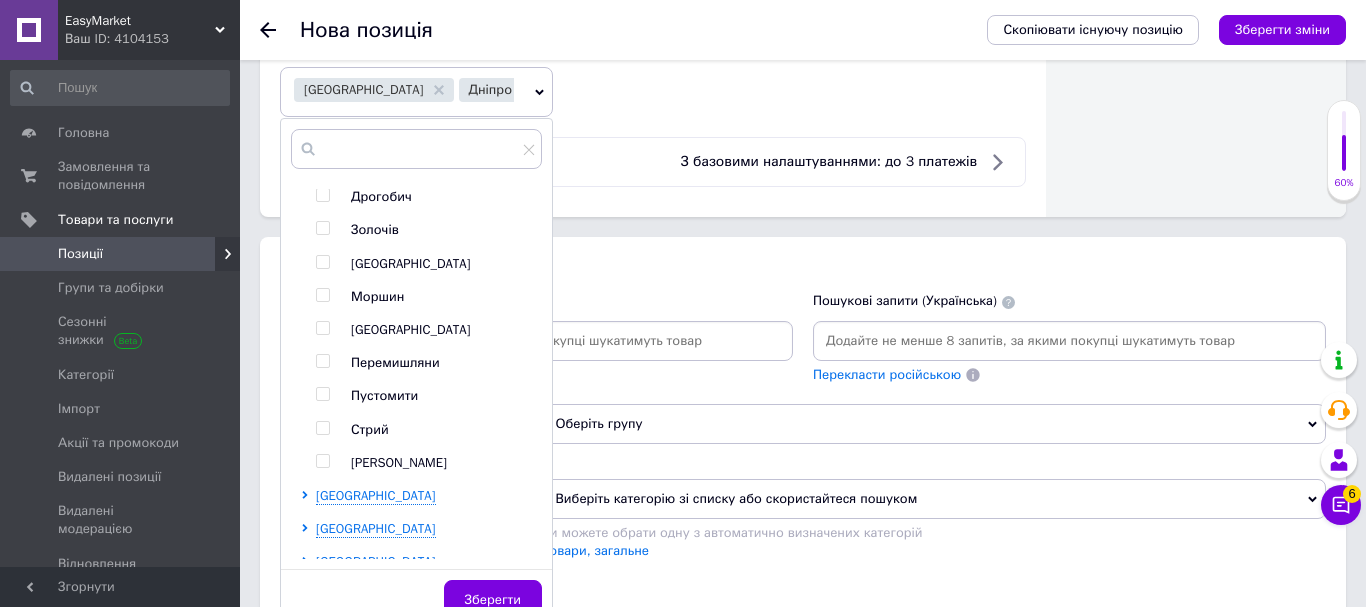 click at bounding box center [322, 262] 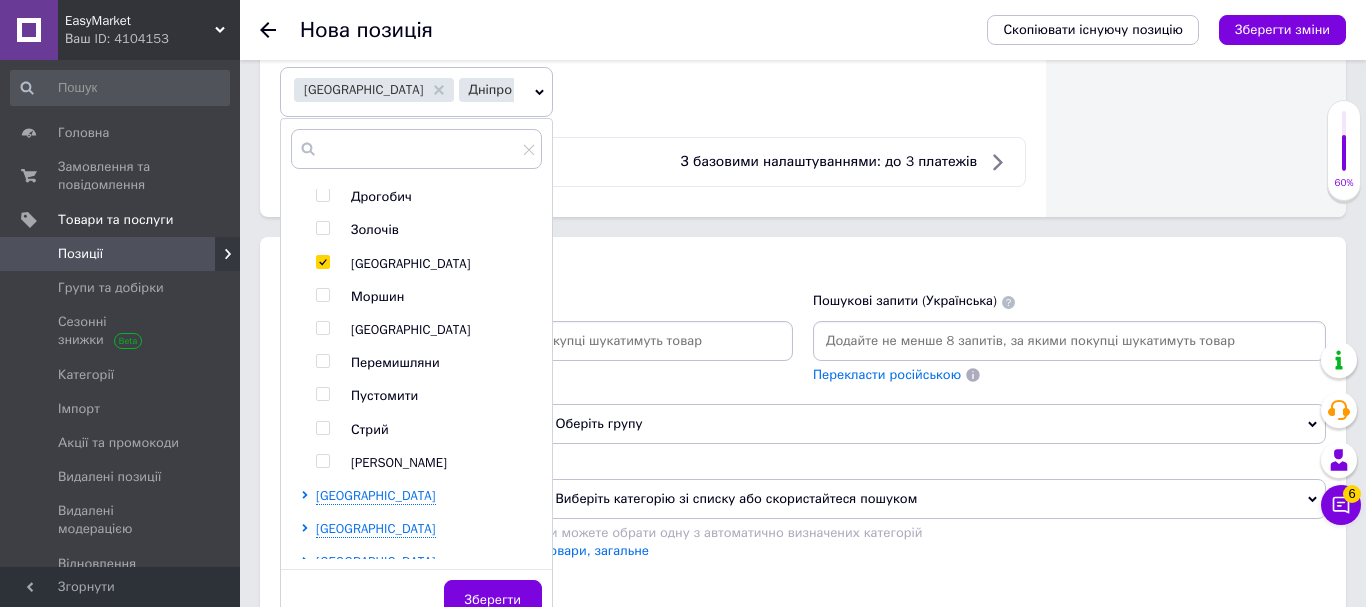 checkbox on "true" 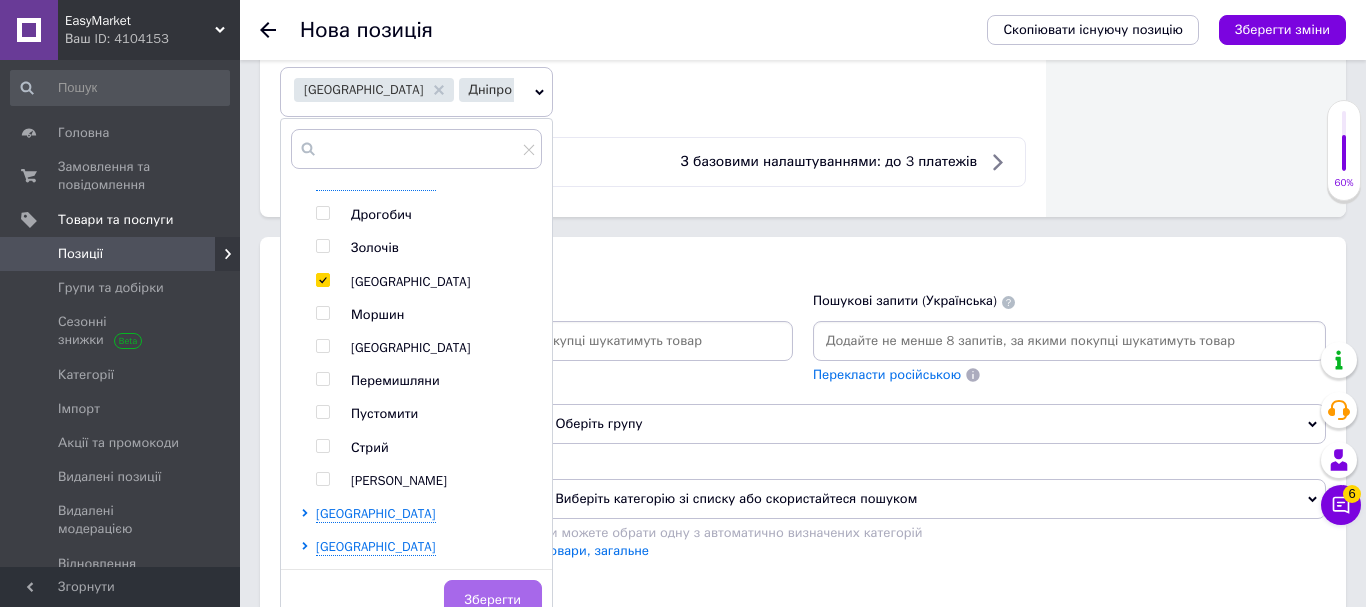 click on "Зберегти" at bounding box center [493, 600] 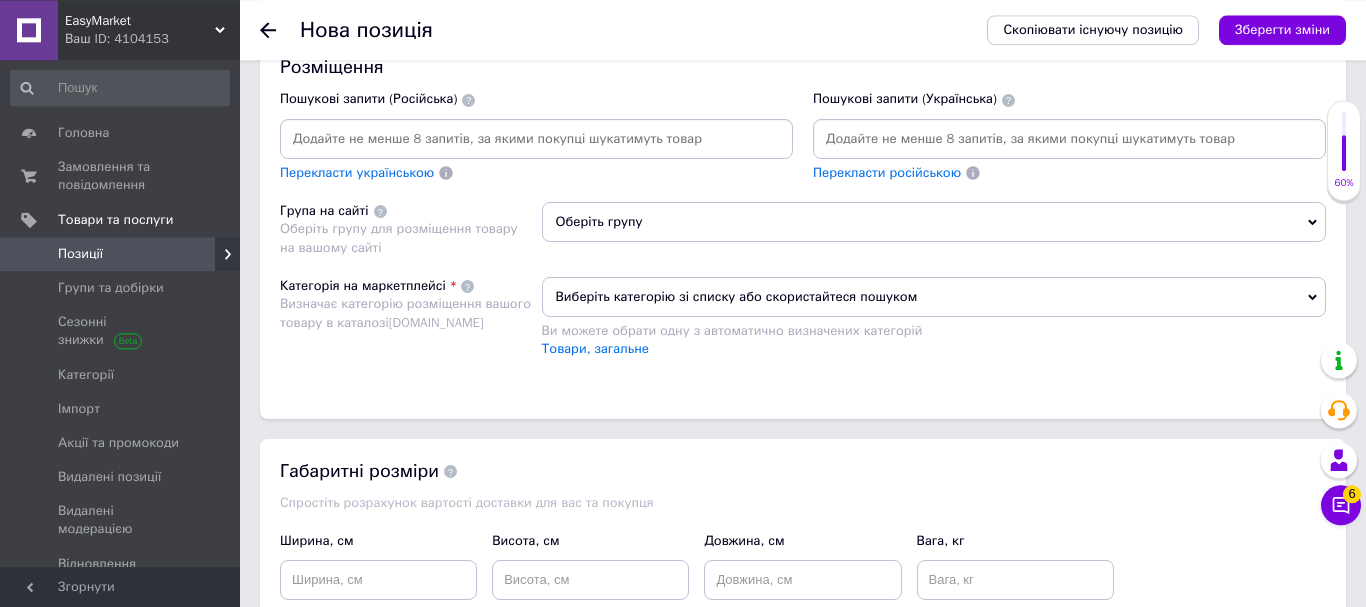 scroll, scrollTop: 1632, scrollLeft: 0, axis: vertical 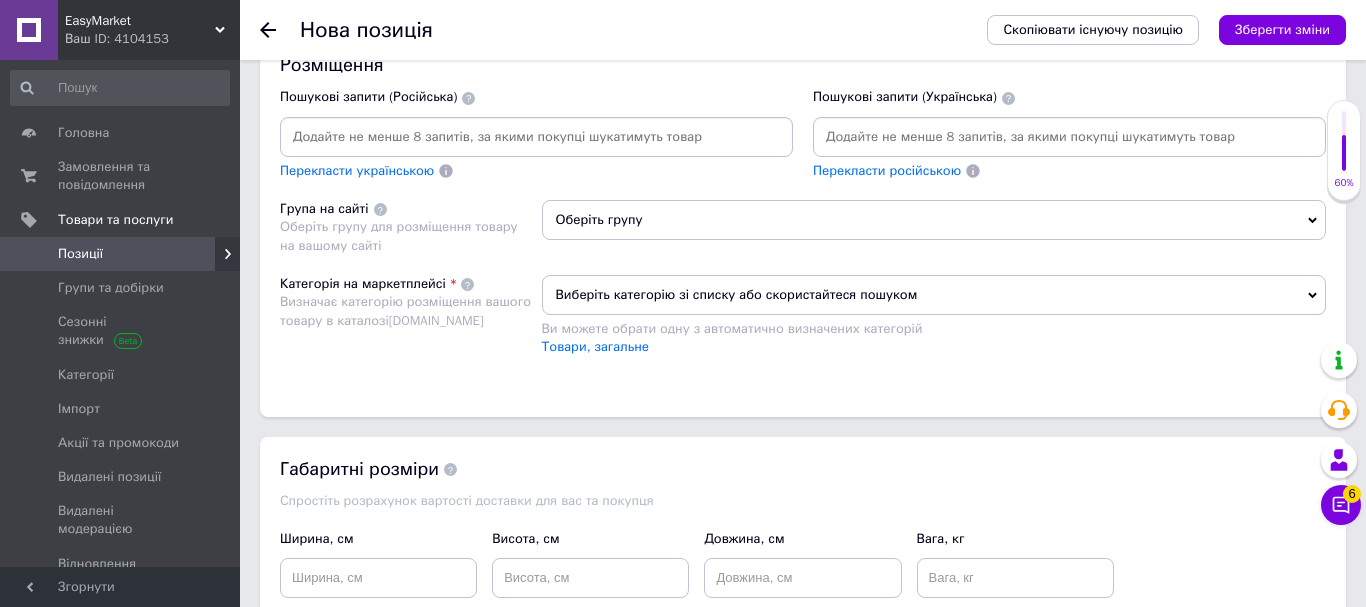 click at bounding box center [1069, 137] 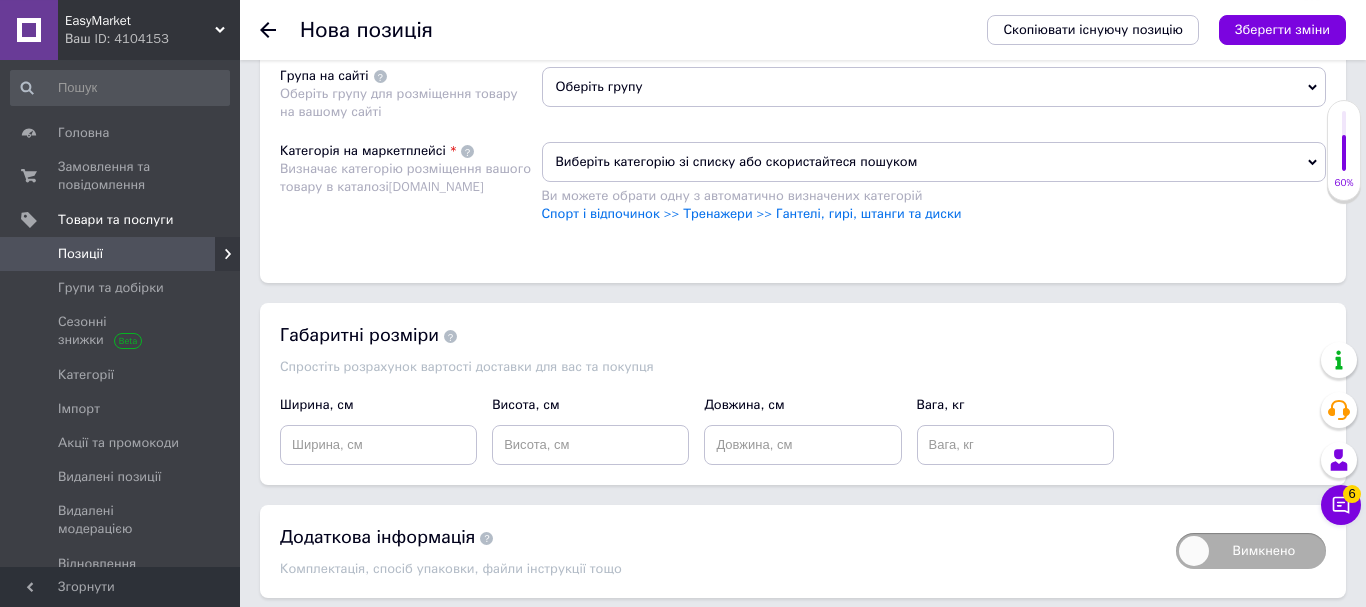 scroll, scrollTop: 2142, scrollLeft: 0, axis: vertical 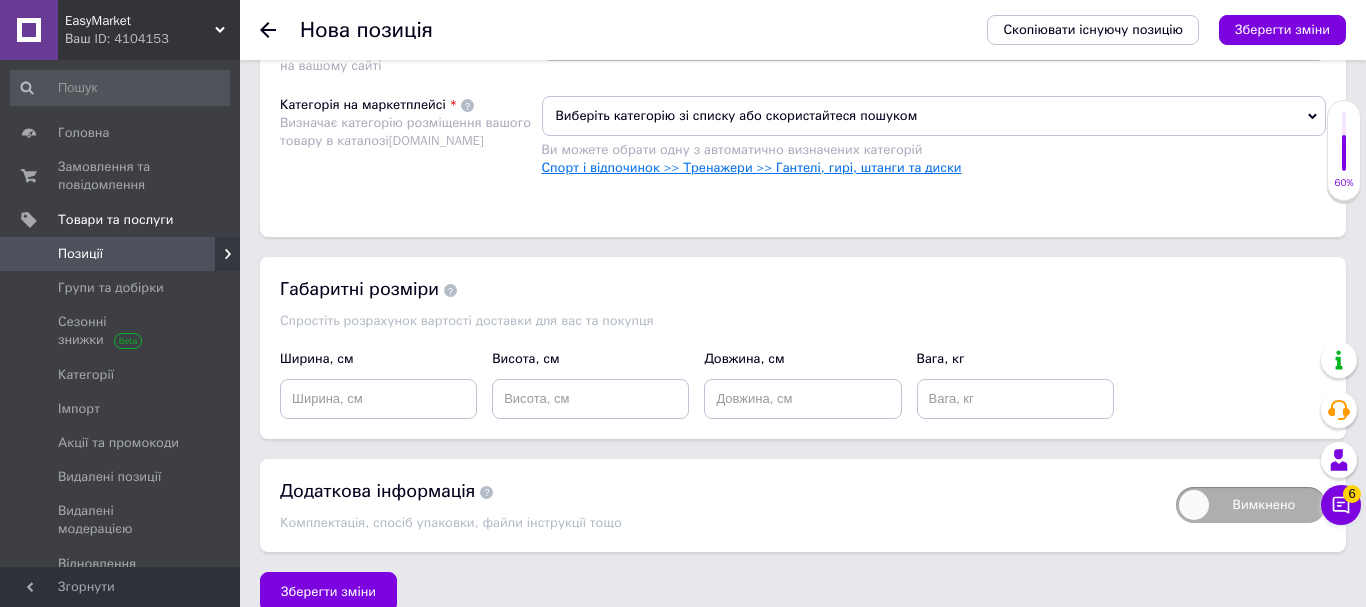 click on "Спорт і відпочинок >> Тренажери >> Гантелі, гирі, штанги та диски" at bounding box center (752, 167) 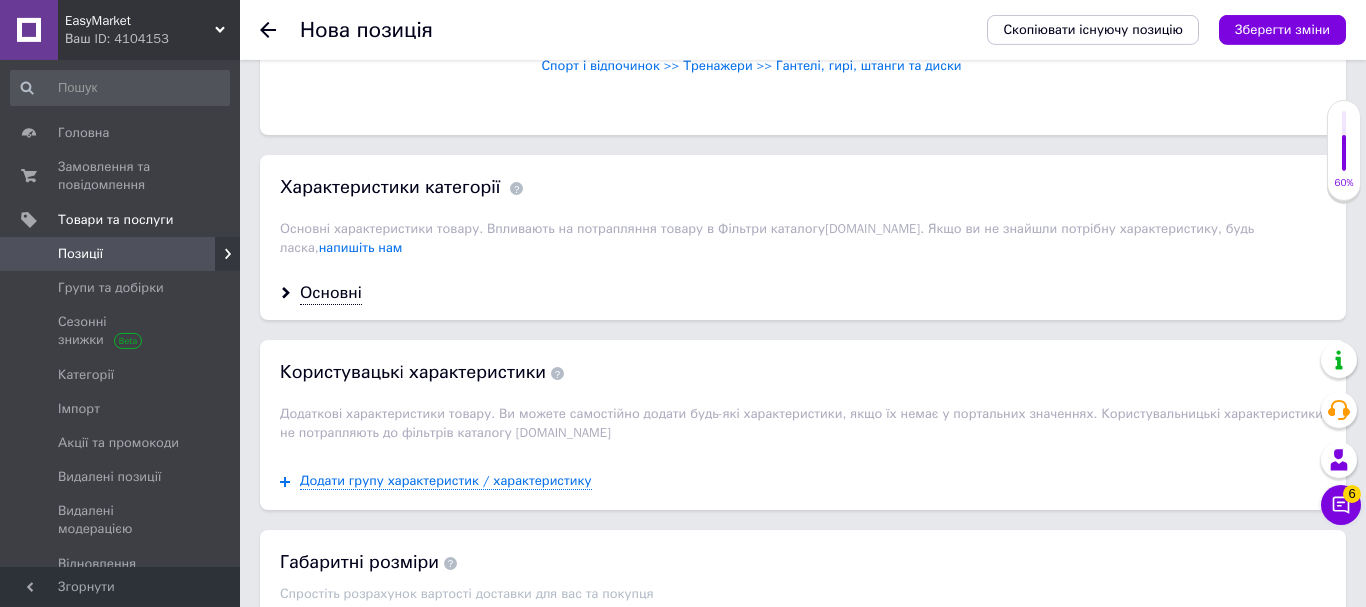 scroll, scrollTop: 2142, scrollLeft: 0, axis: vertical 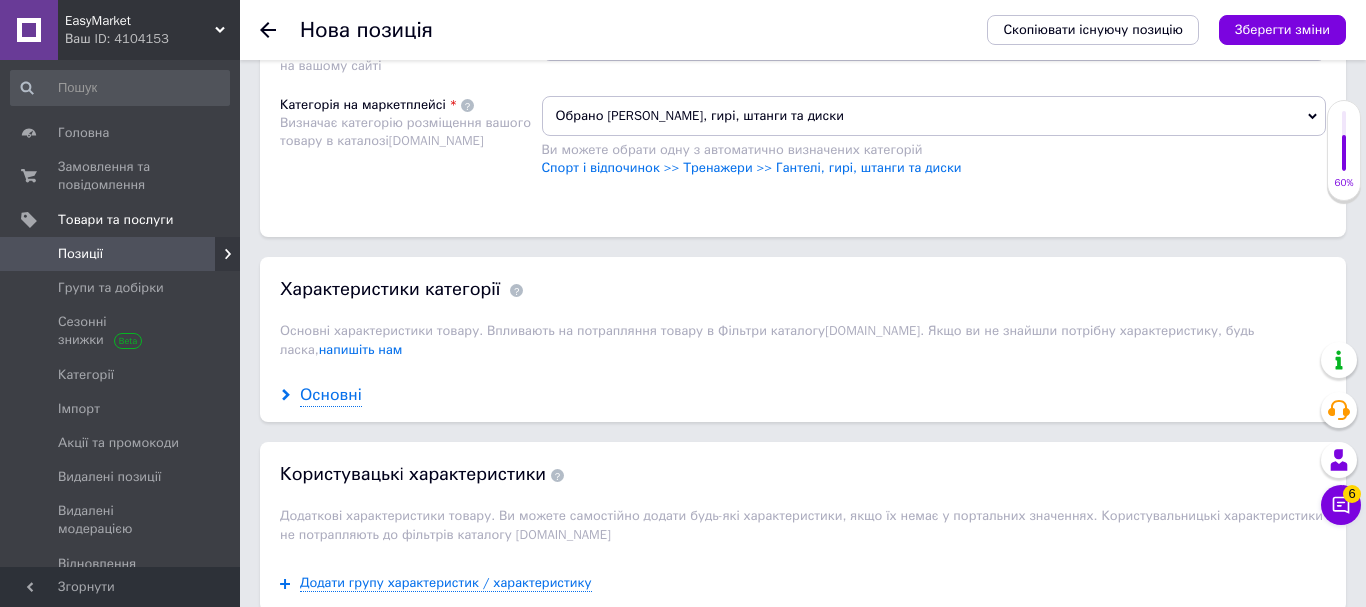 click on "Основні" at bounding box center [331, 395] 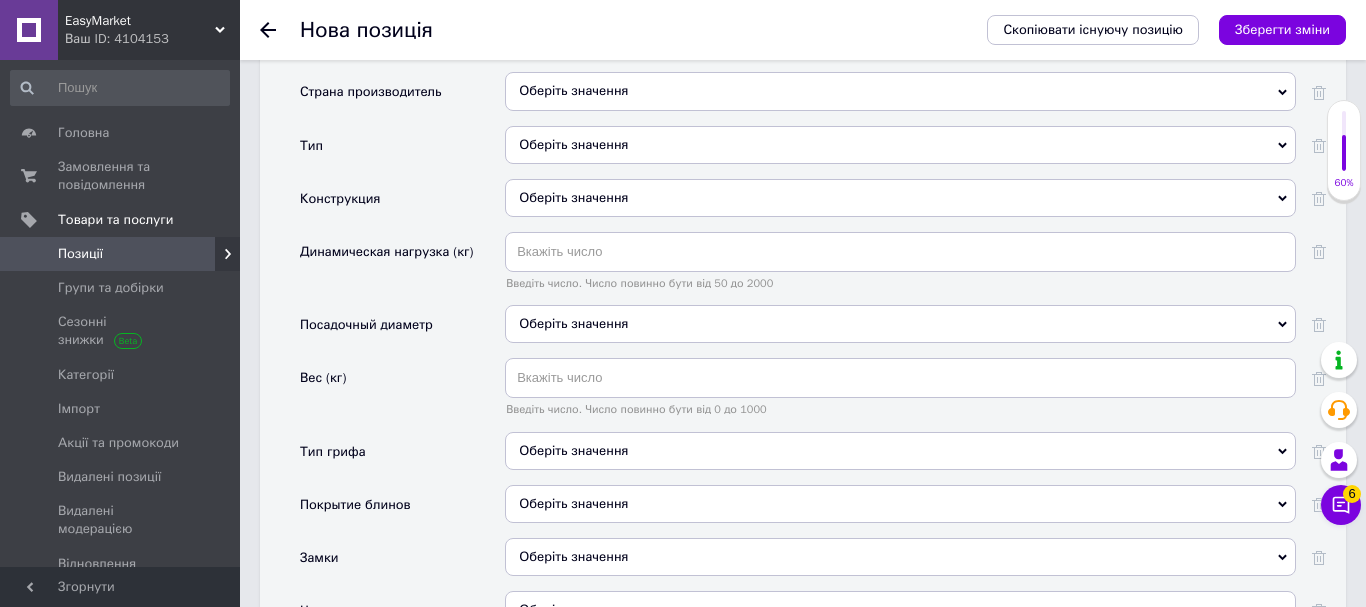 scroll, scrollTop: 2448, scrollLeft: 0, axis: vertical 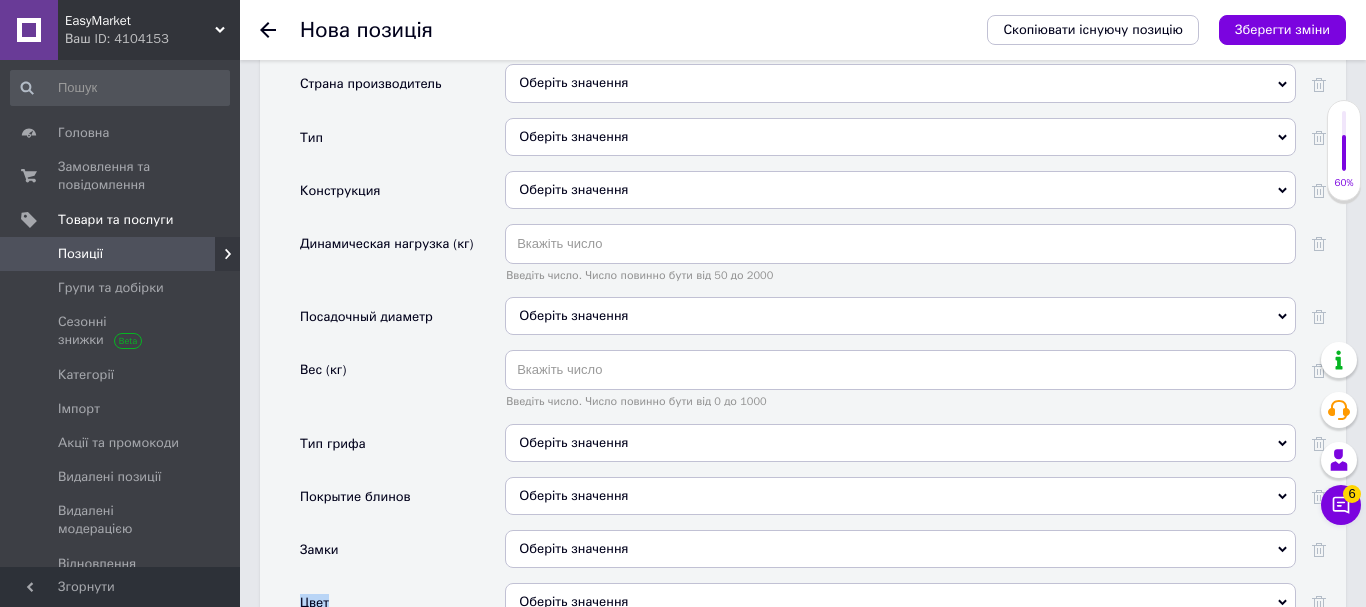 drag, startPoint x: 299, startPoint y: 127, endPoint x: 426, endPoint y: 474, distance: 369.5105 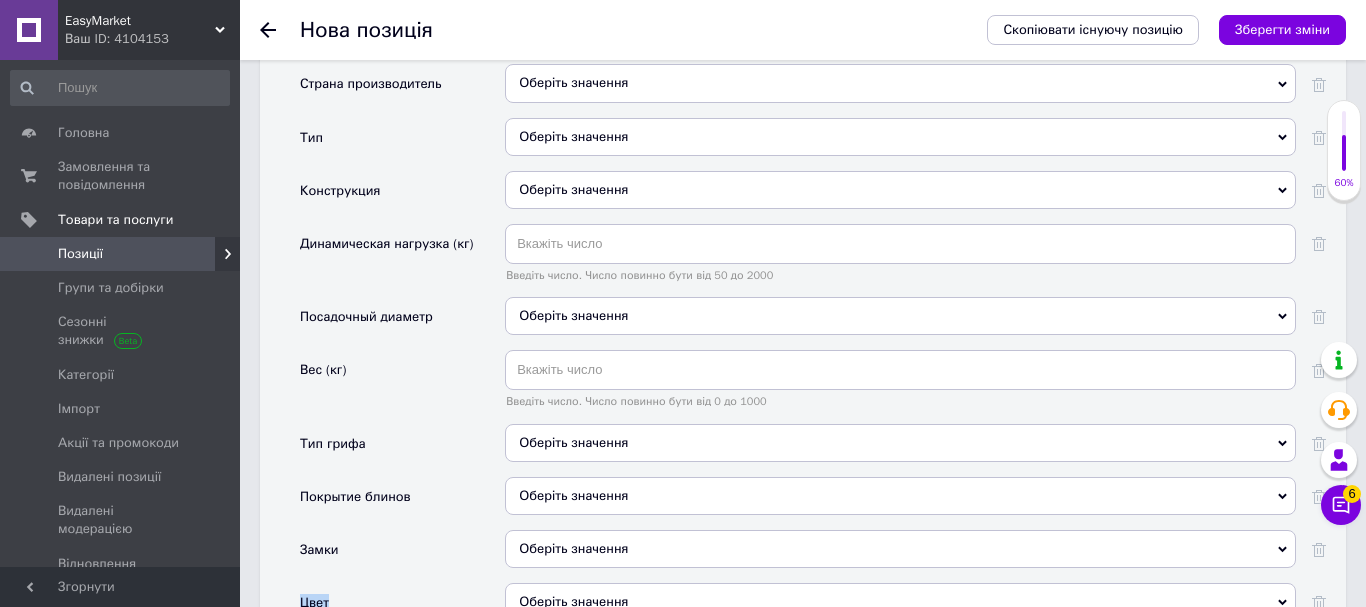 click on "Основні Производитель Оберіть значення Страна производитель Оберіть значення Тип Оберіть значення Конструкция Оберіть значення Динамическая нагрузка (кг) Введіть число. Число повинно бути від 50 до 2000 Посадочный диаметр Оберіть значення Вес (кг) Введіть число. Число повинно бути від 0 до 1000 Тип грифа Оберіть значення Покрытие [PERSON_NAME] Оберіть значення Замки Оберіть значення Цвет Оберіть значення Состояние Оберіть значення" at bounding box center (803, 339) 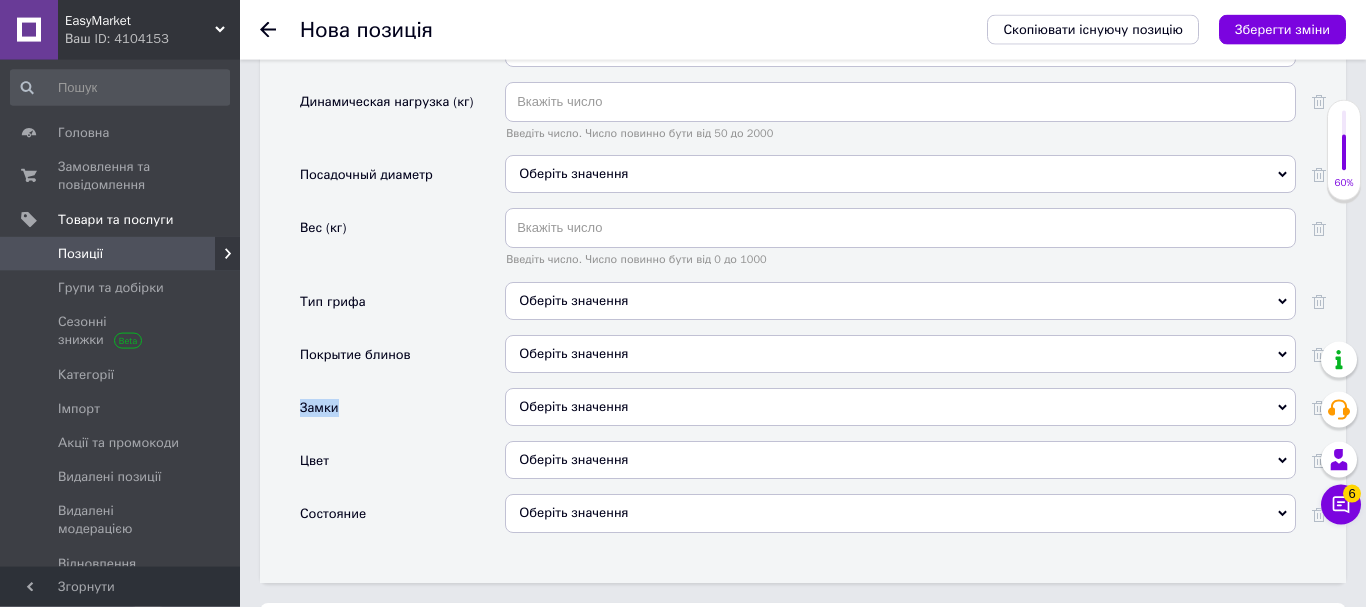 scroll, scrollTop: 2769, scrollLeft: 0, axis: vertical 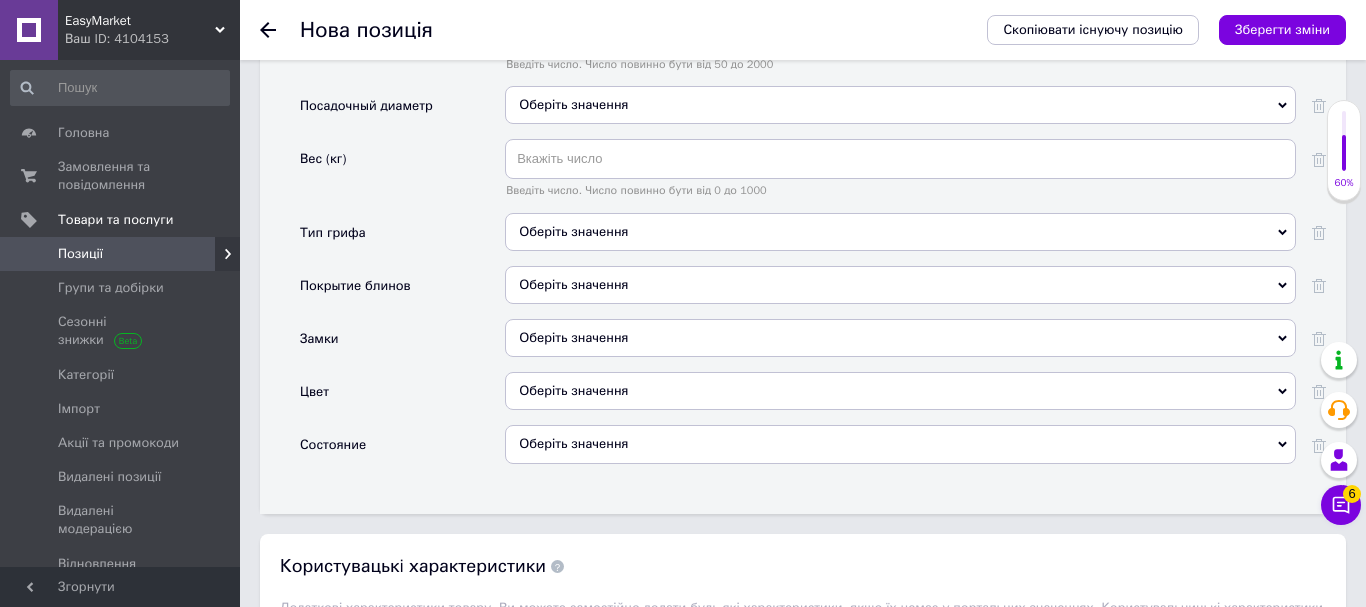 click on "Состояние" at bounding box center (402, 451) 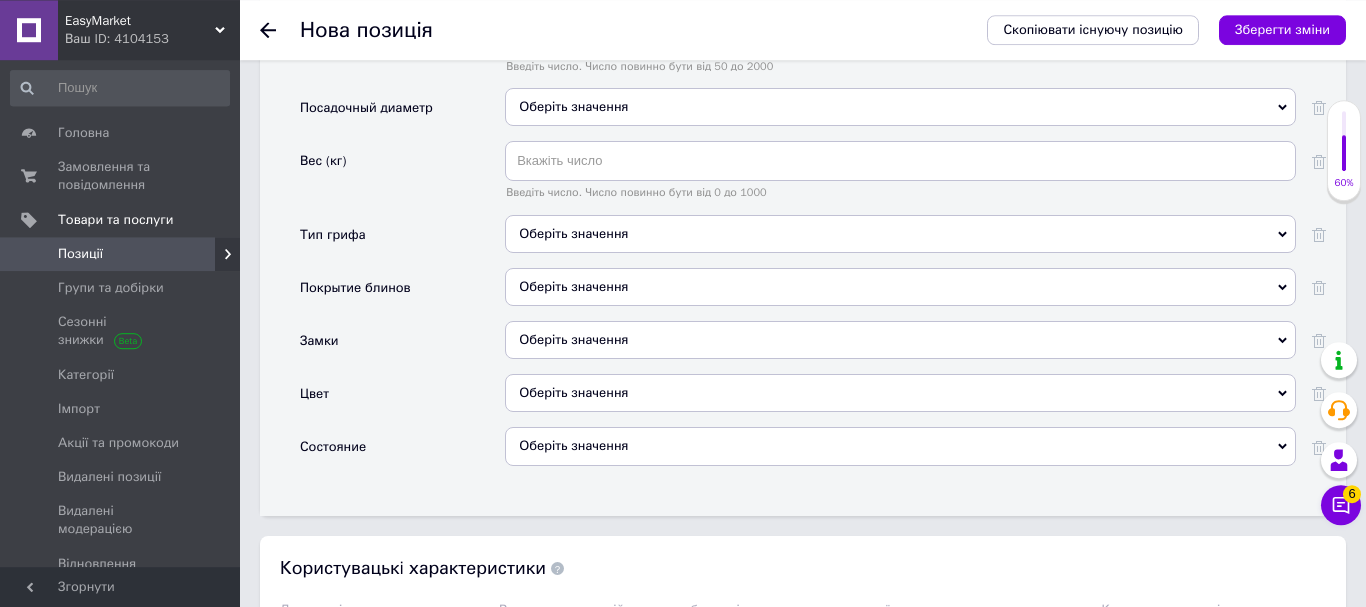 scroll, scrollTop: 2361, scrollLeft: 0, axis: vertical 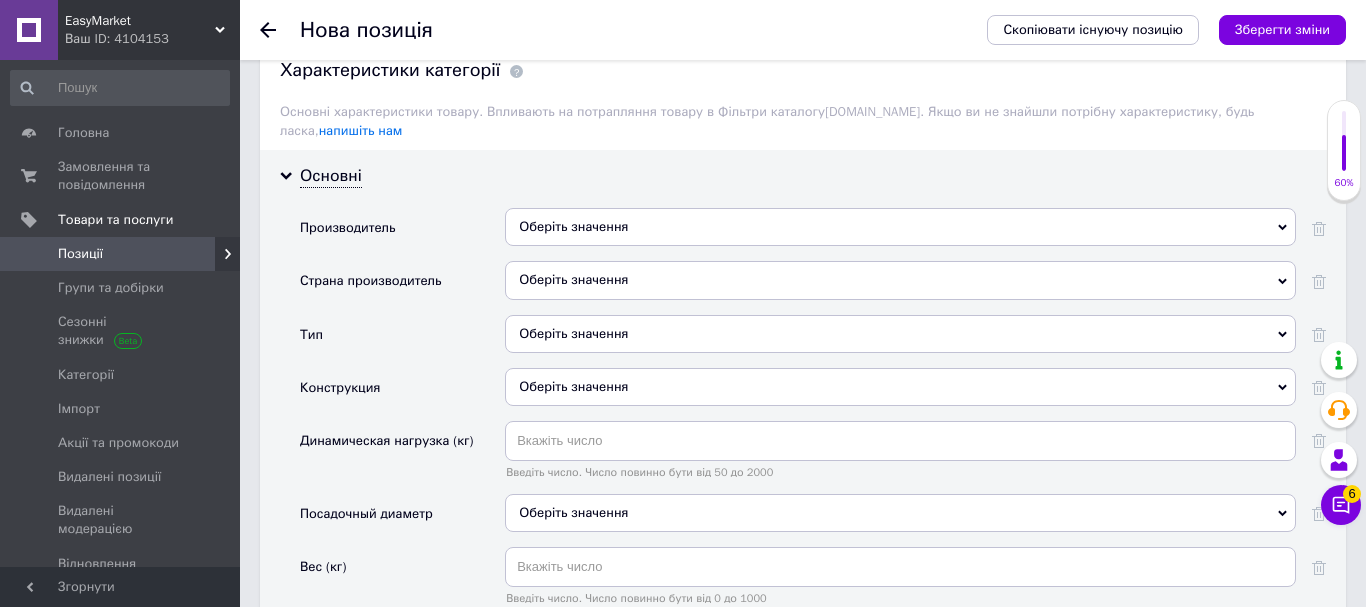 click on "Оберіть значення" at bounding box center (900, 227) 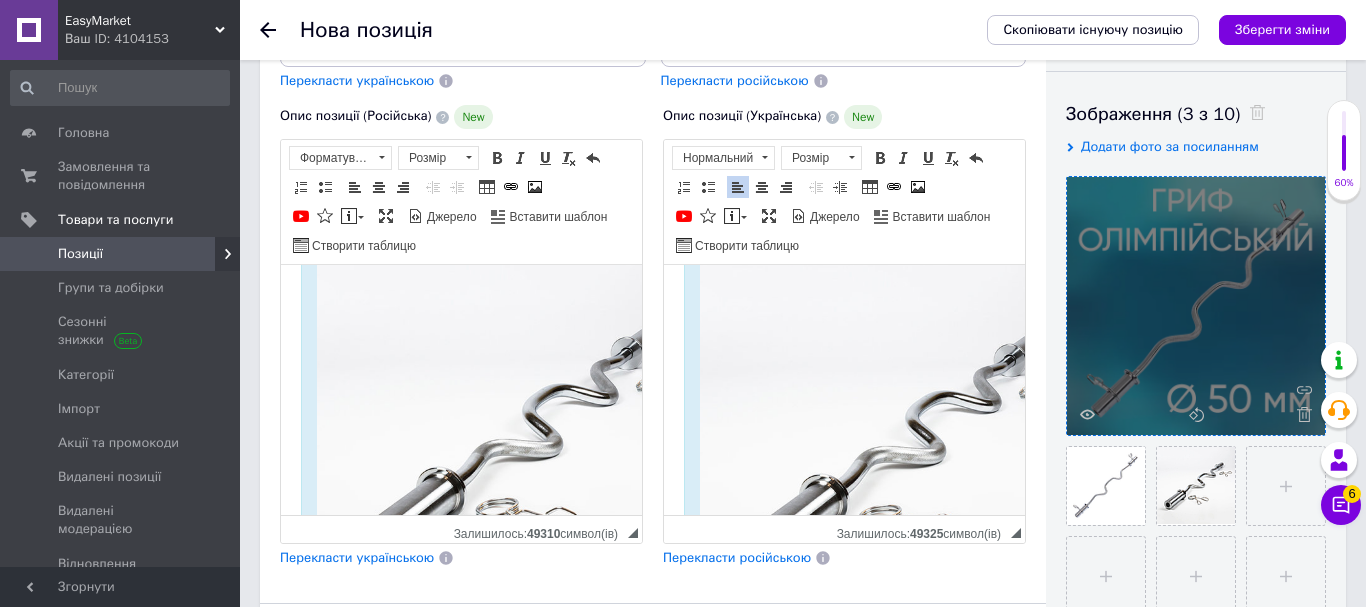 scroll, scrollTop: 117, scrollLeft: 0, axis: vertical 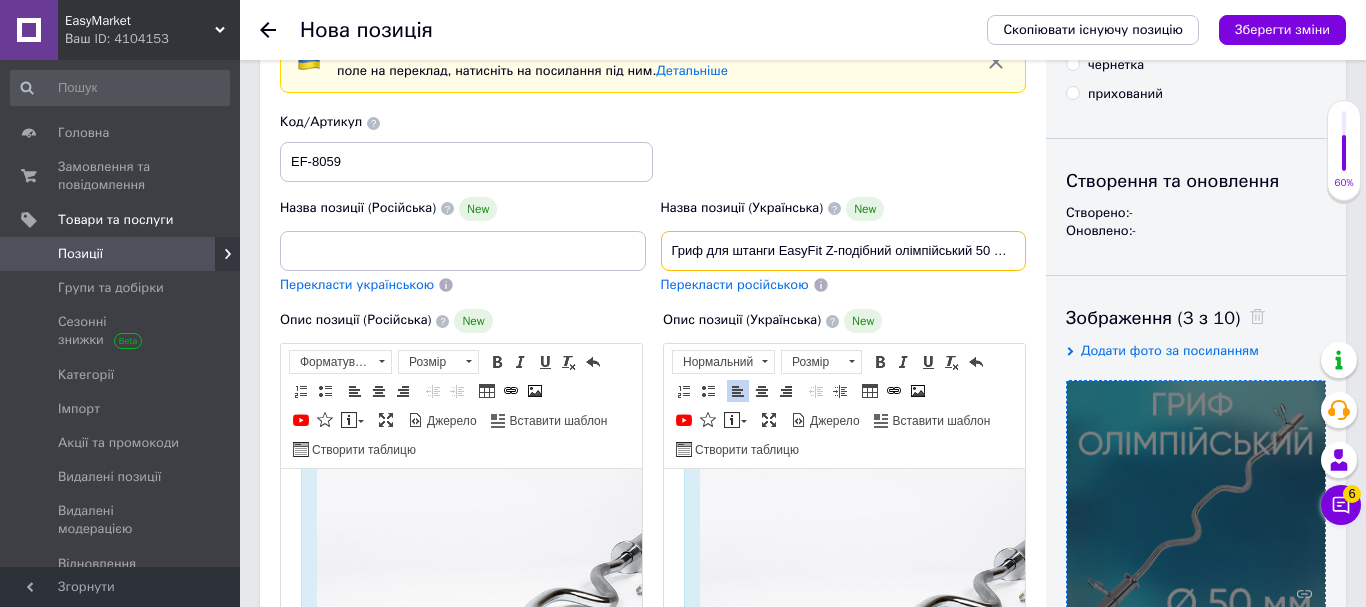 drag, startPoint x: 772, startPoint y: 263, endPoint x: 629, endPoint y: 251, distance: 143.50261 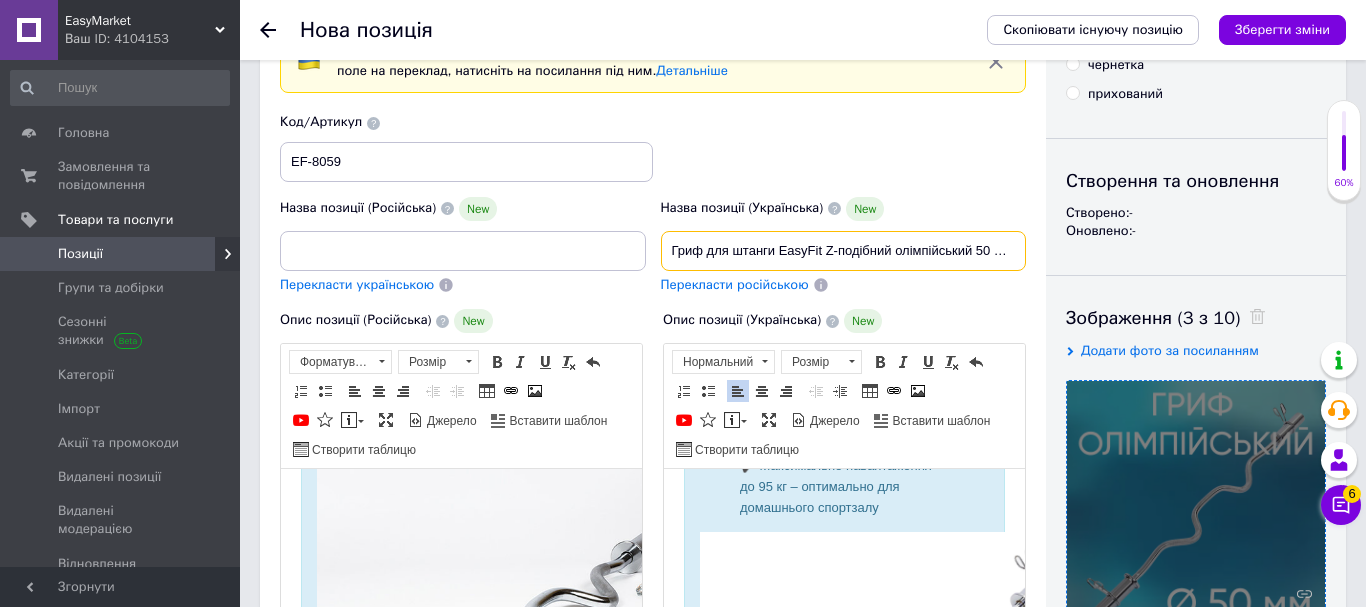 scroll, scrollTop: 1236, scrollLeft: 0, axis: vertical 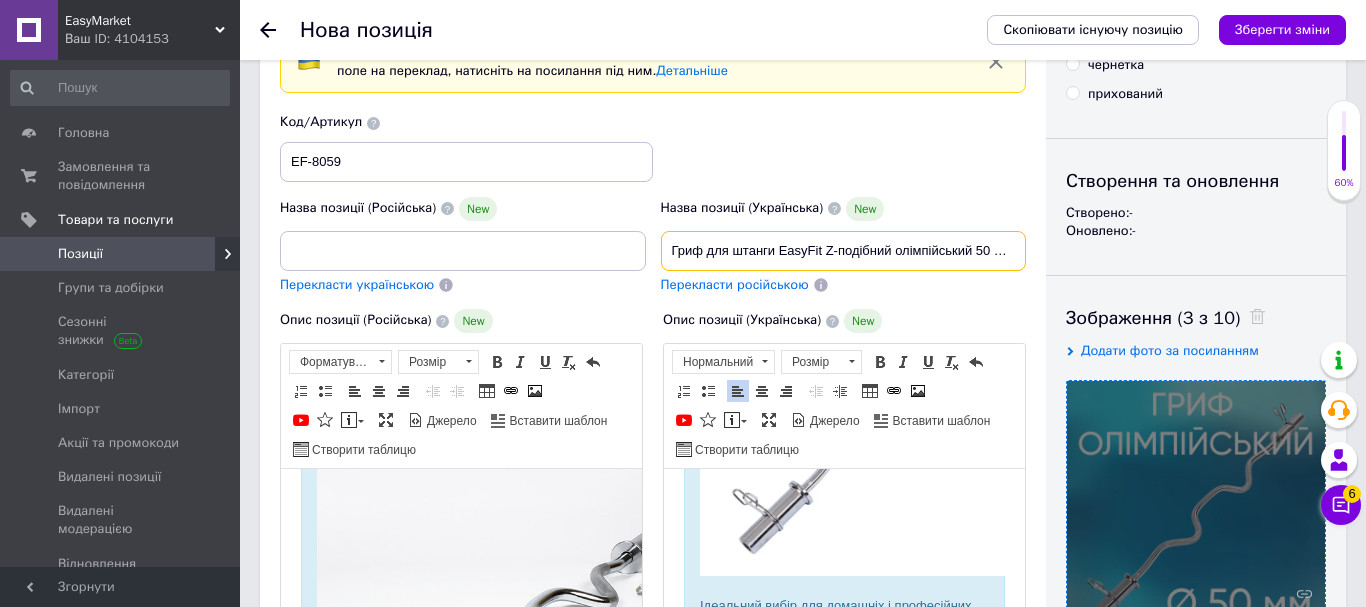 drag, startPoint x: 820, startPoint y: 250, endPoint x: 782, endPoint y: 255, distance: 38.327538 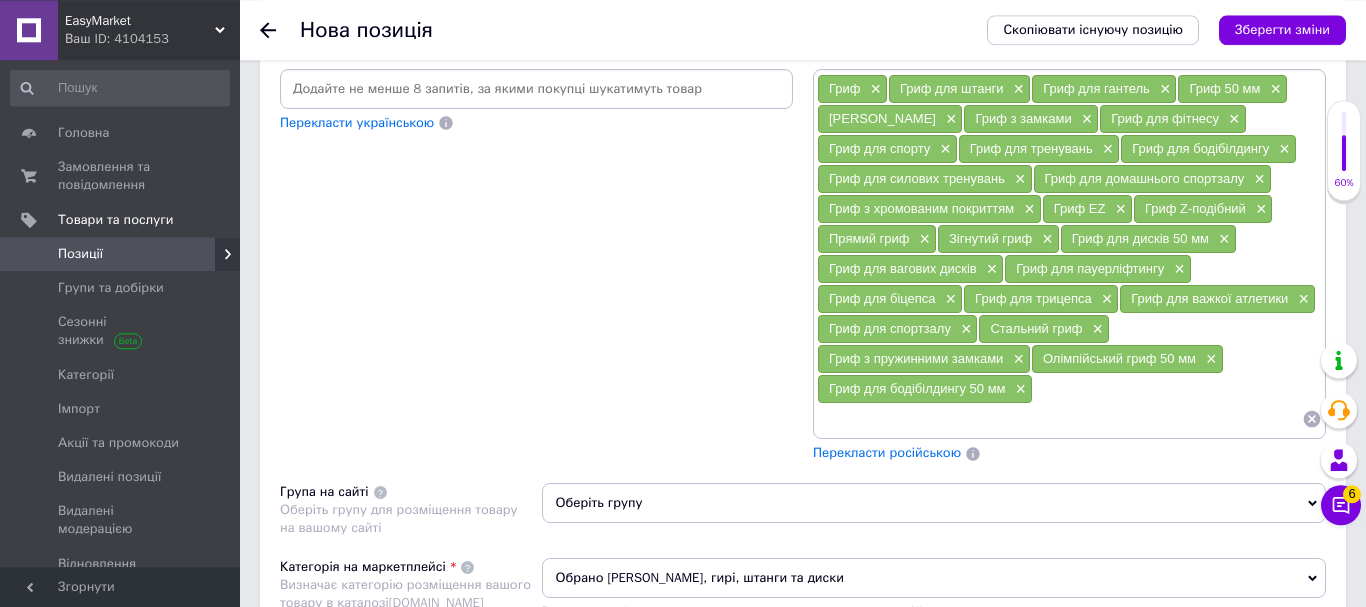 scroll, scrollTop: 1749, scrollLeft: 0, axis: vertical 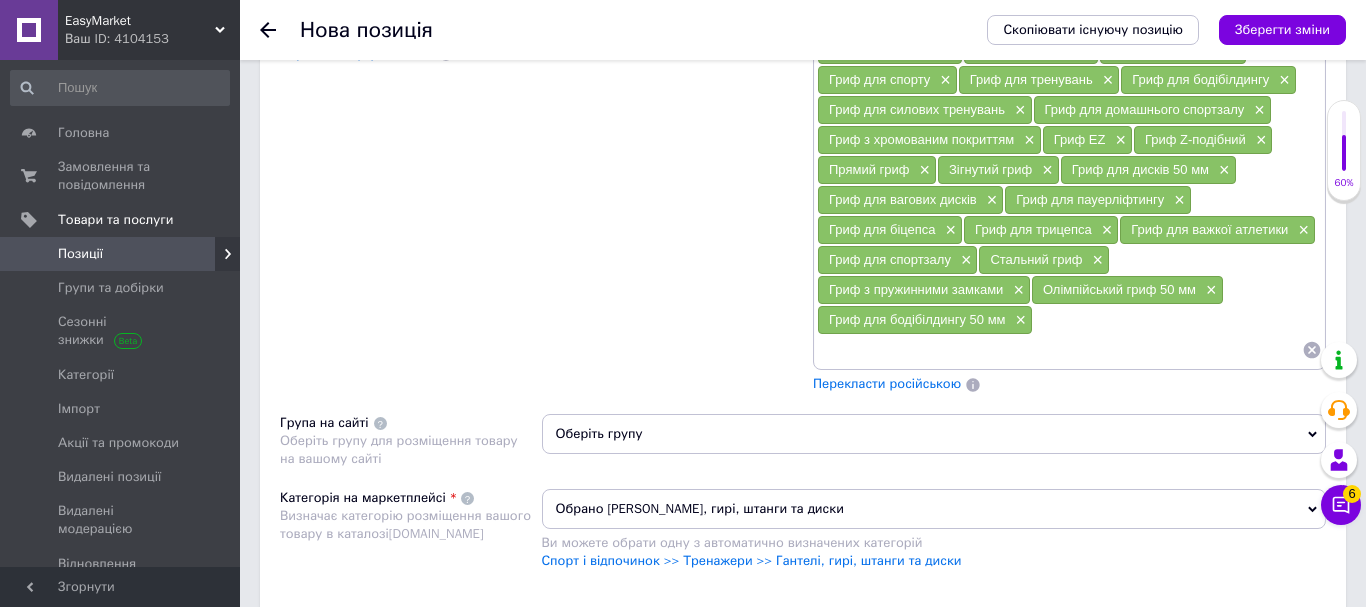 click on "Перекласти російською" at bounding box center (887, 383) 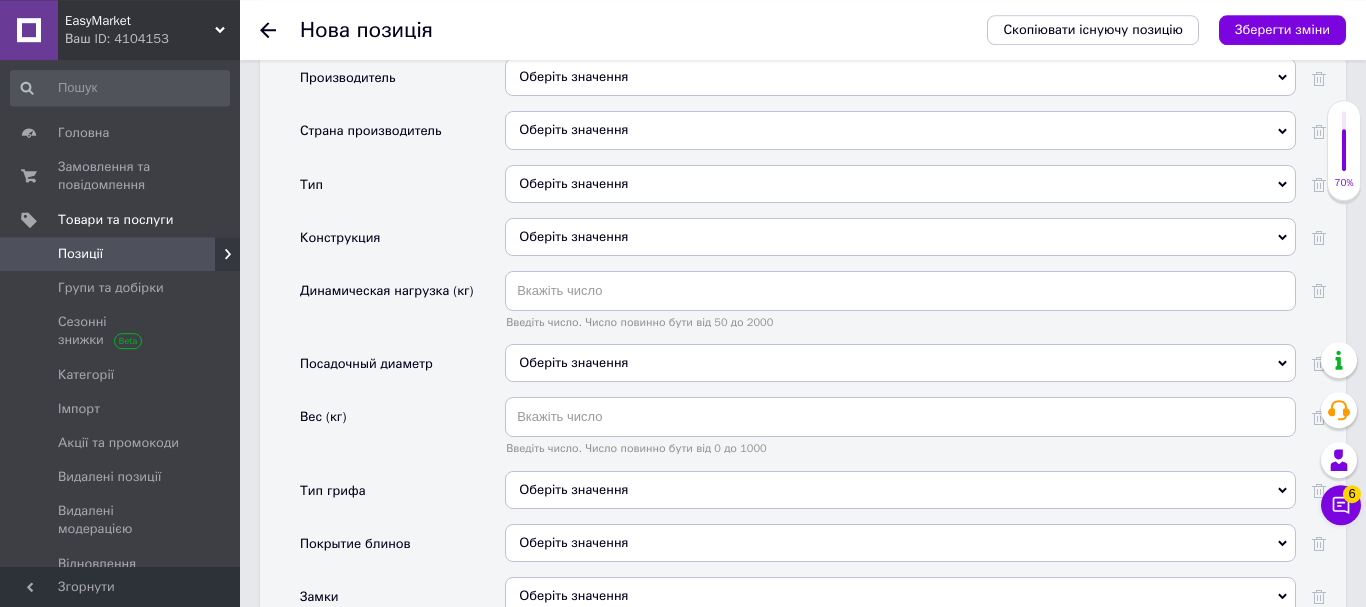 scroll, scrollTop: 2463, scrollLeft: 0, axis: vertical 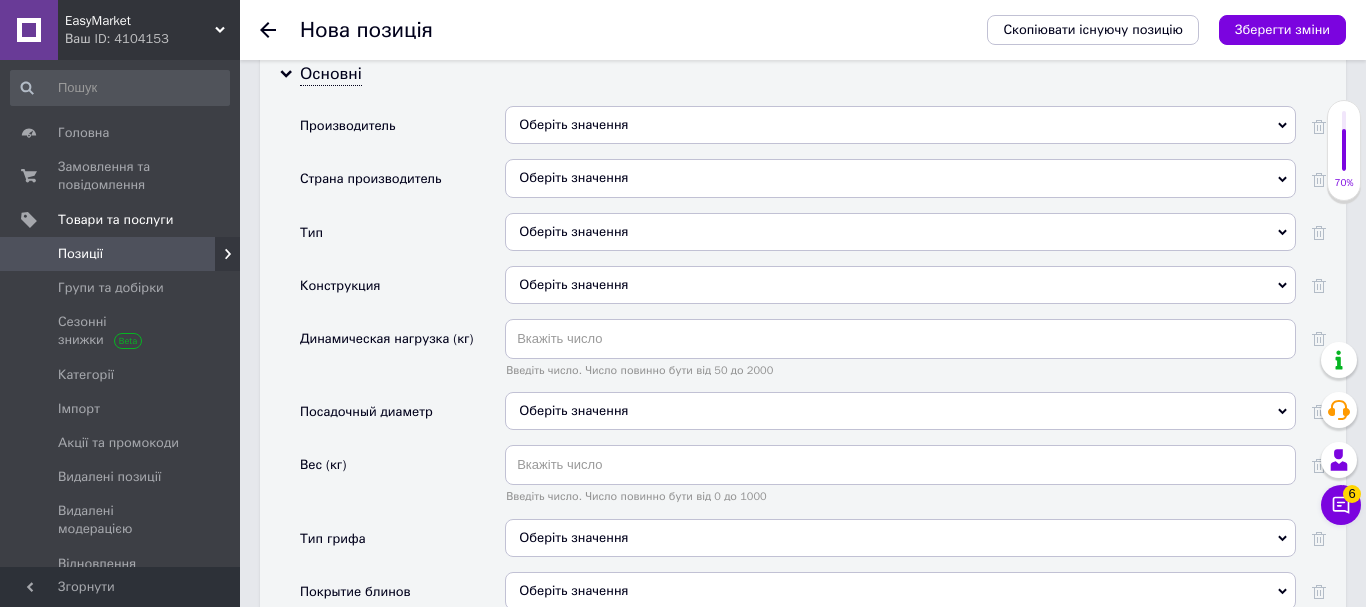 click on "Оберіть значення" at bounding box center (900, 125) 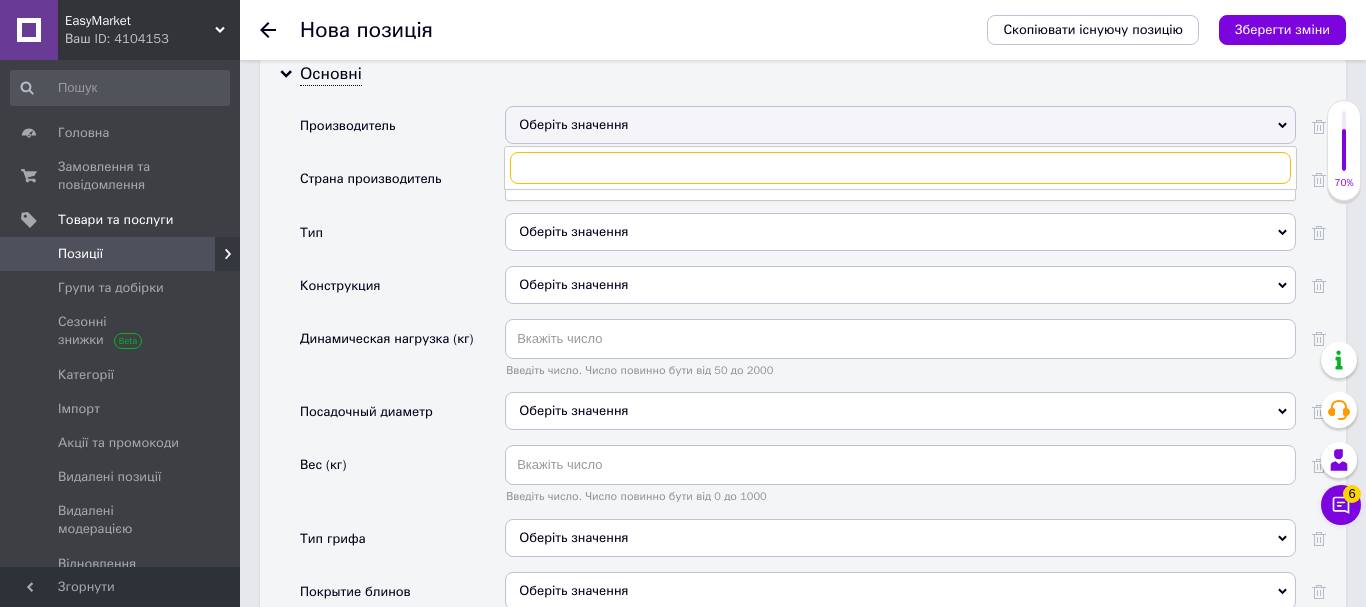 click at bounding box center (900, 168) 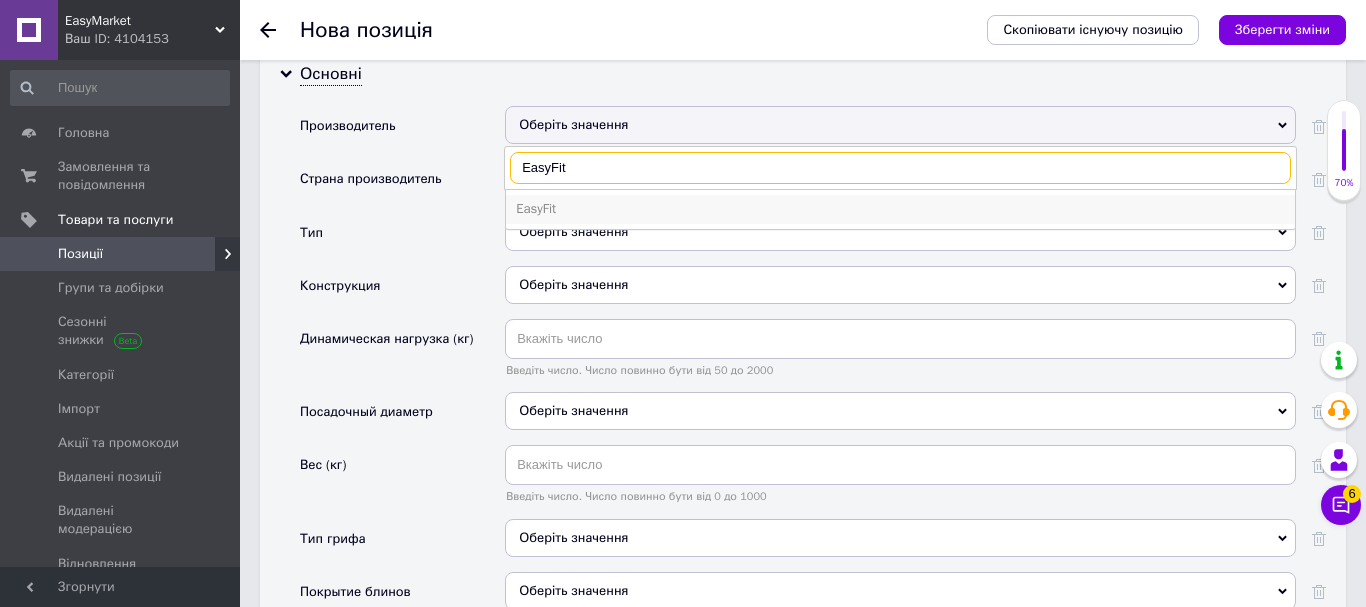 type on "EasyFit" 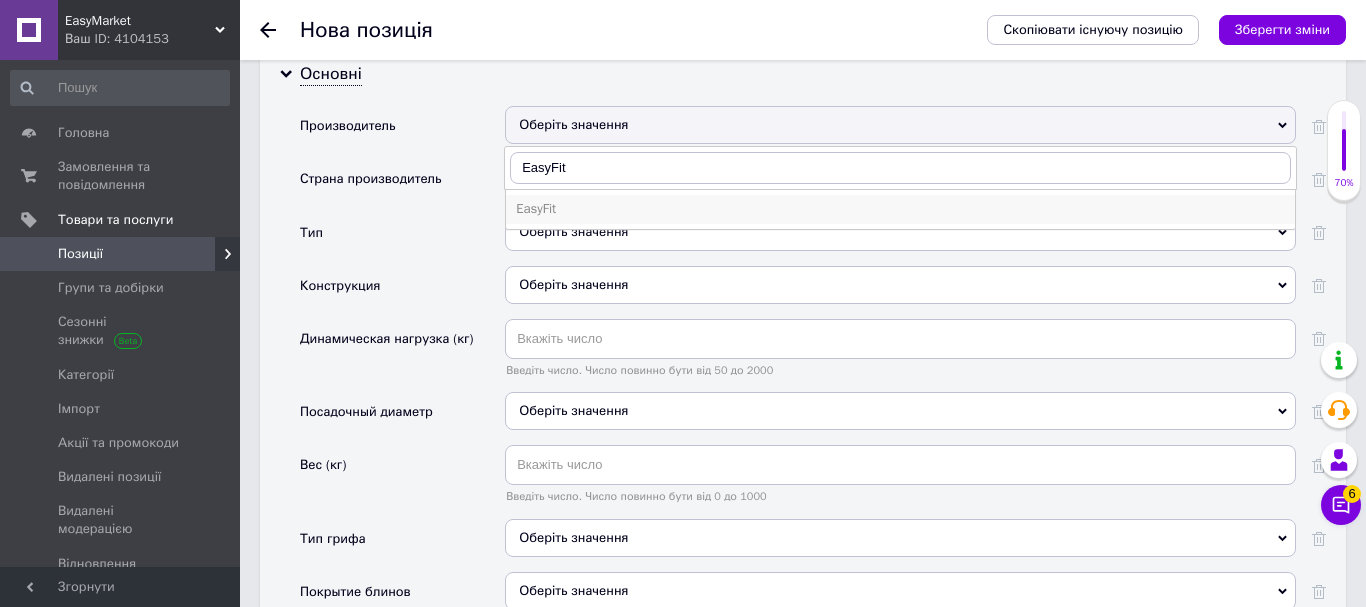 click on "EasyFit" at bounding box center (900, 209) 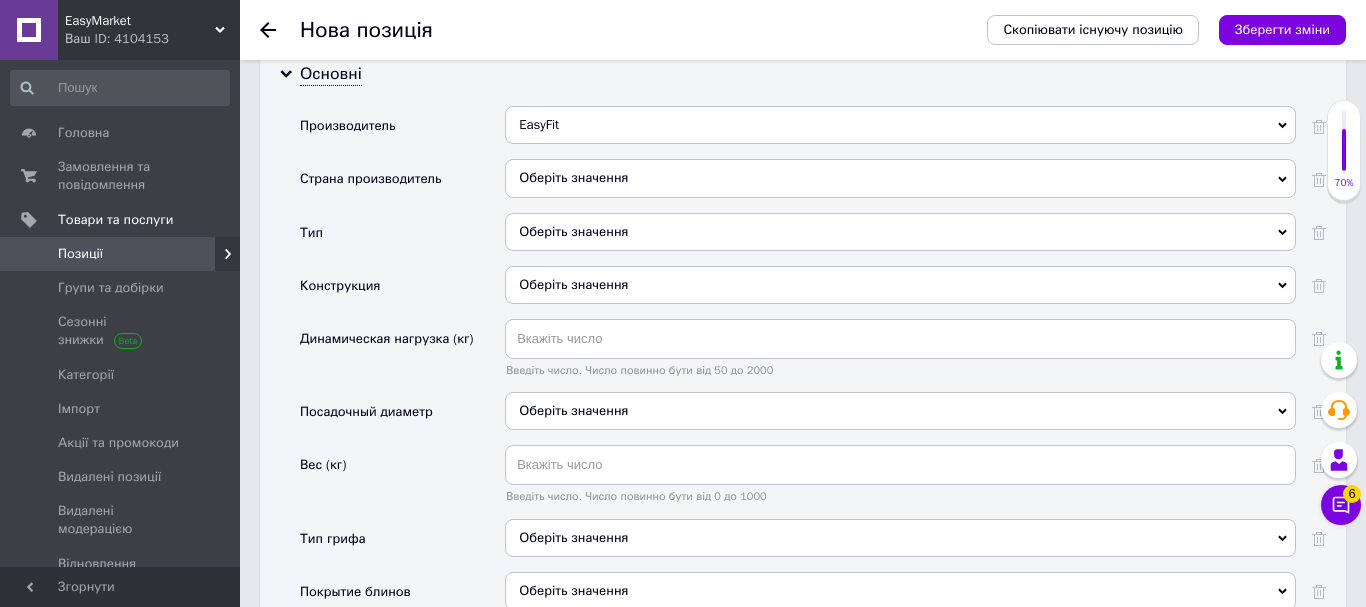 click on "Оберіть значення" at bounding box center (900, 178) 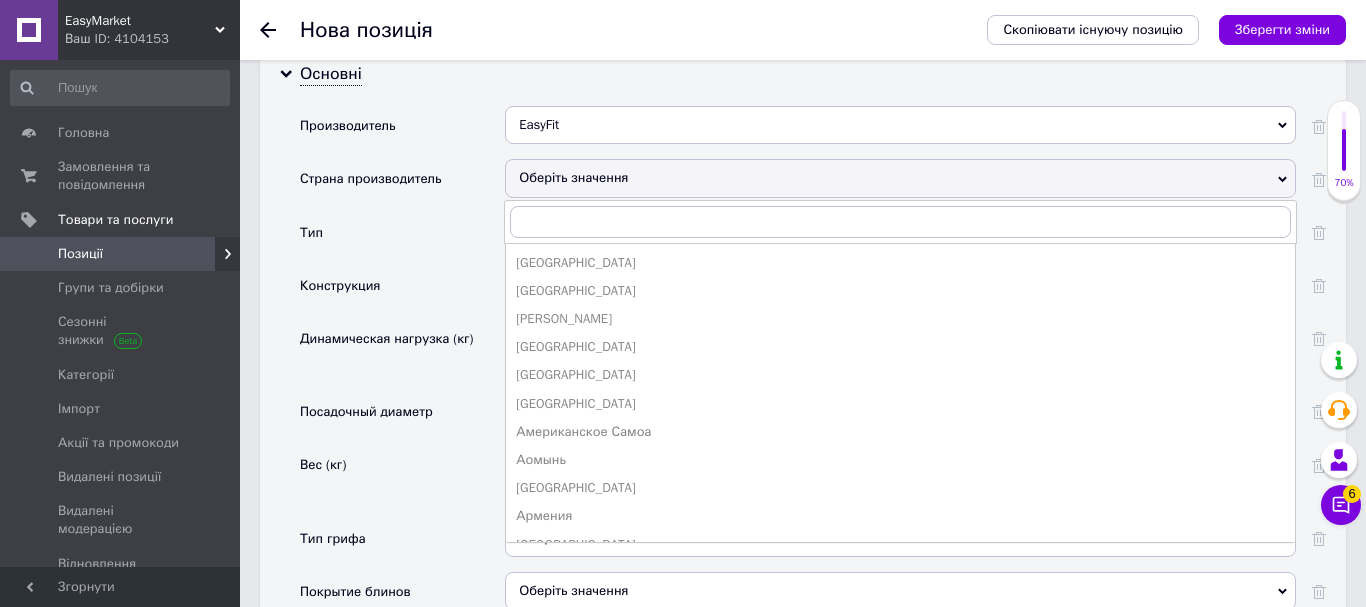 click on "Тип" at bounding box center (402, 239) 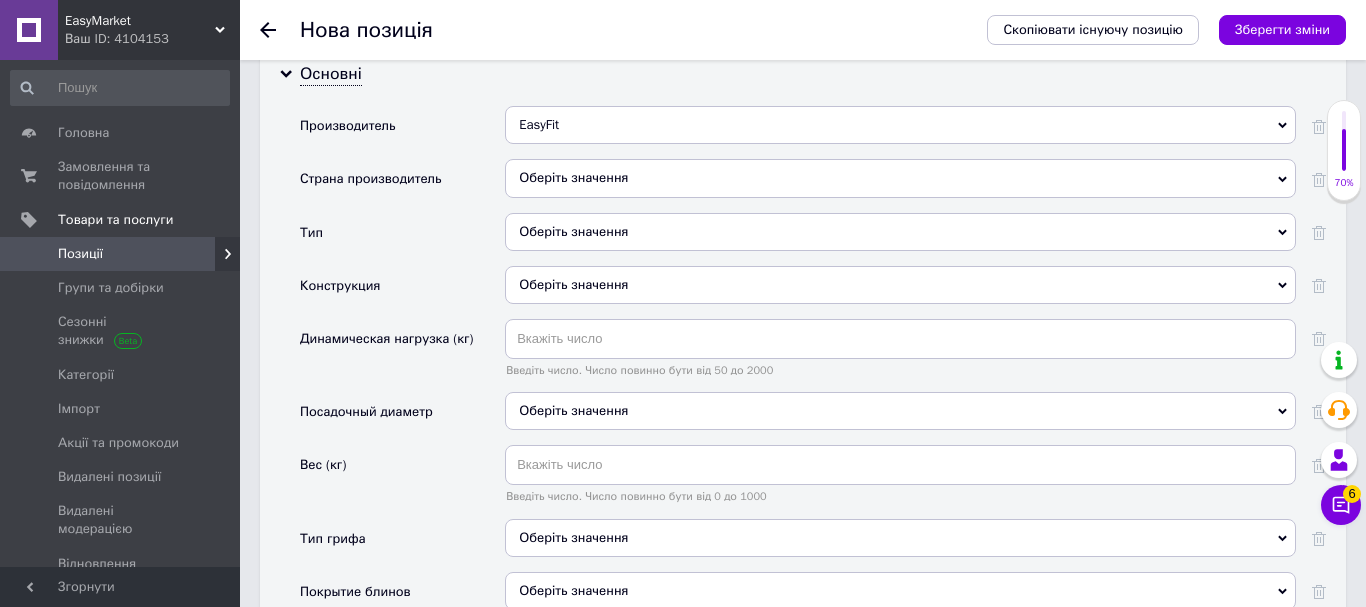 click on "Оберіть значення" at bounding box center (900, 232) 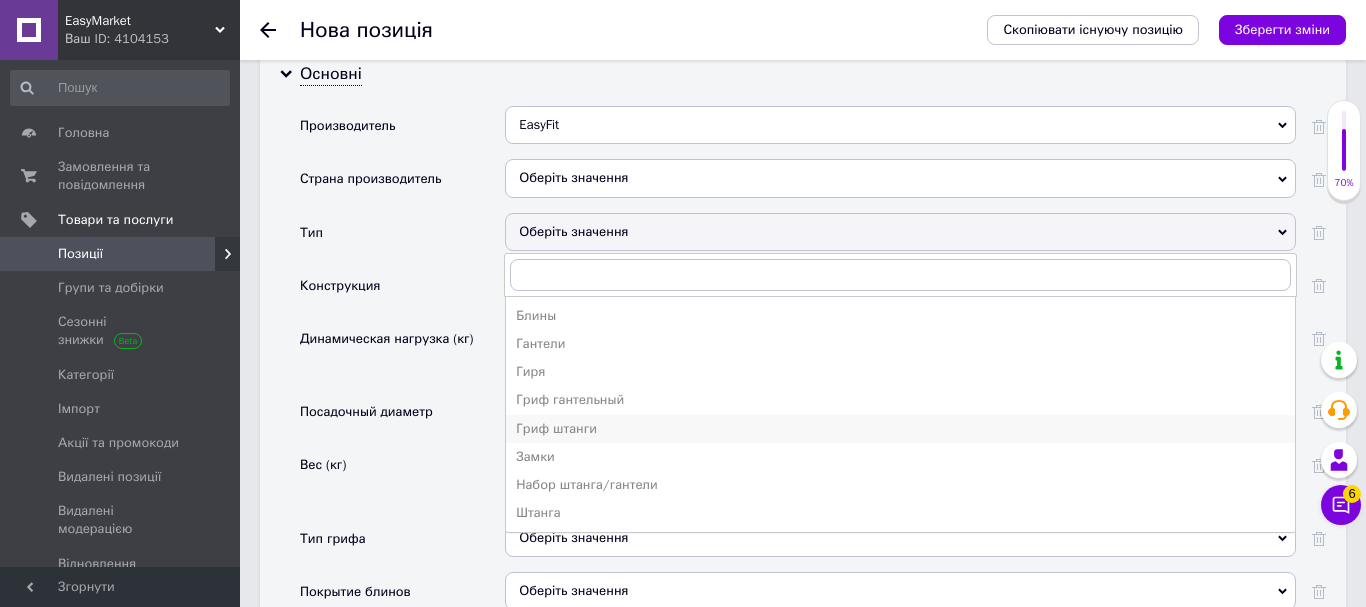 click on "Гриф штанги" at bounding box center [900, 429] 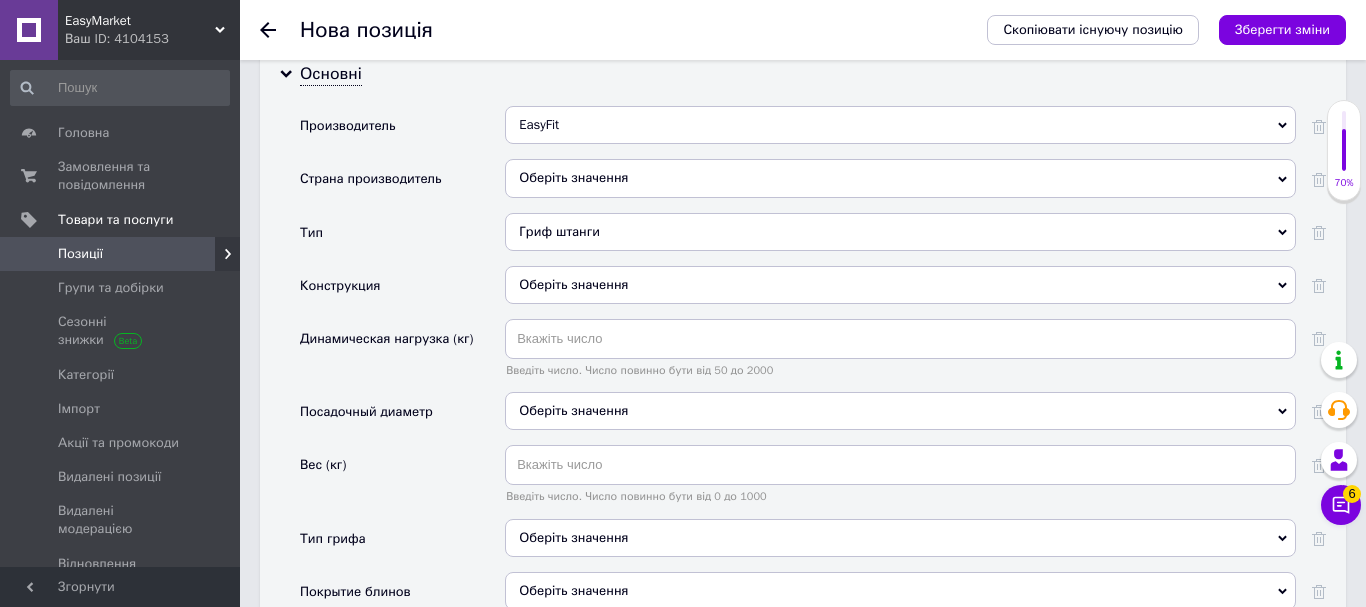 click on "Оберіть значення" at bounding box center [900, 285] 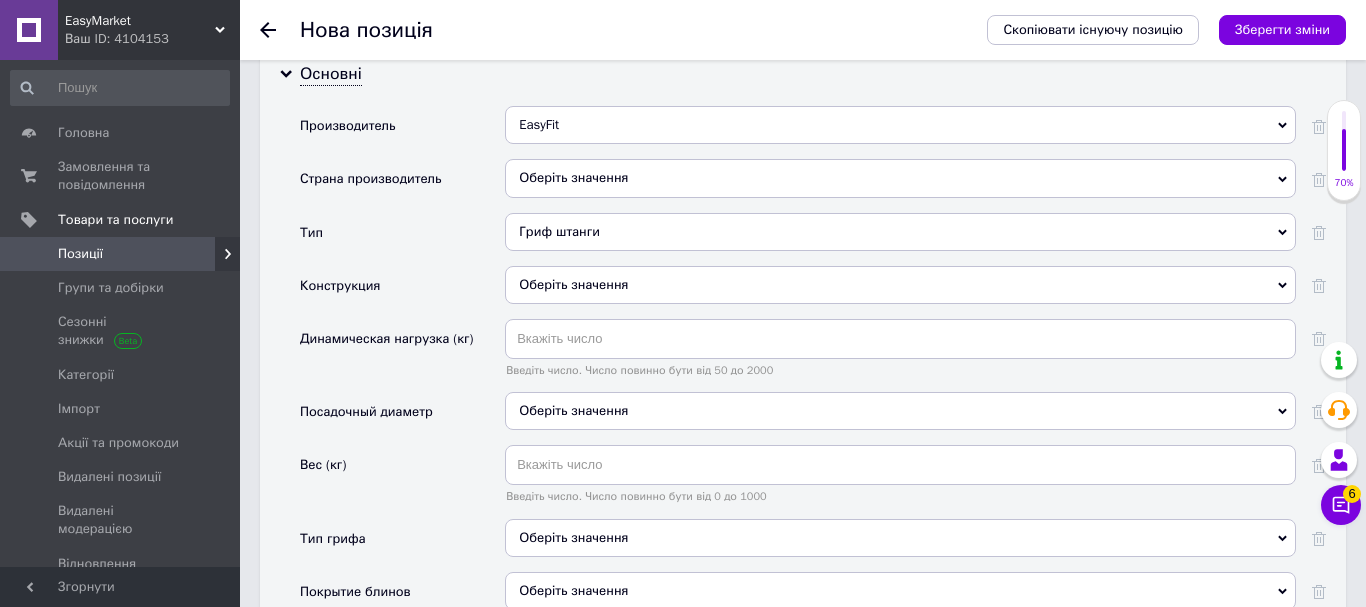click on "Конструкция" at bounding box center [402, 292] 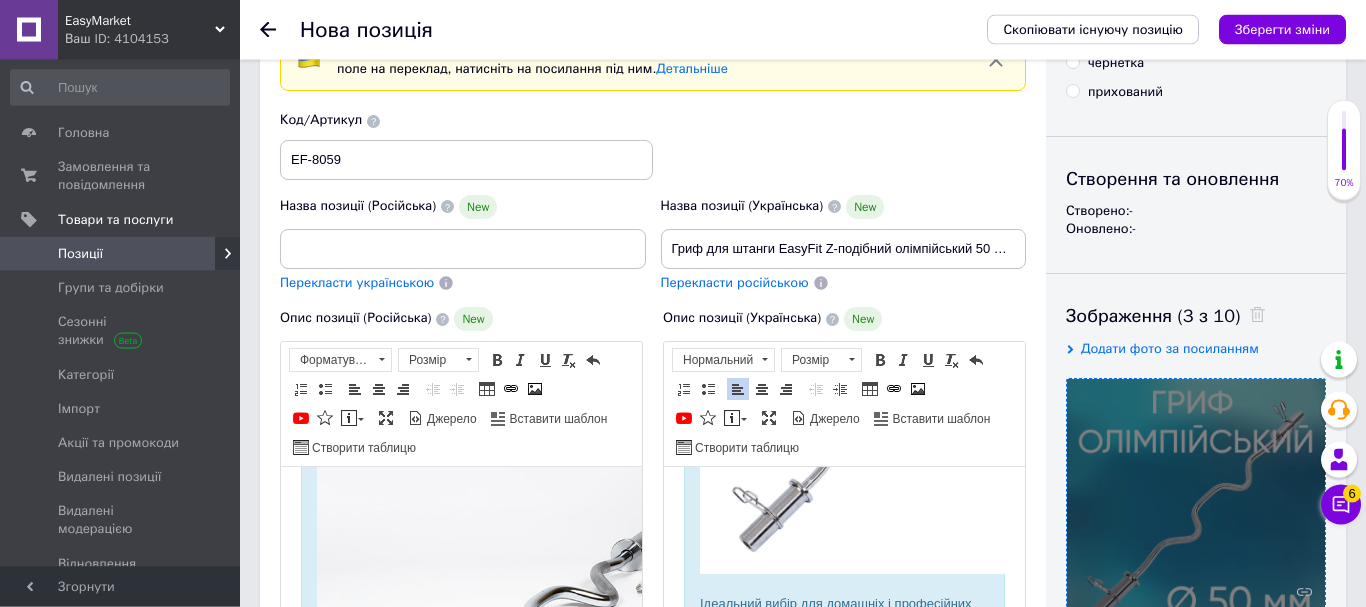 scroll, scrollTop: 117, scrollLeft: 0, axis: vertical 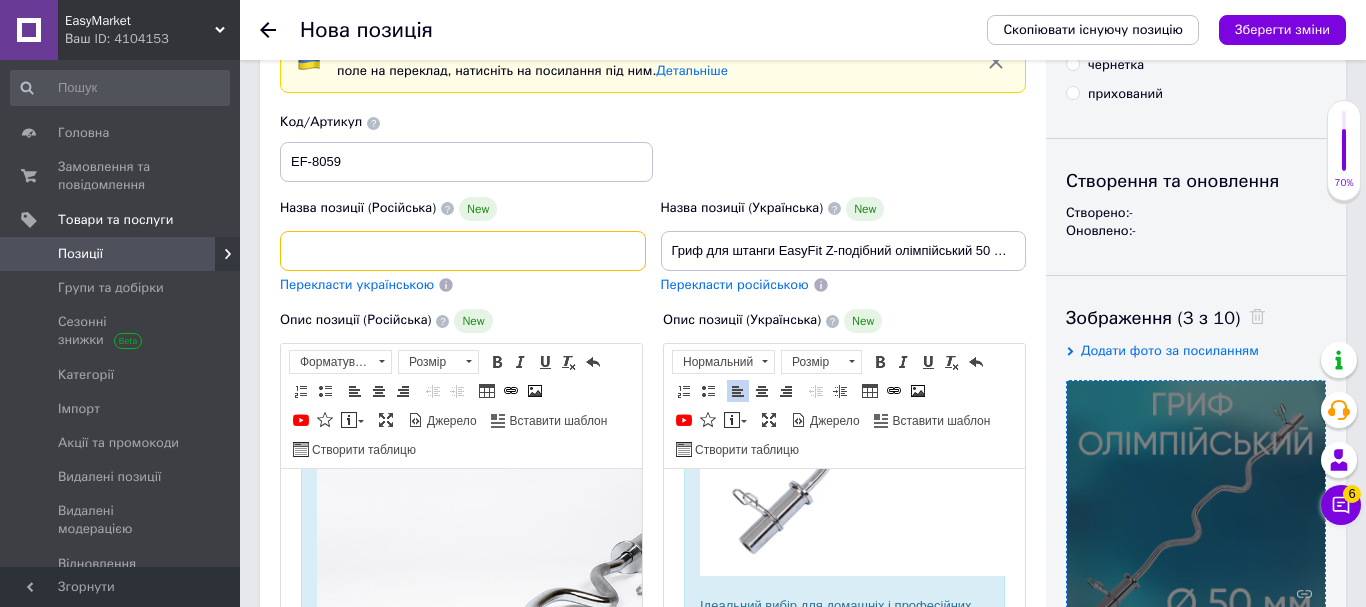 drag, startPoint x: 535, startPoint y: 232, endPoint x: 738, endPoint y: 251, distance: 203.88722 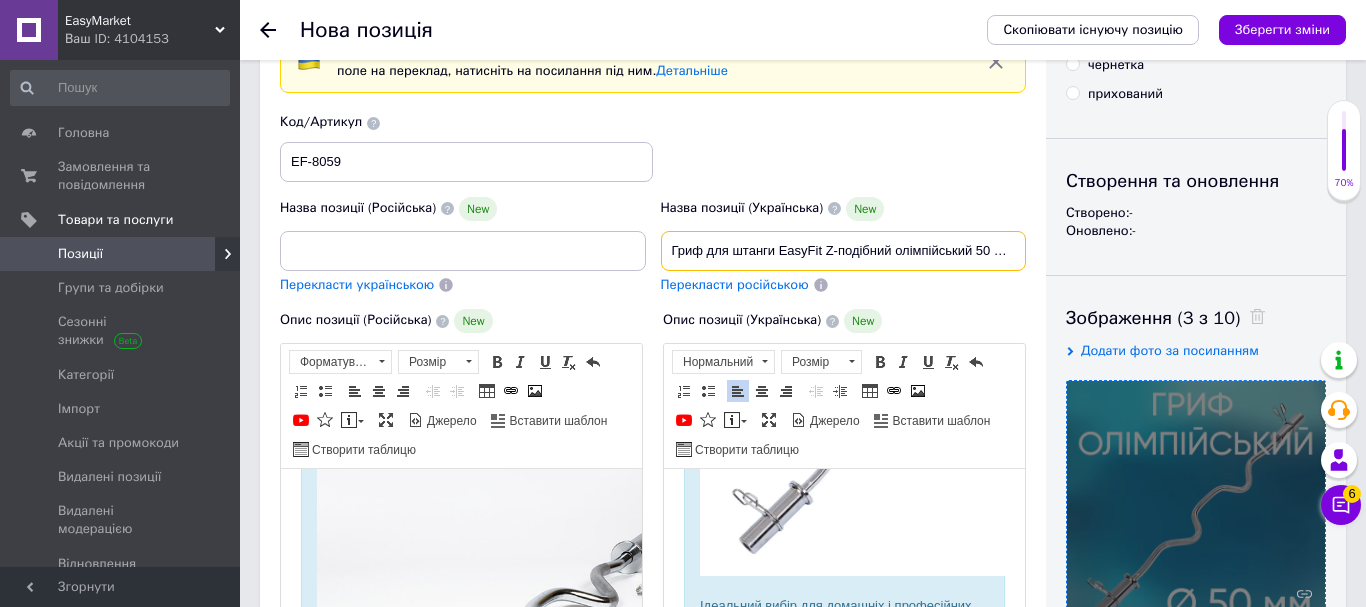 click on "Гриф для штанги EasyFit Z-подібний олімпійський 50 мм Гриф для бодібілдингу з хромованим покриттям Гриф для фітнесу 1.2 м до 95 кг" at bounding box center (844, 251) 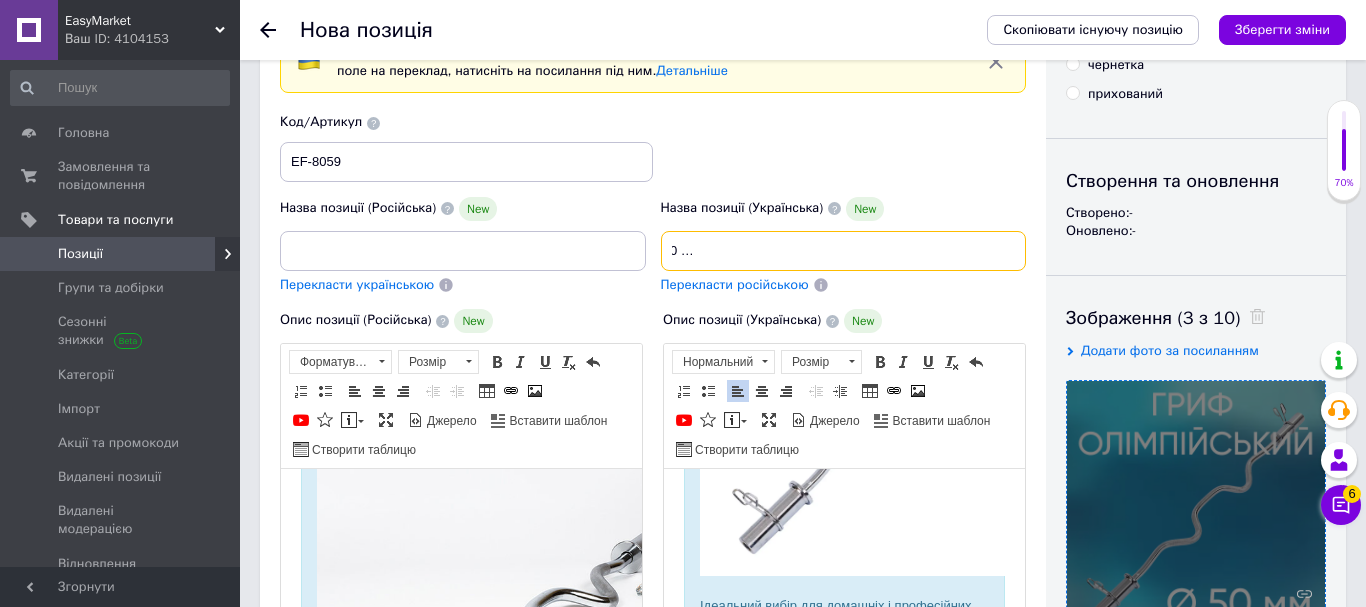 scroll, scrollTop: 0, scrollLeft: 489, axis: horizontal 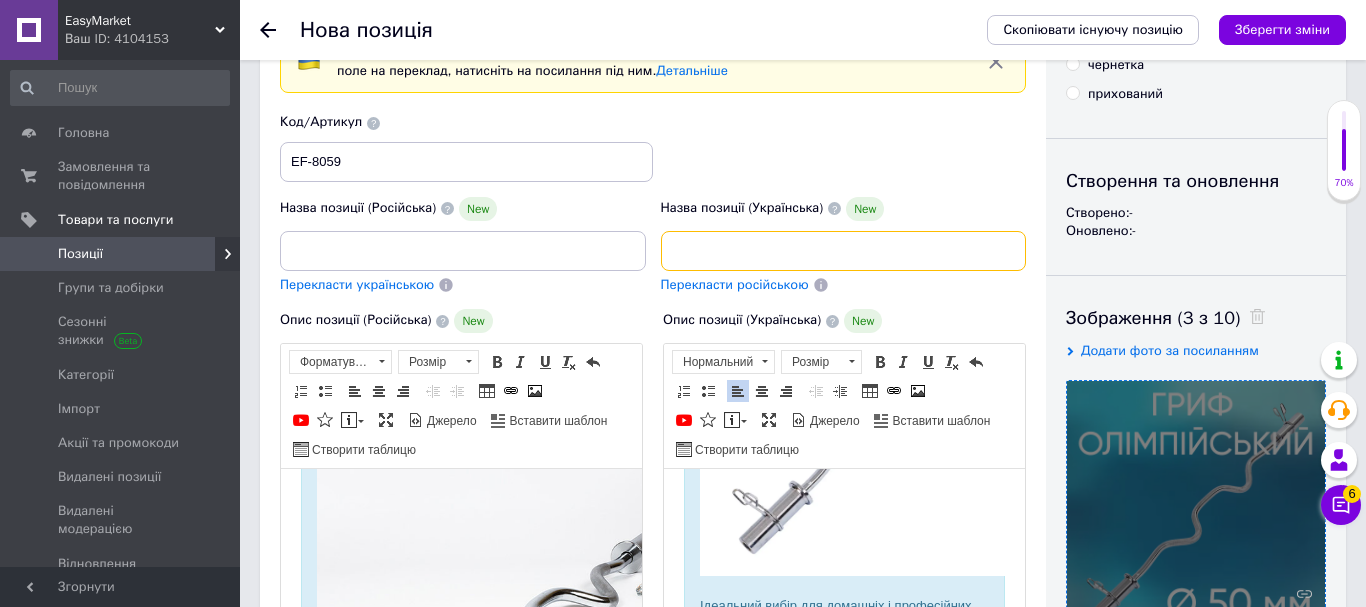 drag, startPoint x: 840, startPoint y: 251, endPoint x: 1065, endPoint y: 243, distance: 225.14218 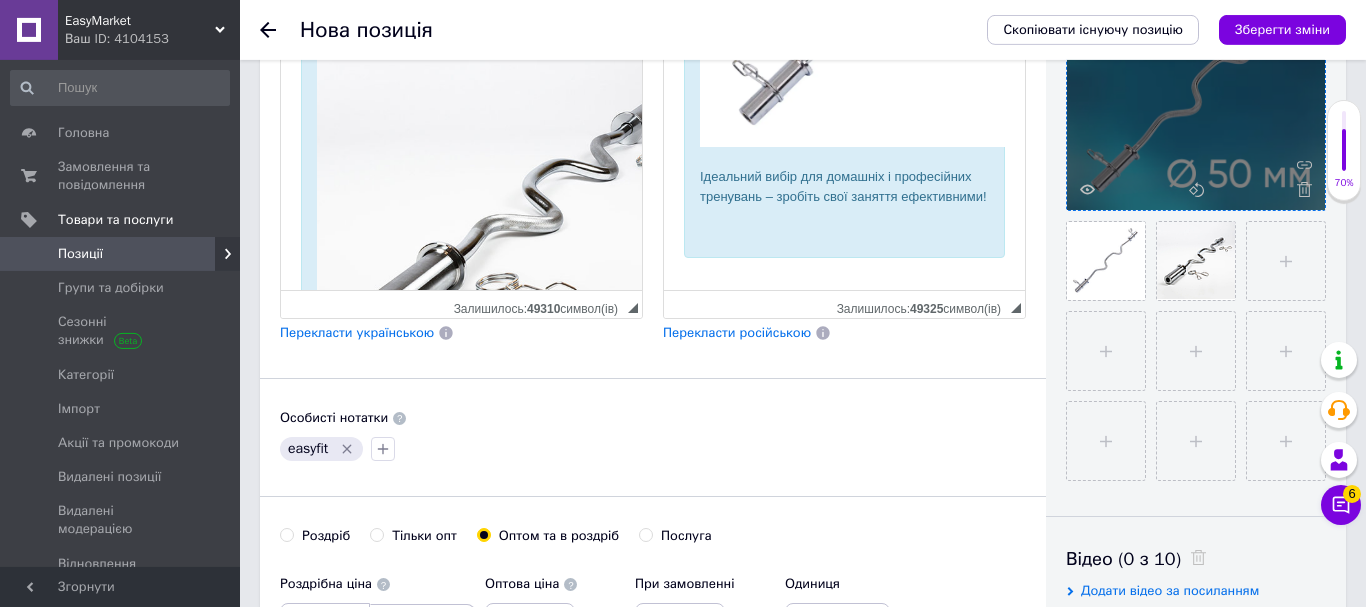 scroll, scrollTop: 423, scrollLeft: 0, axis: vertical 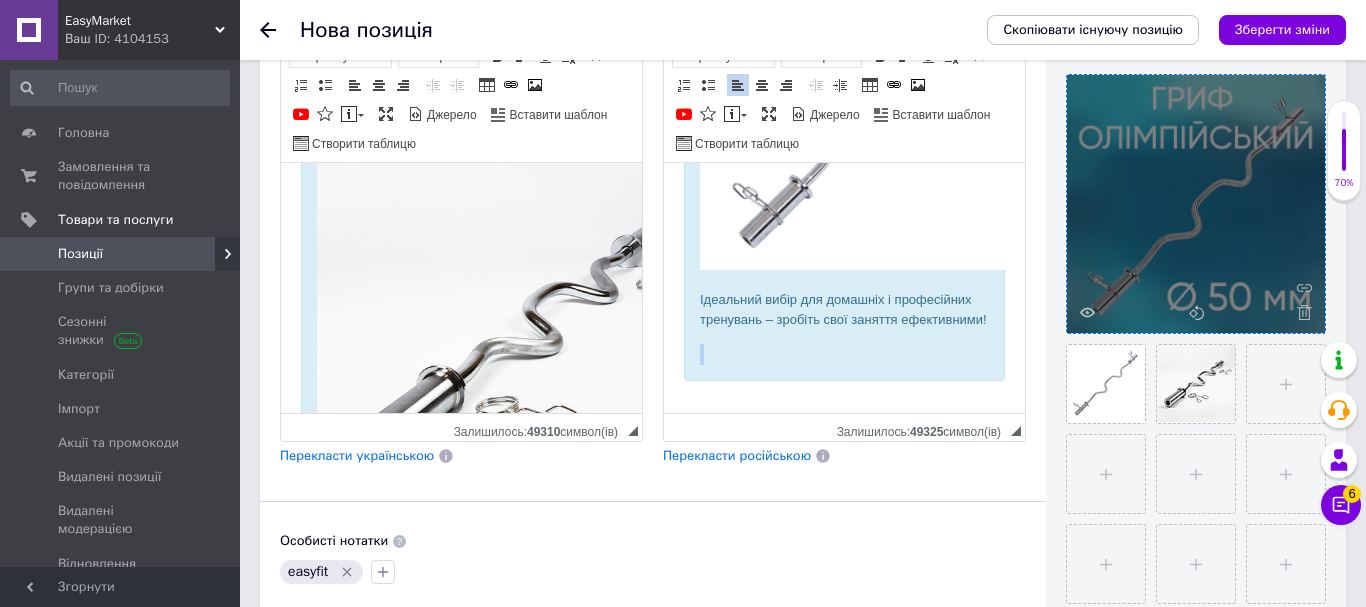 drag, startPoint x: 768, startPoint y: 354, endPoint x: 1383, endPoint y: 597, distance: 661.26697 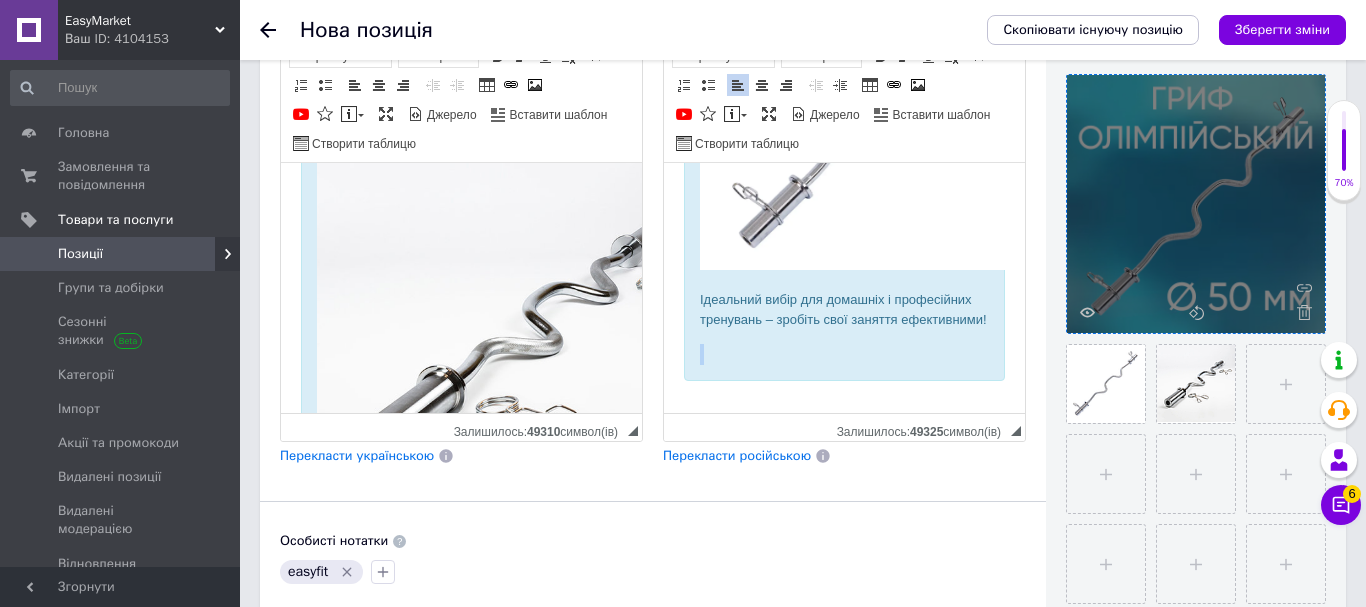 click on "Олімпійський гриф для штанги EasyFit Z-подібний 50 мм – професійний снаряд для бодібілдингу, фітнесу й силових тренувань. Хромоване покриття підвищує стійкість до корозії, а зручна форма забезпечує надійний хват. ✅  Переваги: ✔️ Довжина 1.2 м – зручно для вправ на біцепс і трицепс ✔️ Посадковий діаметр 50 мм для стандартних олімпійських дисків ✔️ Робоча зона хвата 81 см, діаметр 25 мм – комфорт під час виконання підйомів ✔️ Пружинні замки в комплекті – швидка і безпечна фіксація дисків" at bounding box center (844, -948) 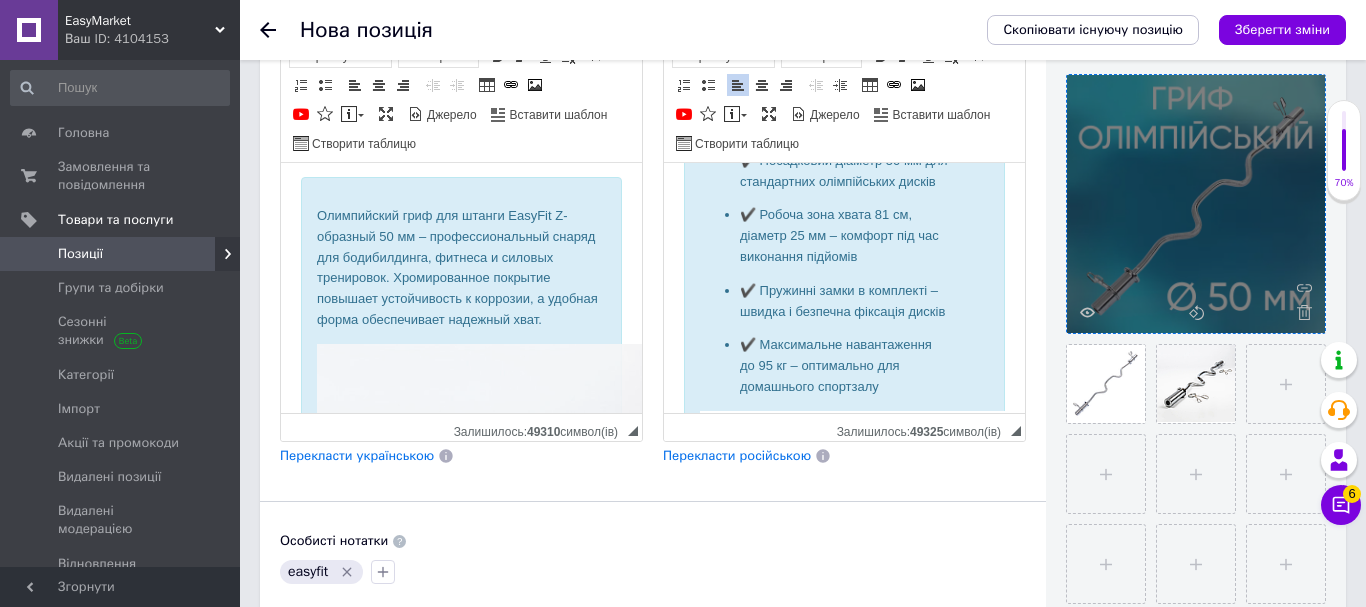 scroll, scrollTop: 0, scrollLeft: 0, axis: both 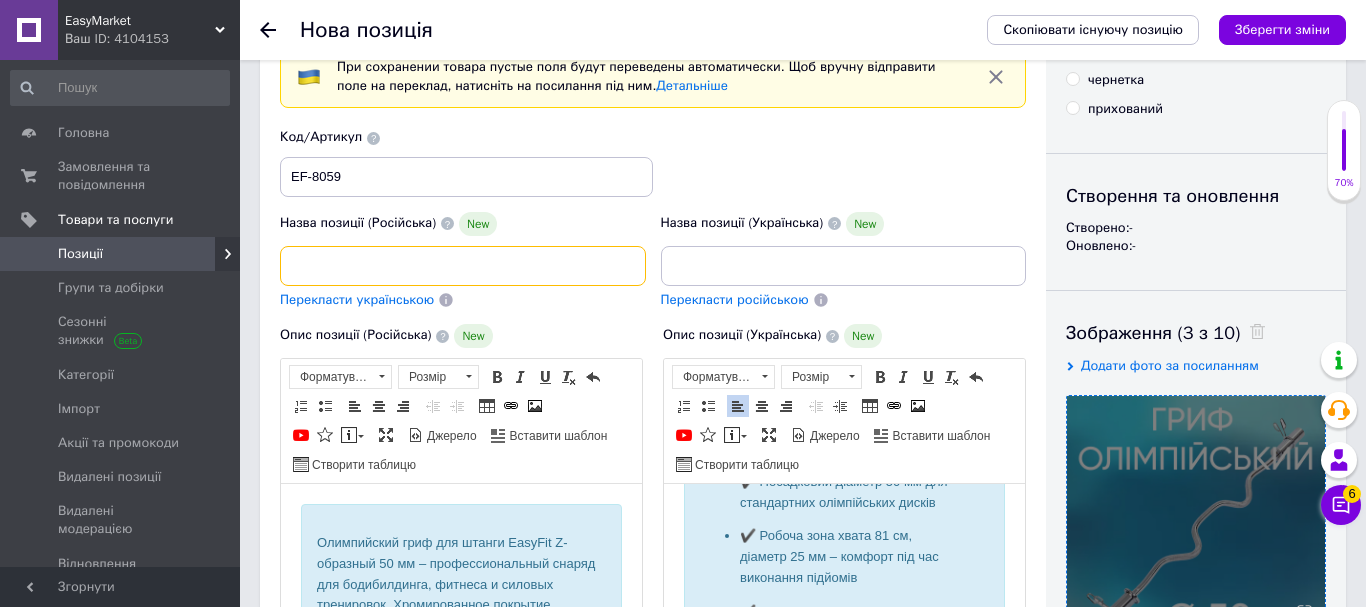 drag, startPoint x: 514, startPoint y: 259, endPoint x: 717, endPoint y: 269, distance: 203.24615 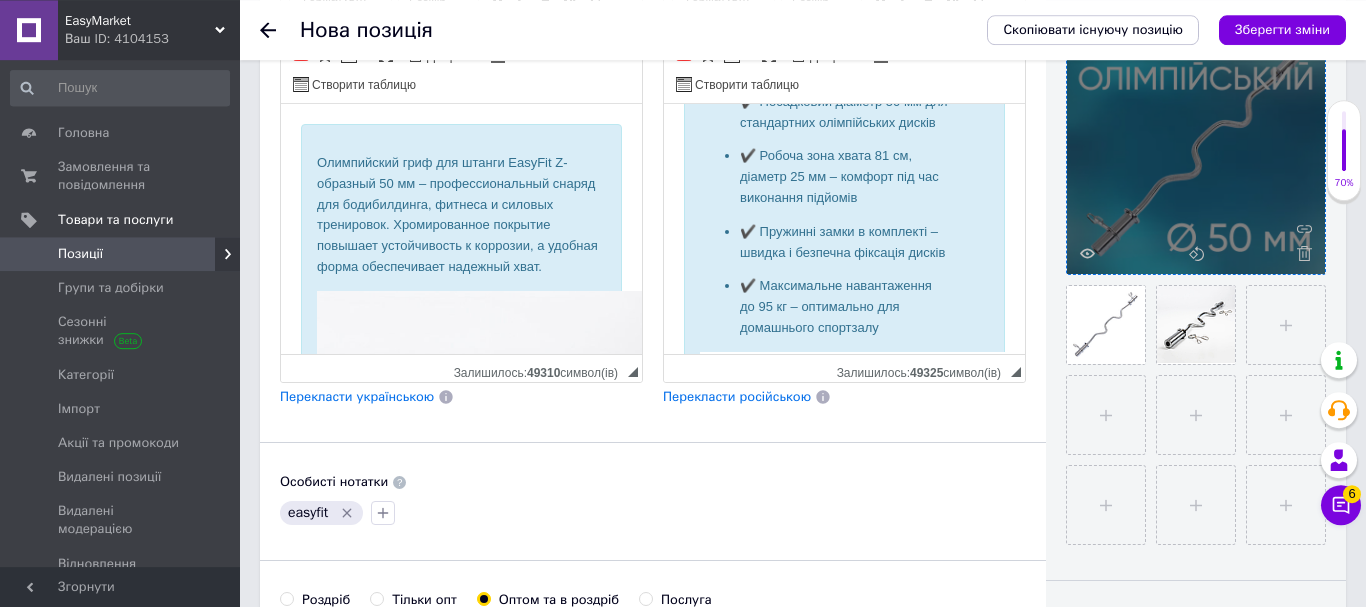 scroll, scrollTop: 510, scrollLeft: 0, axis: vertical 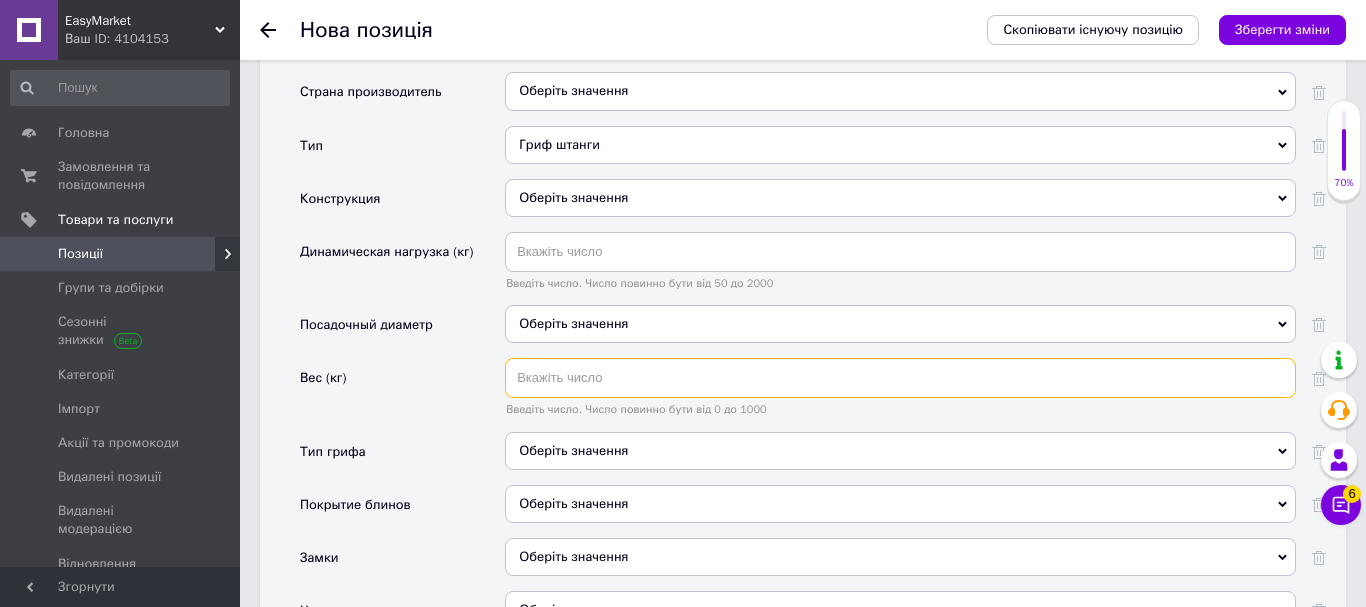 click at bounding box center [900, 378] 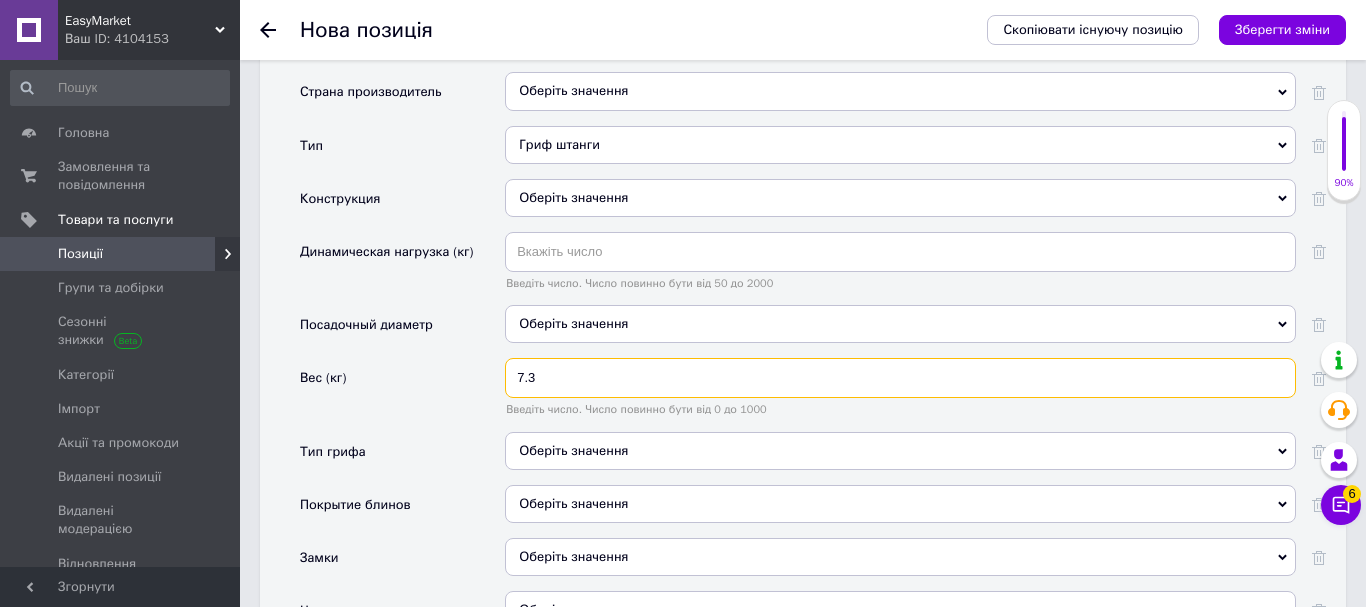 type on "7.3" 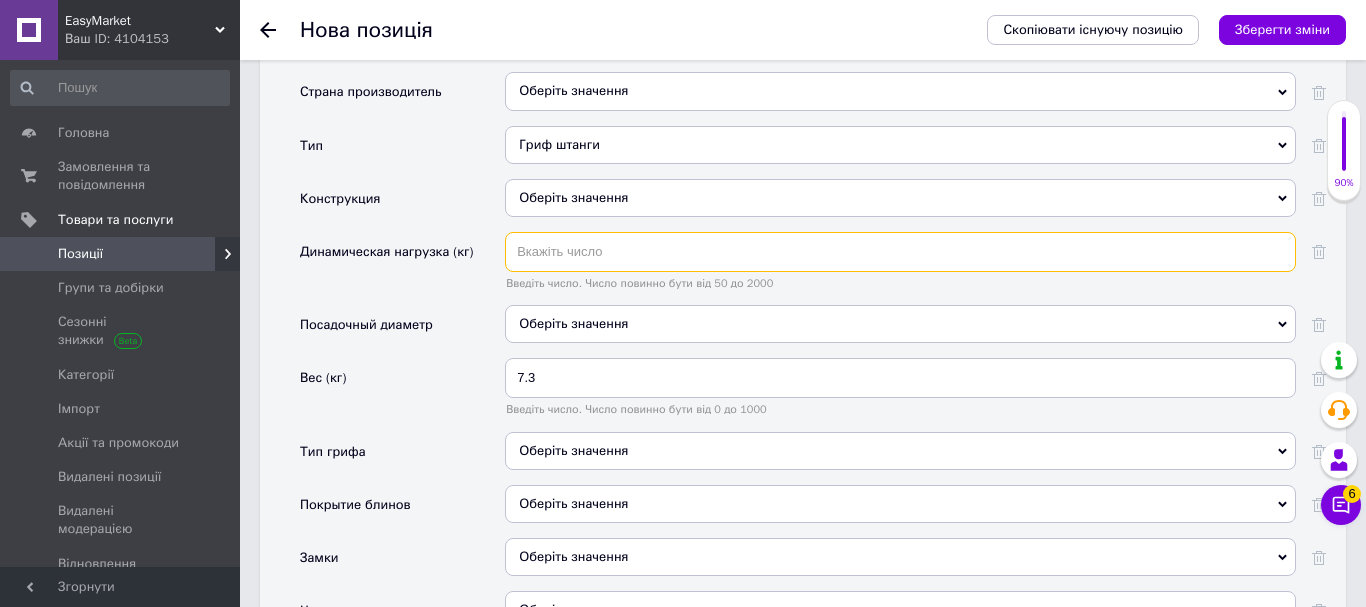 click at bounding box center (900, 252) 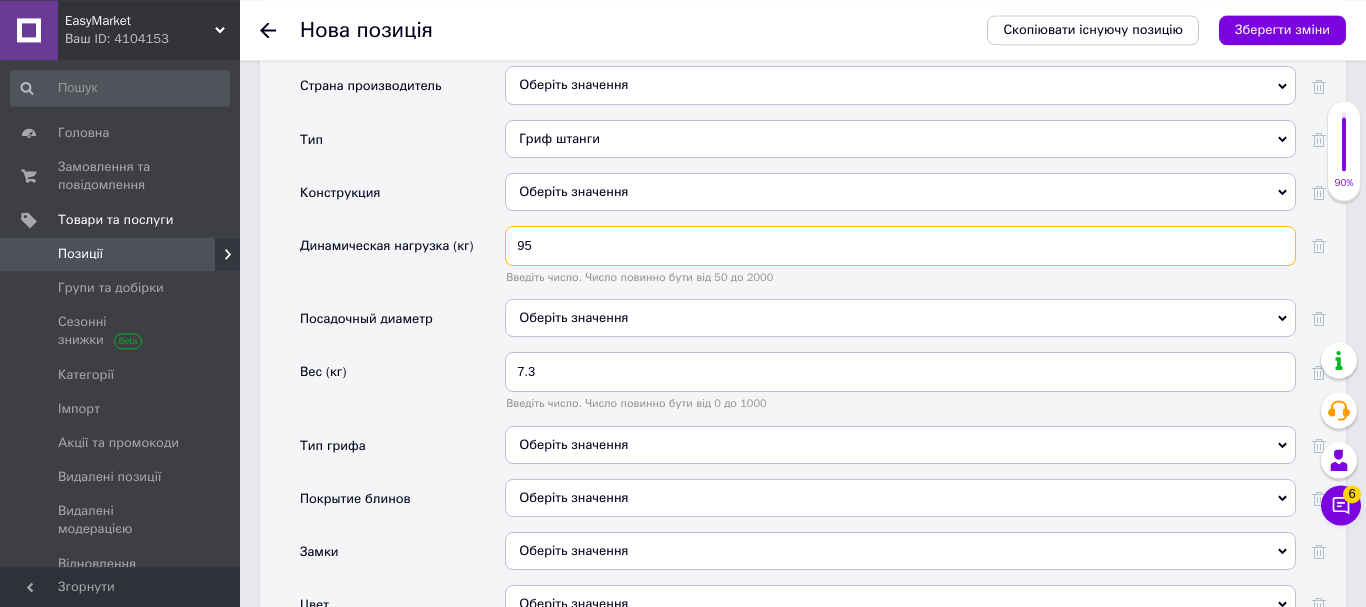 scroll, scrollTop: 2856, scrollLeft: 0, axis: vertical 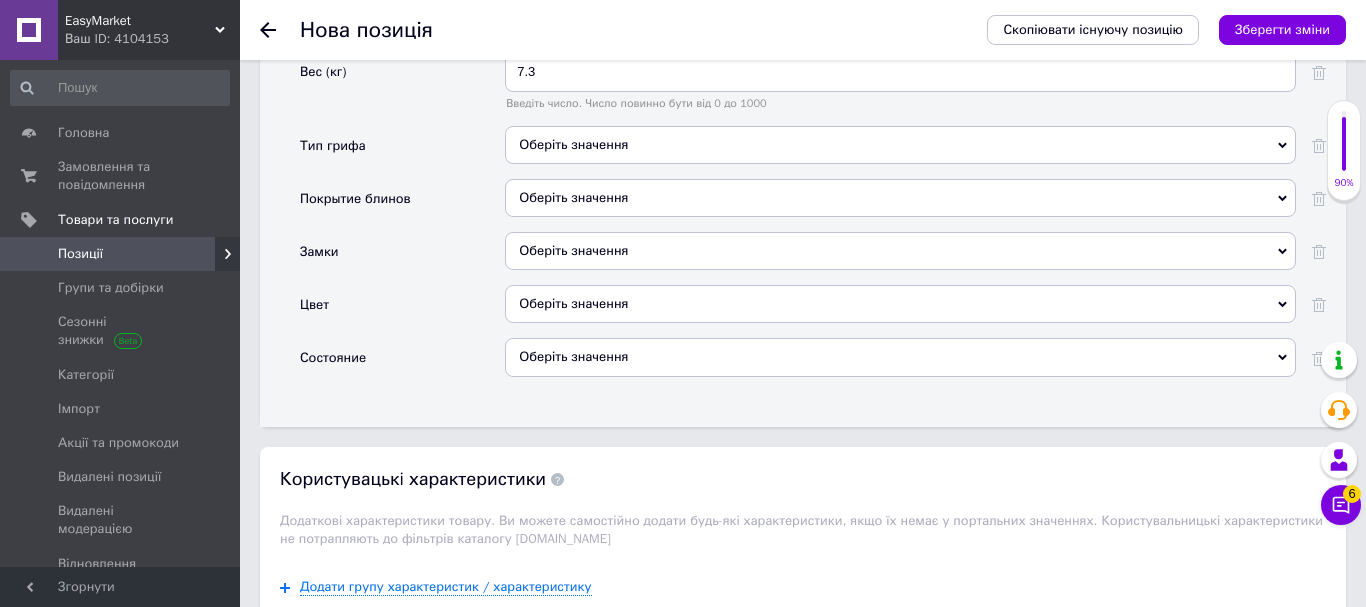 type on "95" 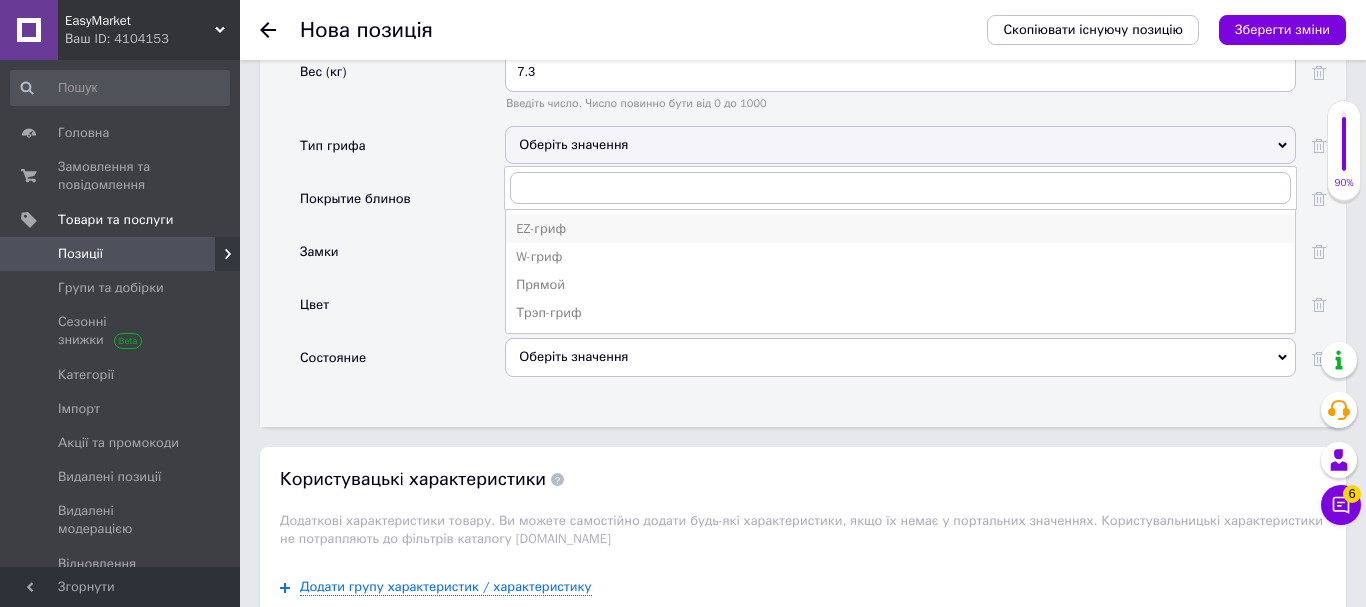 click on "EZ-гриф" at bounding box center (900, 229) 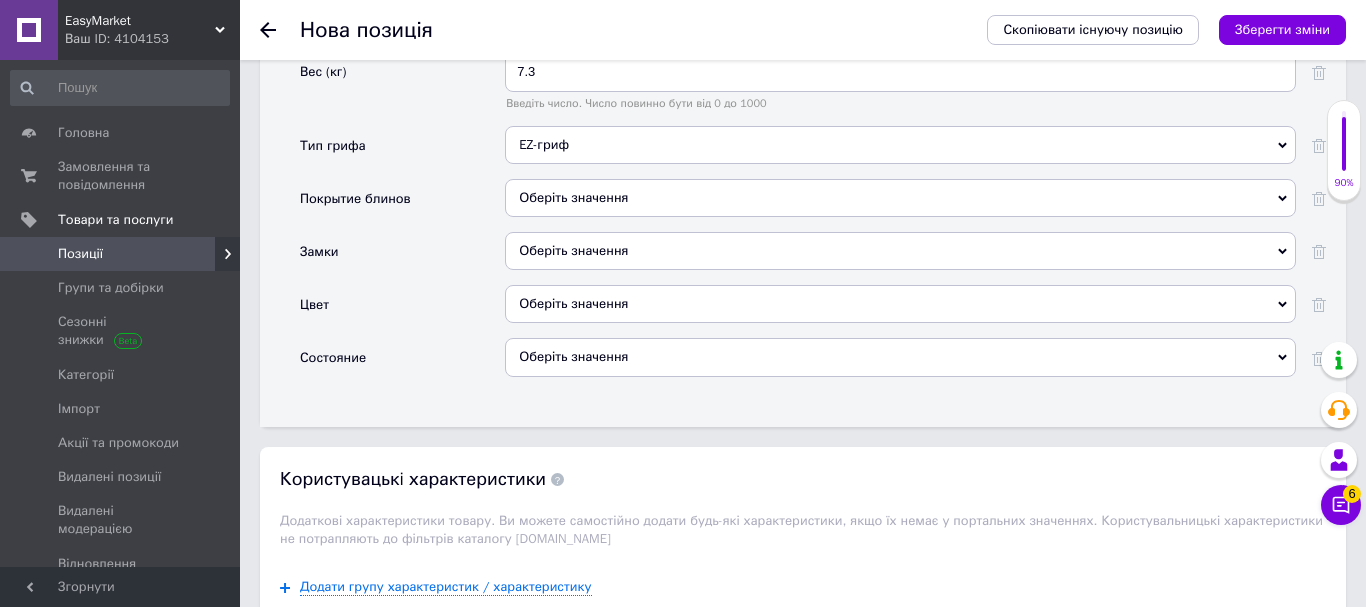 click on "Оберіть значення" at bounding box center [900, 304] 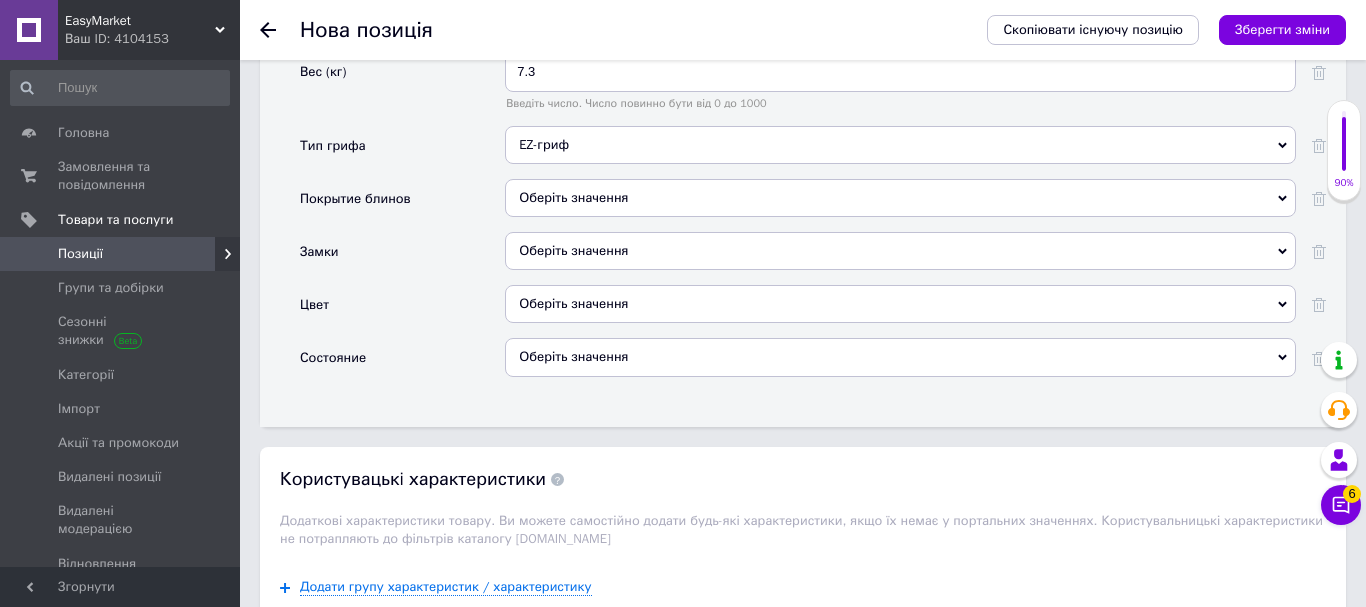 click on "Оберіть значення" at bounding box center (900, 251) 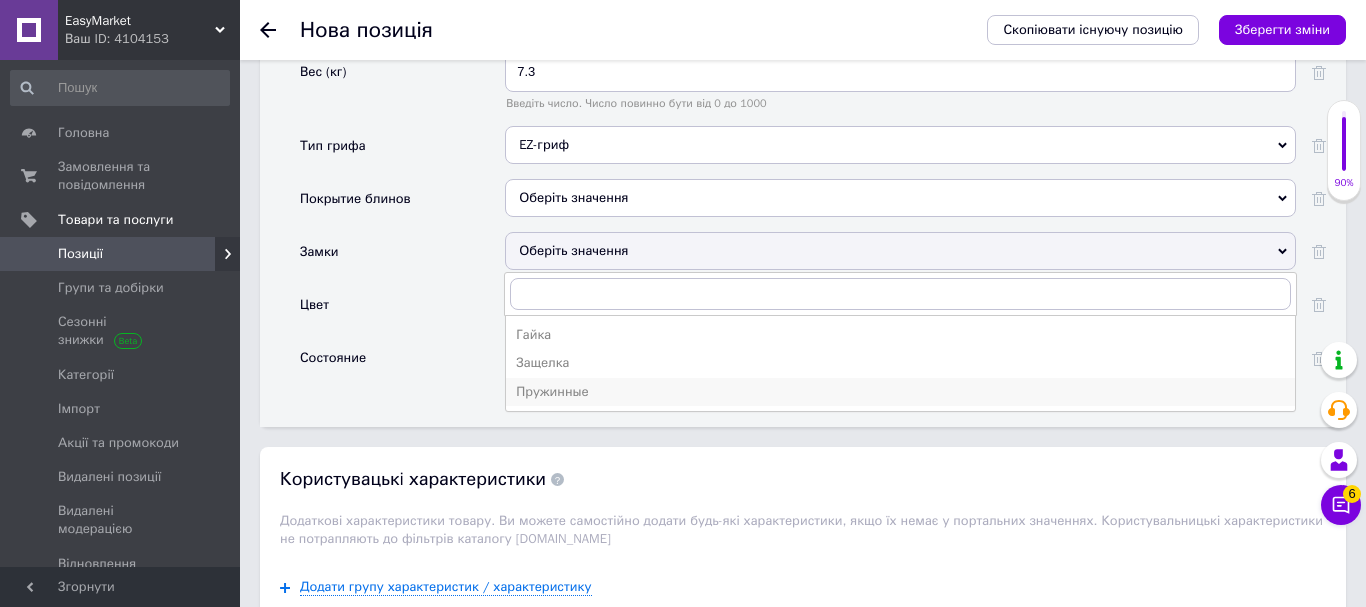 click on "Пружинные" at bounding box center [900, 392] 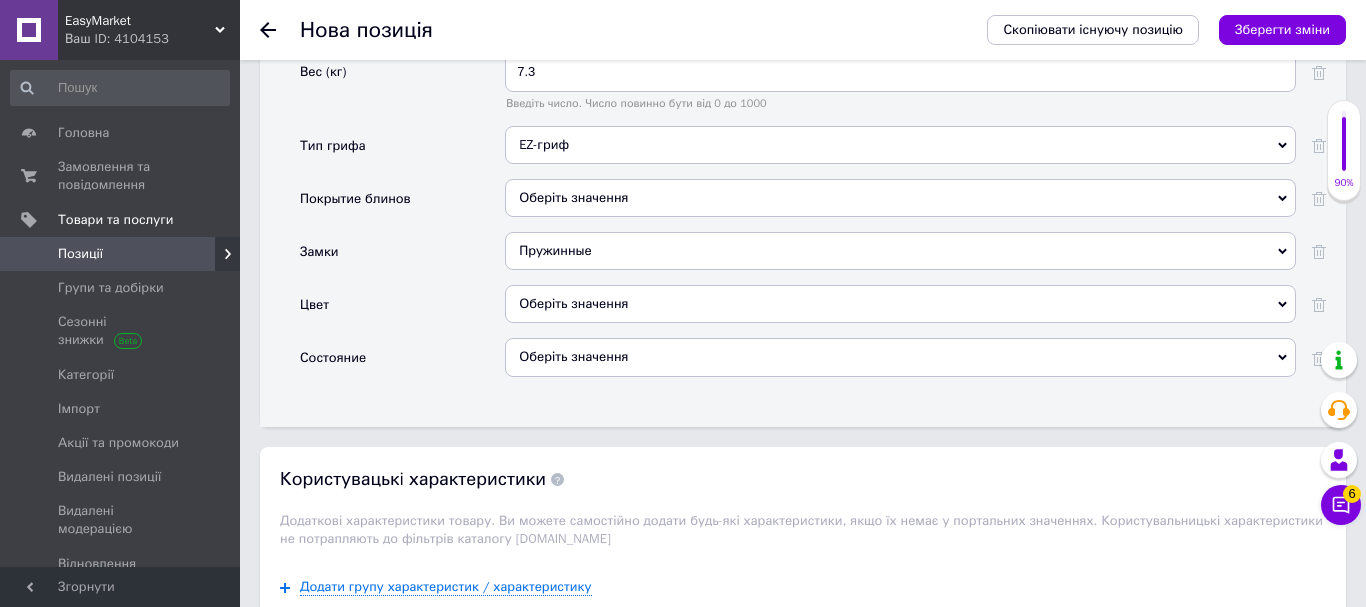 scroll, scrollTop: 2958, scrollLeft: 0, axis: vertical 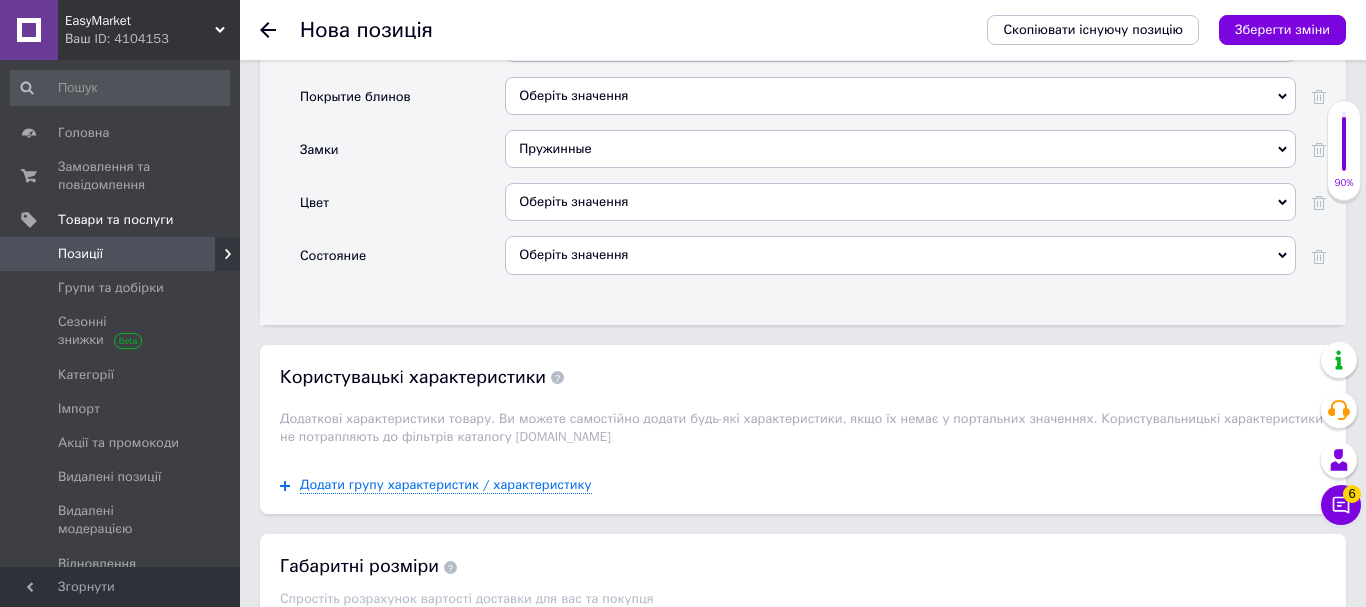 click on "Оберіть значення" at bounding box center [900, 255] 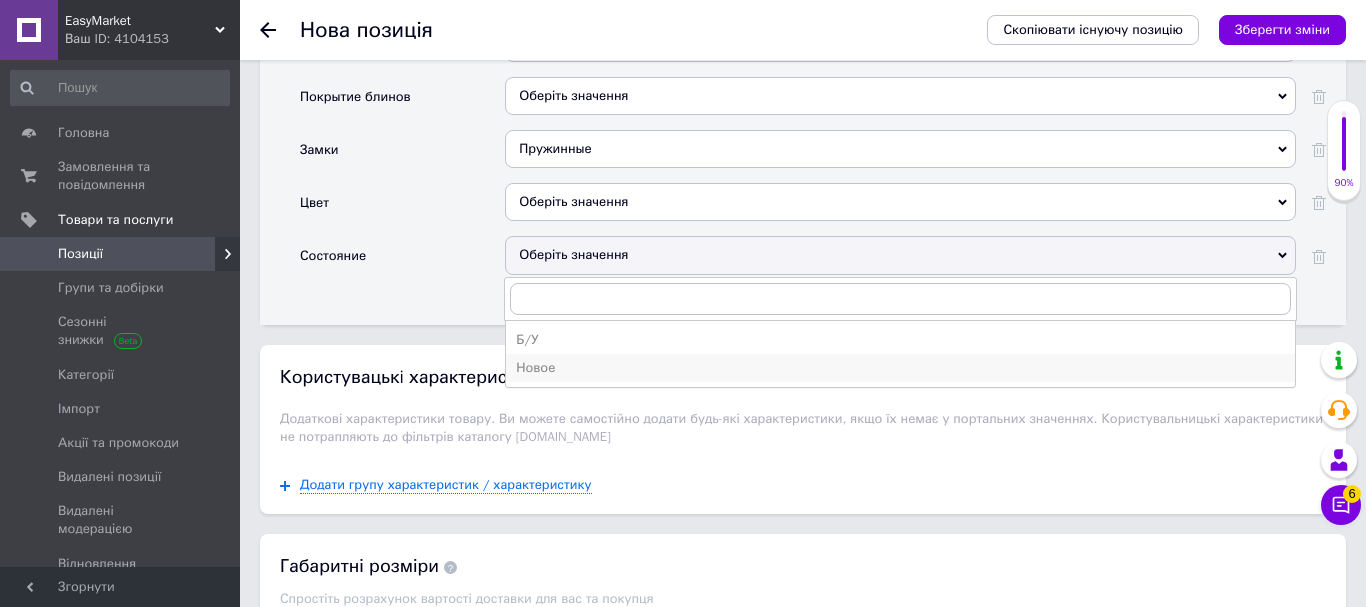 click on "Новое" at bounding box center [900, 368] 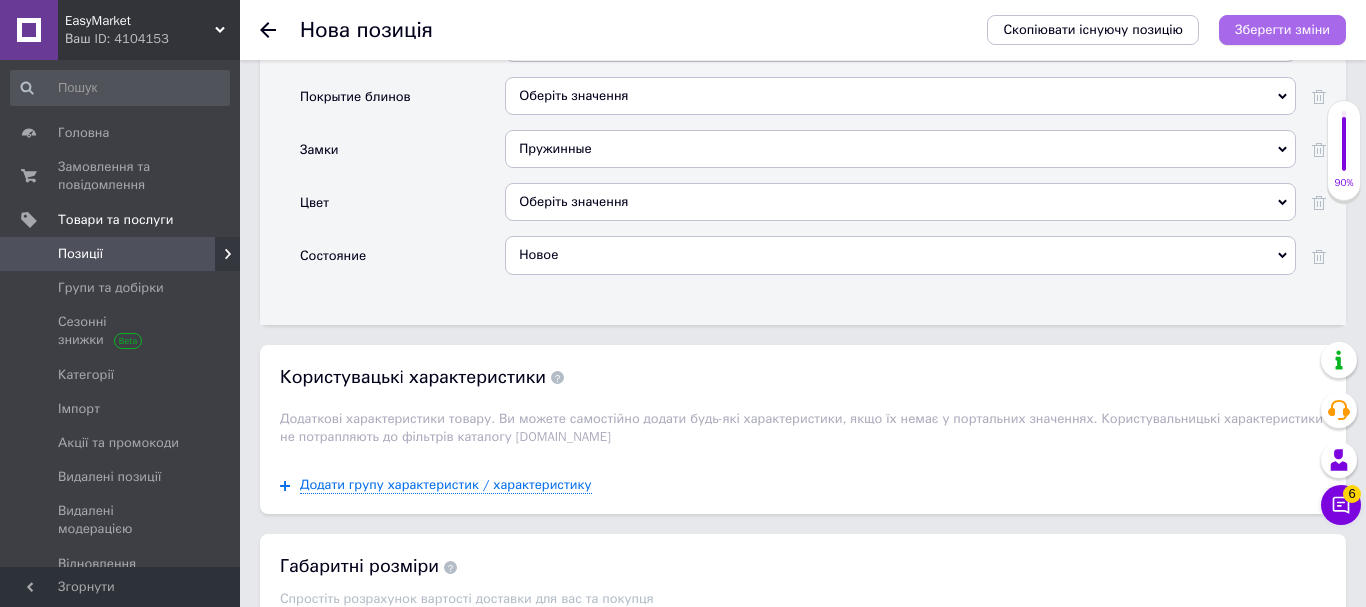 click on "Зберегти зміни" at bounding box center [1282, 30] 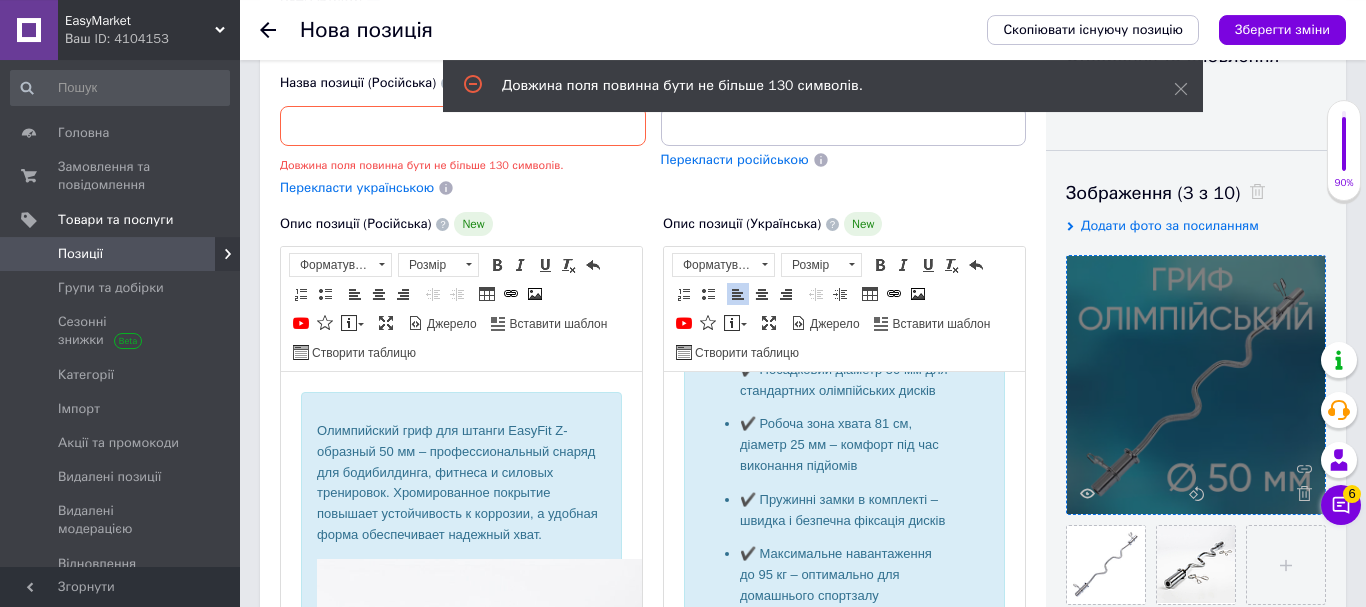 scroll, scrollTop: 103, scrollLeft: 0, axis: vertical 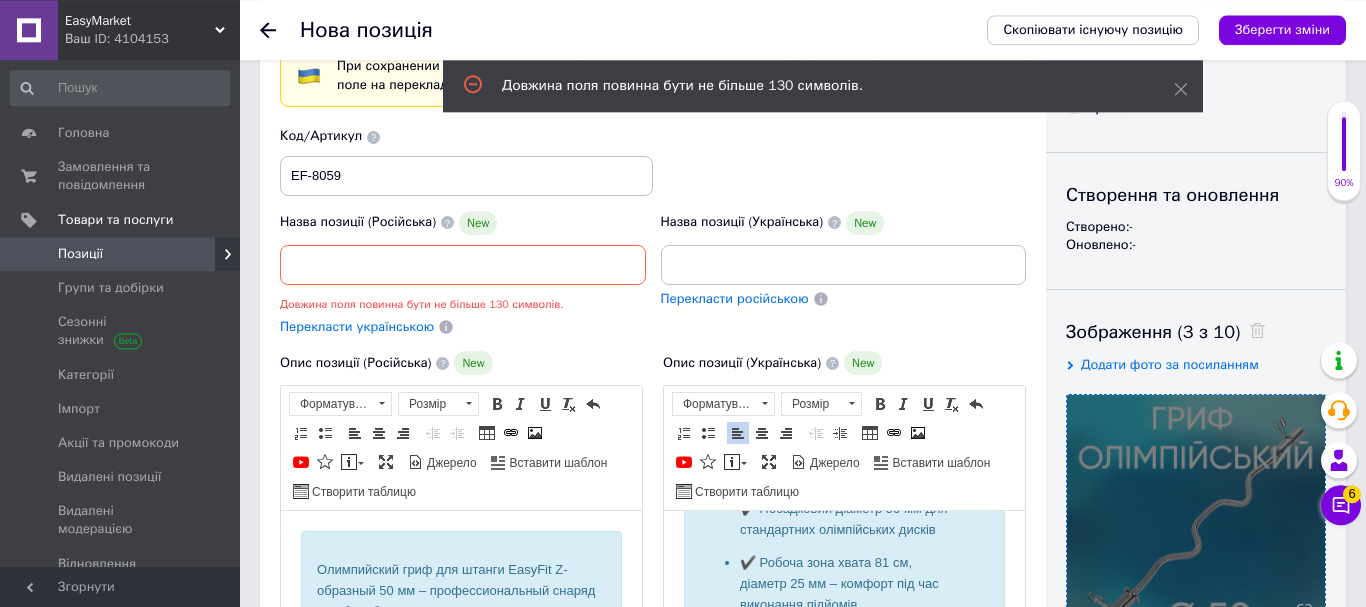 click on "Назва позиції (Російська) New Гриф для штанги EasyFit Z-образный олимпийский 50 мм Гриф для бодибилдинга с хромированным покрытием Гриф для фитнеса 1.2 м до 95 кг Довжина поля повинна бути не більше 130 символів." at bounding box center (463, 262) 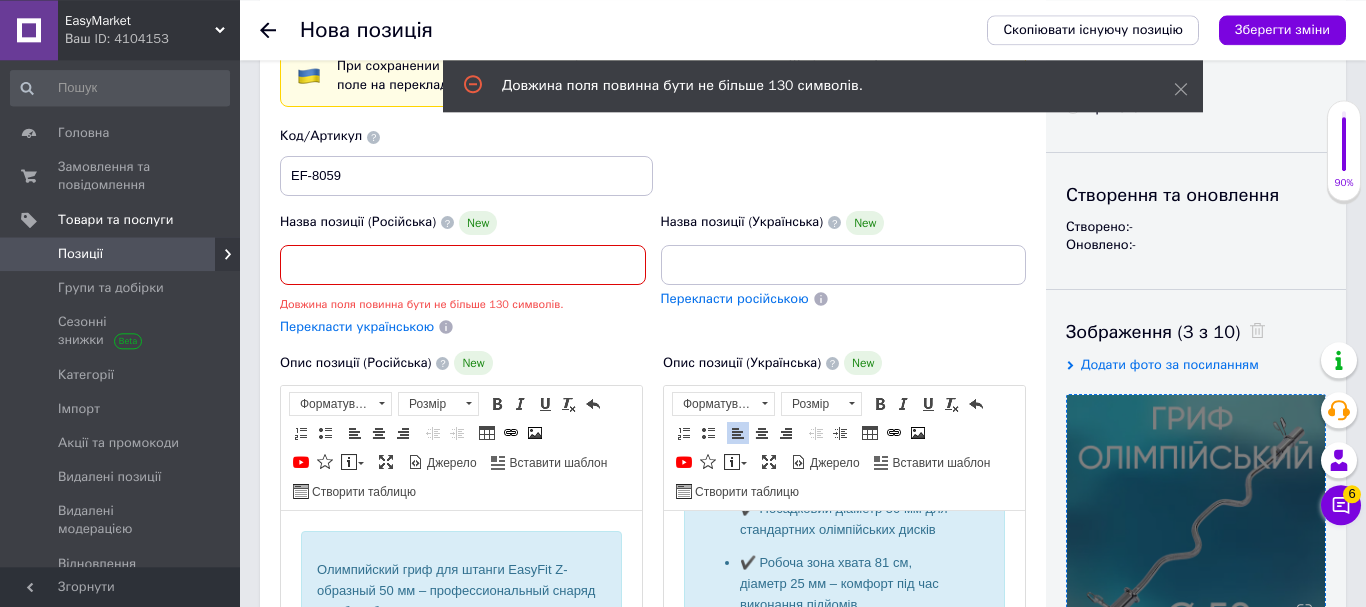 click on "Гриф для штанги EasyFit Z-образный олимпийский 50 мм Гриф для бодибилдинга с хромированным покрытием Гриф для фитнеса 1.2 м до 95 кг" at bounding box center (463, 265) 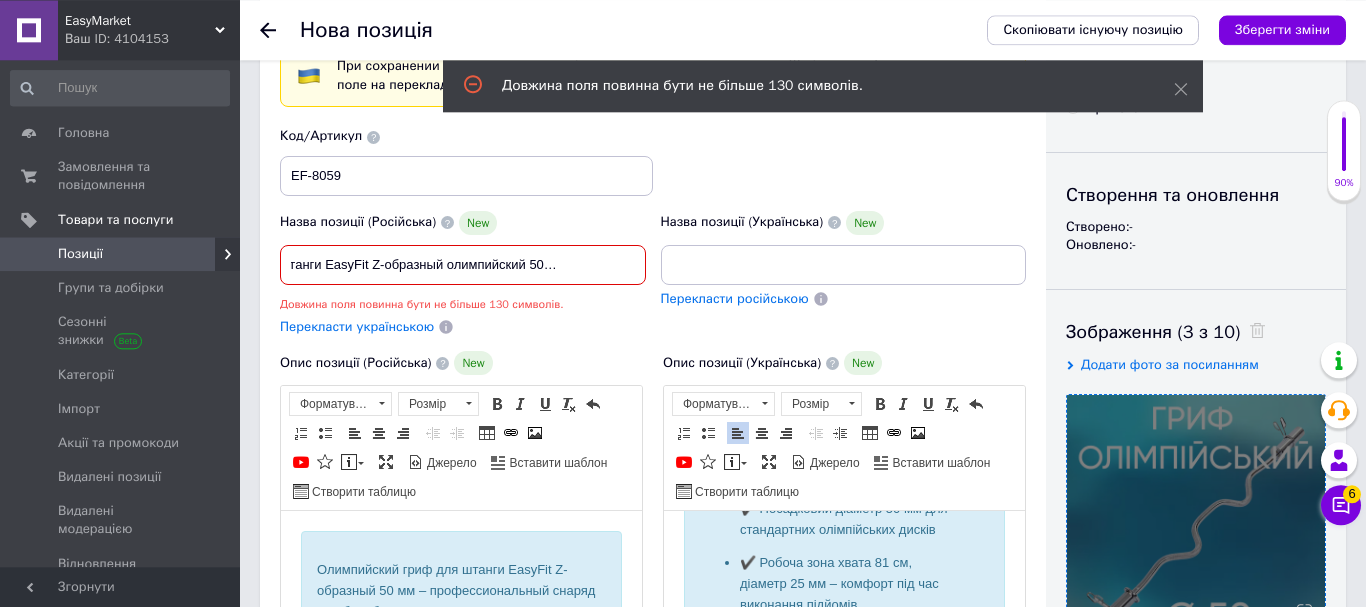 scroll, scrollTop: 0, scrollLeft: 151, axis: horizontal 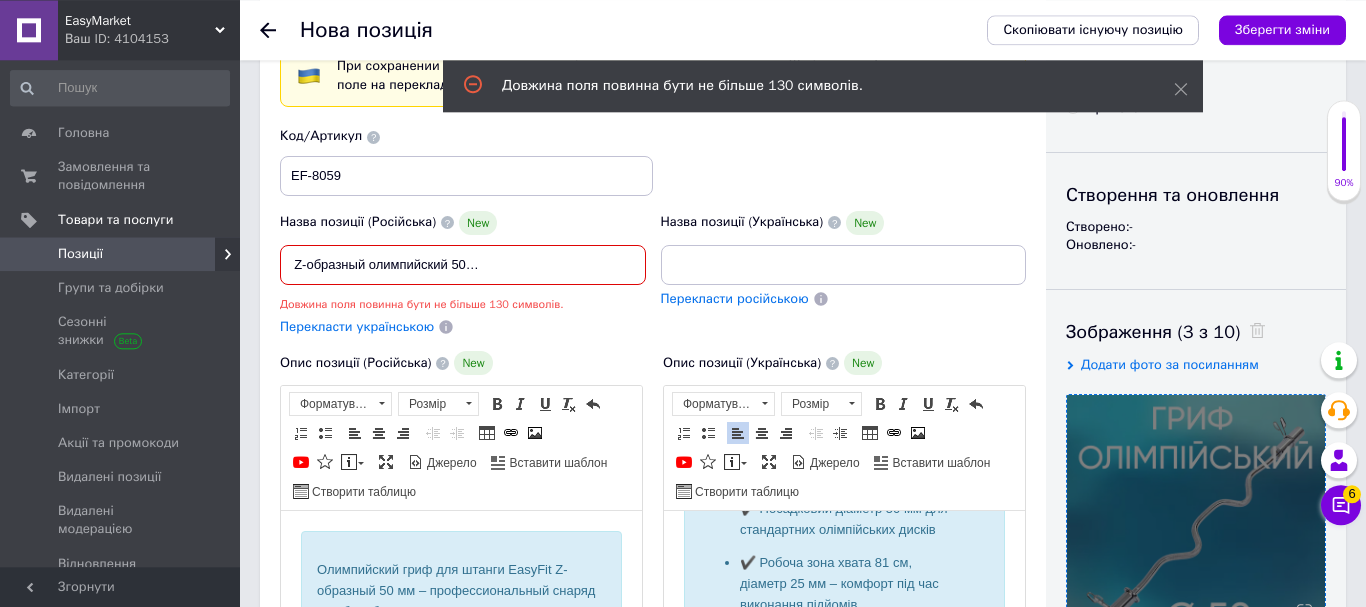 drag, startPoint x: 600, startPoint y: 270, endPoint x: 513, endPoint y: 252, distance: 88.84256 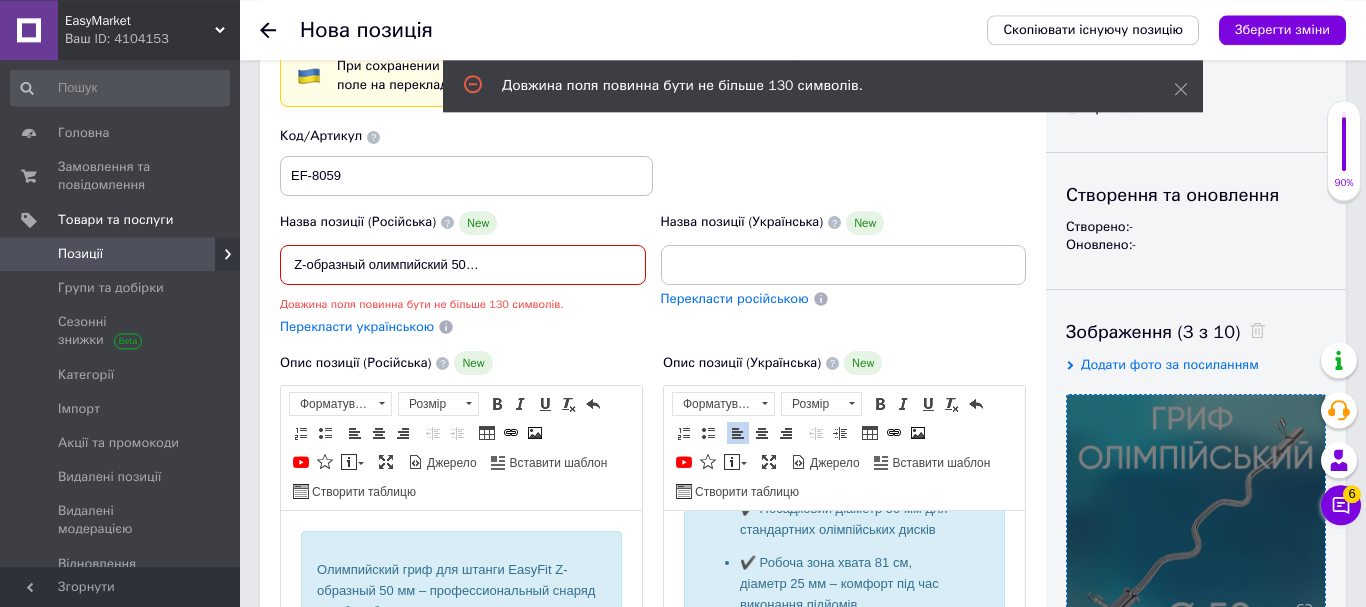 click on "Гриф для штанги EasyFit Z-образный олимпийский 50 мм Гриф для бодибилдинга с хромированным покрытием Гриф для фитнеса 1.2 м до 95 кг" at bounding box center [463, 265] 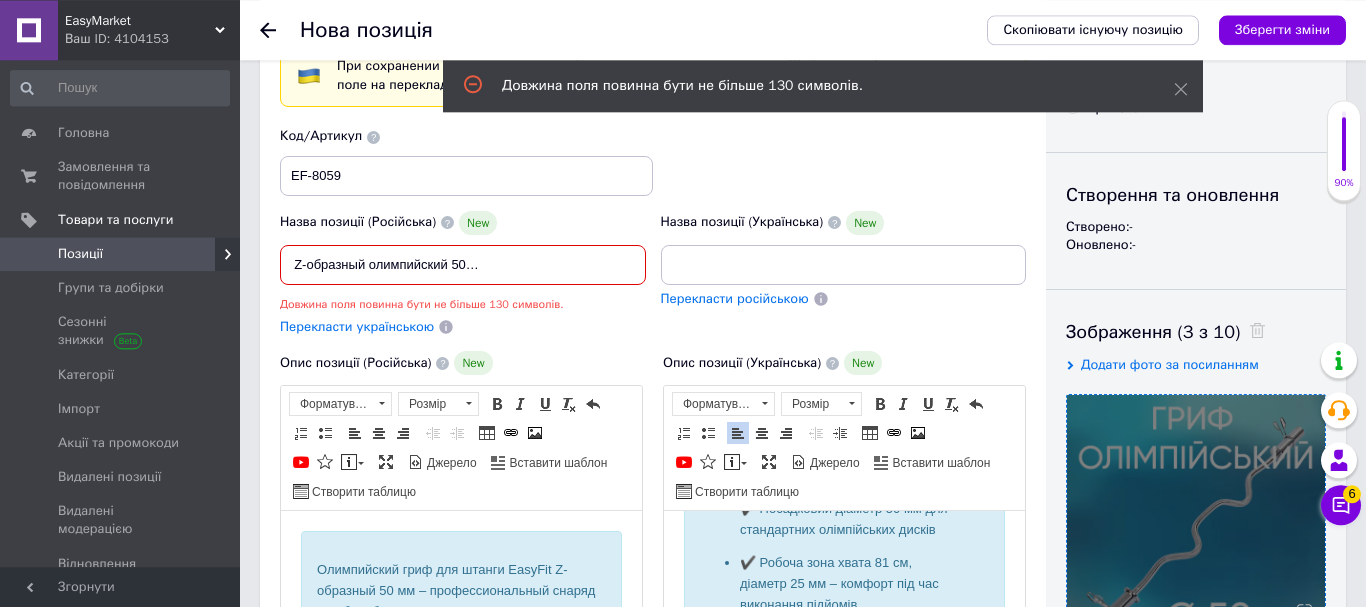 drag, startPoint x: 448, startPoint y: 255, endPoint x: 372, endPoint y: 257, distance: 76.02631 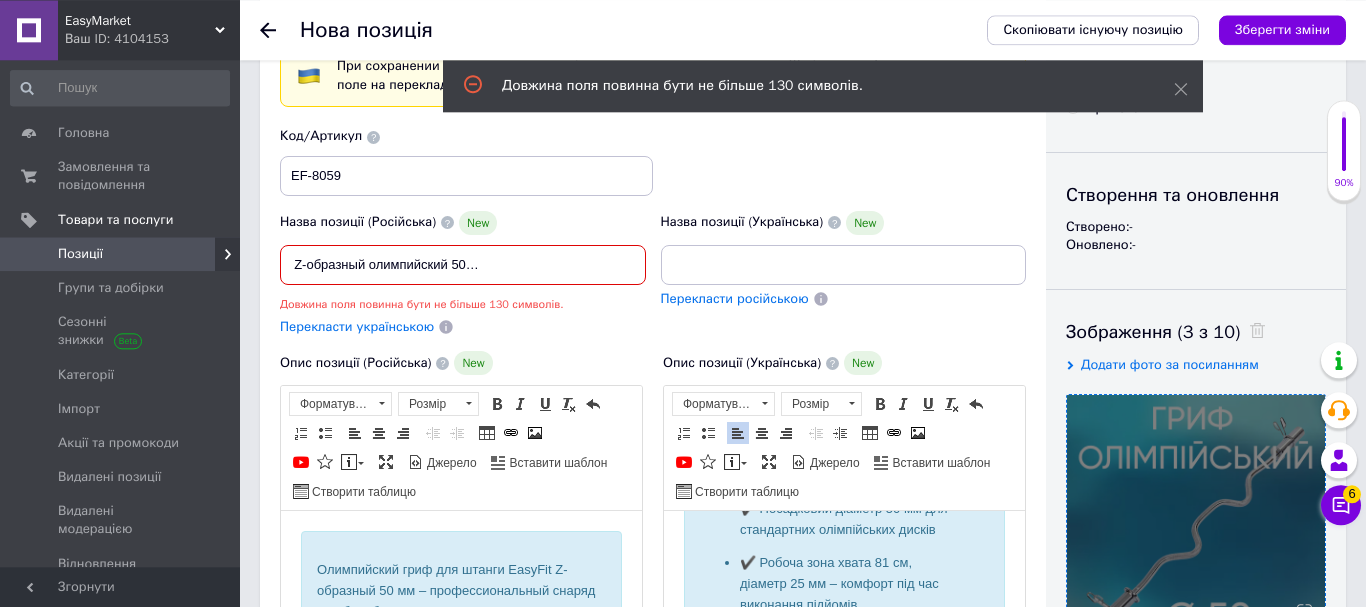 click on "Гриф для штанги EasyFit Z-образный олимпийский 50 мм Гриф для бодибилдинга с хромированным покрытием Гриф для фитнеса 1.2 м до 95 кг" at bounding box center (463, 265) 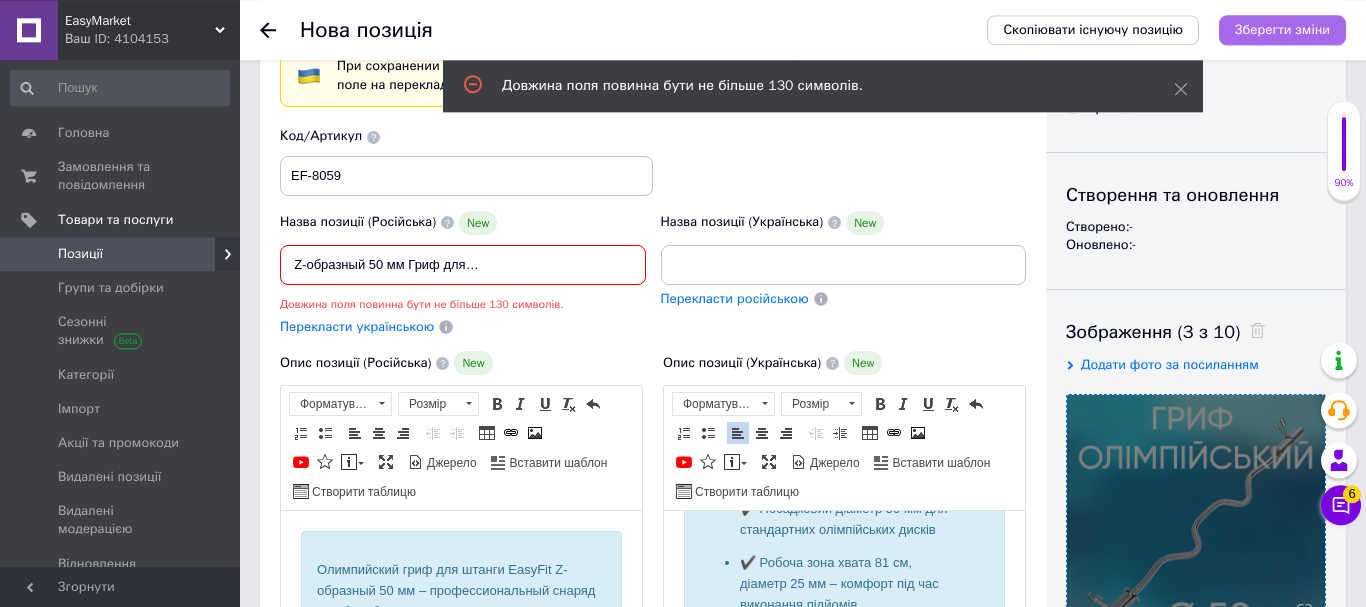 type on "Гриф для штанги EasyFit Z-образный 50 мм Гриф для бодибилдинга с хромированным покрытием Гриф для фитнеса 1.2 м до 95 кг" 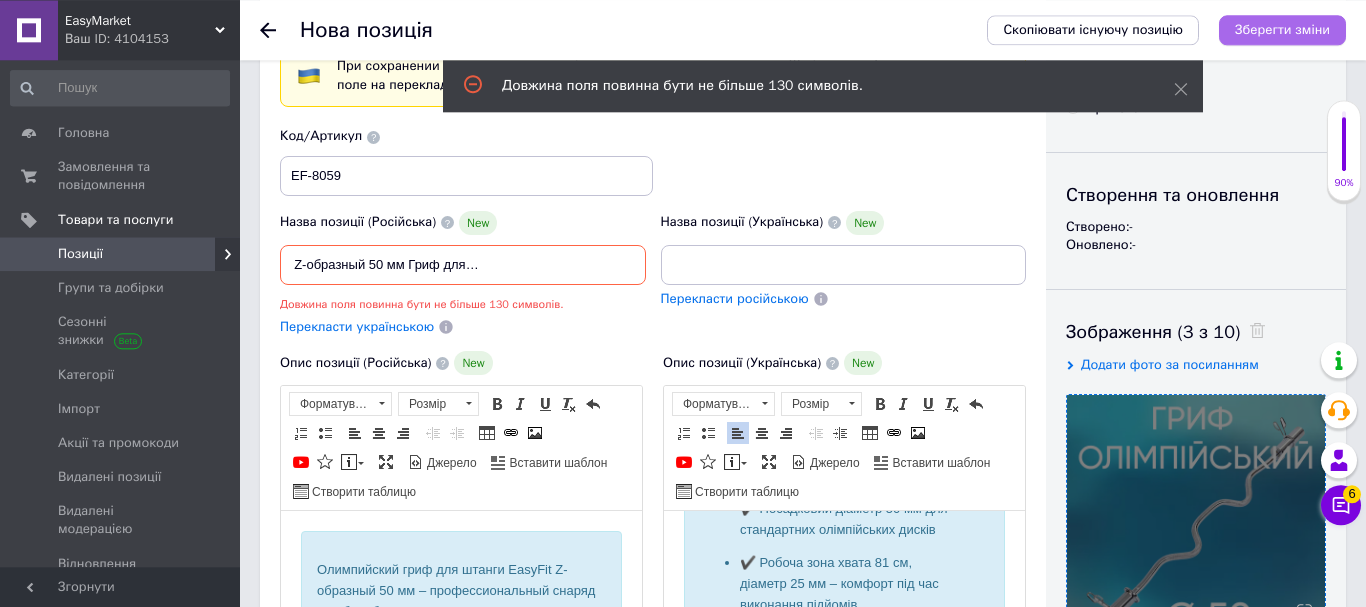 click on "Зберегти зміни" at bounding box center [1282, 29] 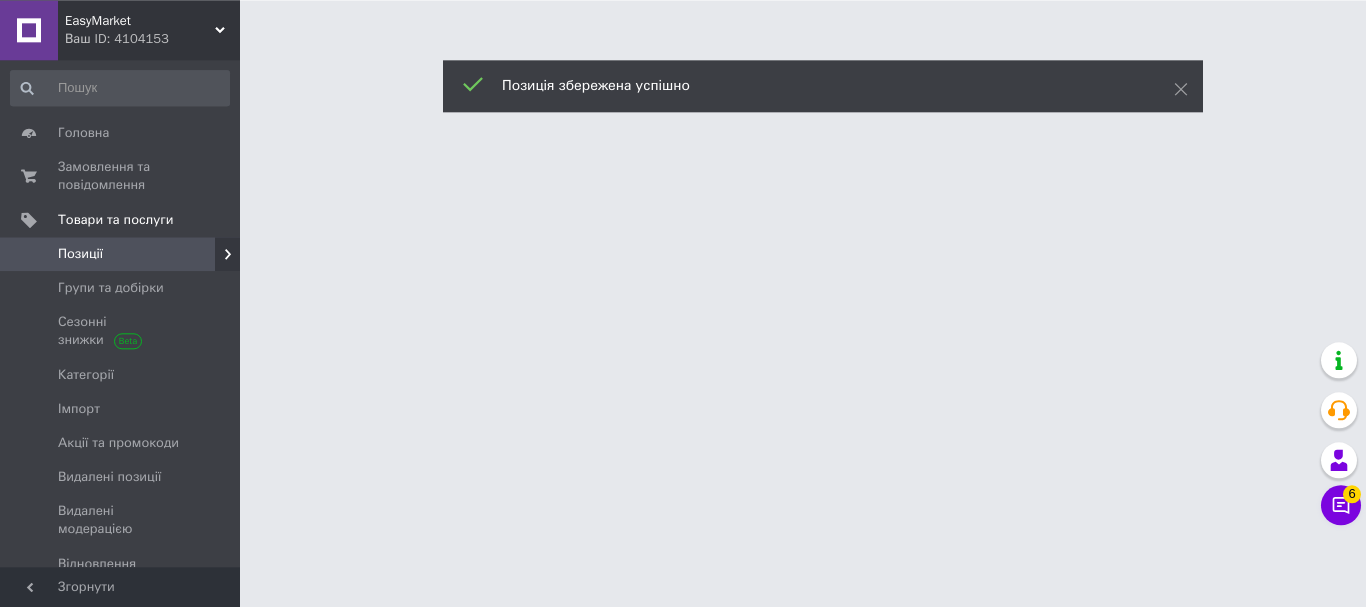 scroll, scrollTop: 0, scrollLeft: 0, axis: both 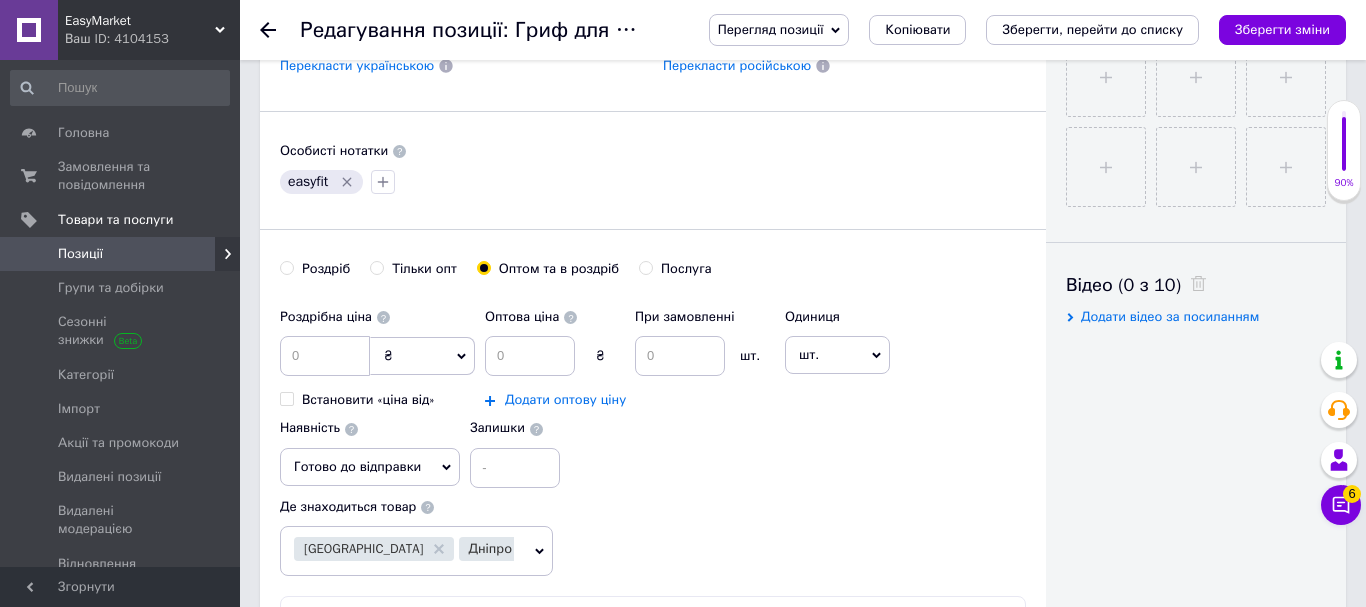 click on "Додати оптову ціну" at bounding box center (565, 400) 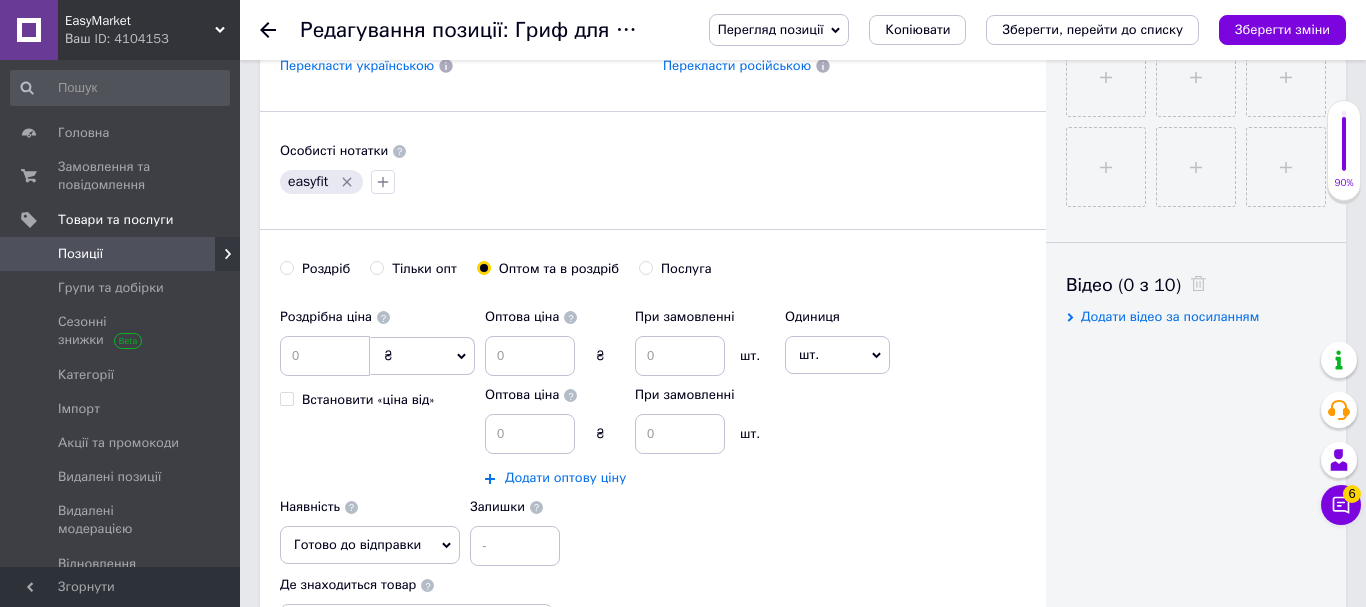 click on "Додати оптову ціну" at bounding box center (565, 478) 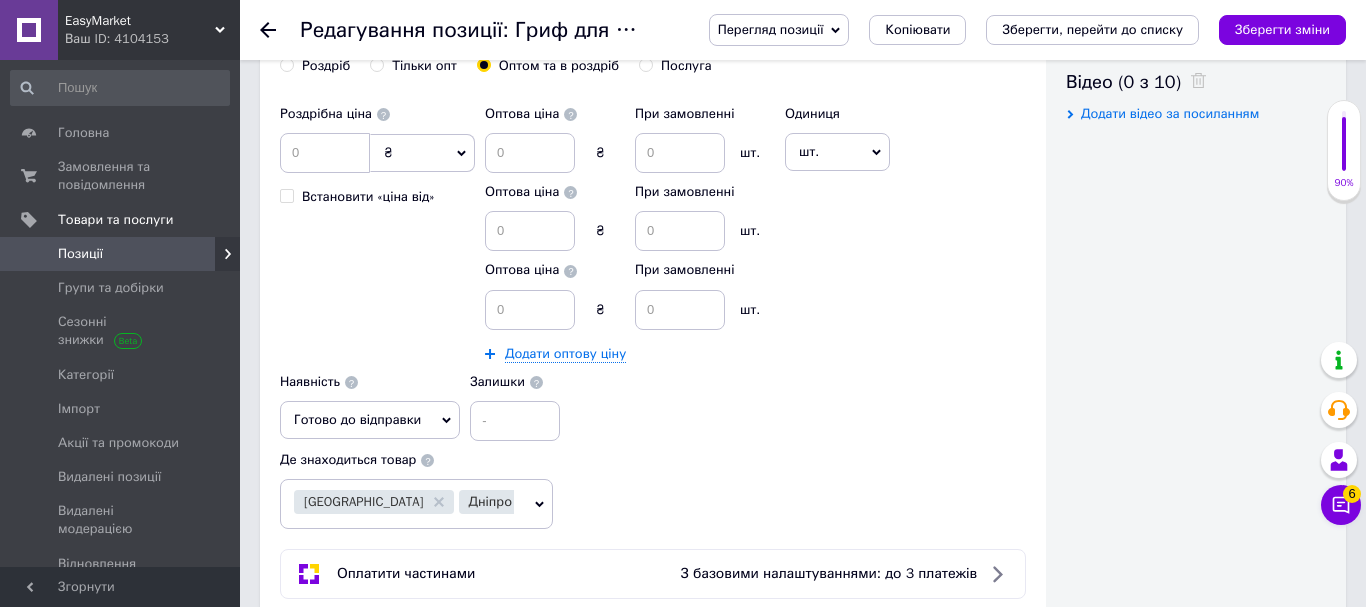 scroll, scrollTop: 1024, scrollLeft: 0, axis: vertical 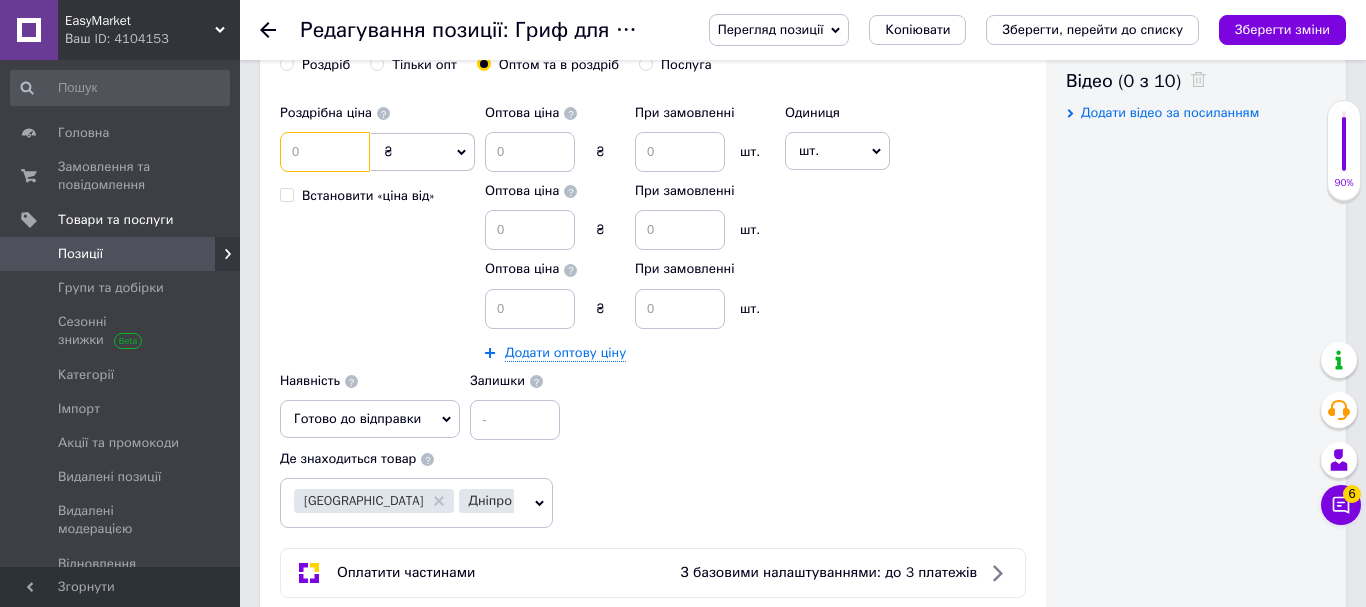 click at bounding box center (325, 152) 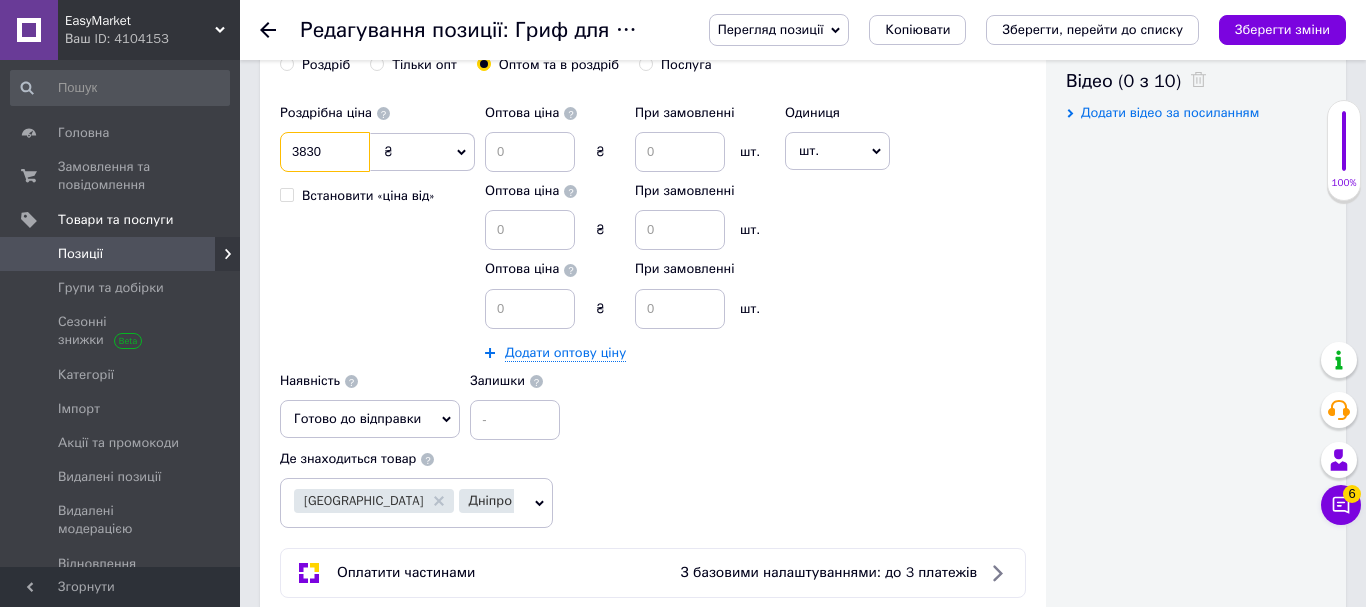 type on "3830" 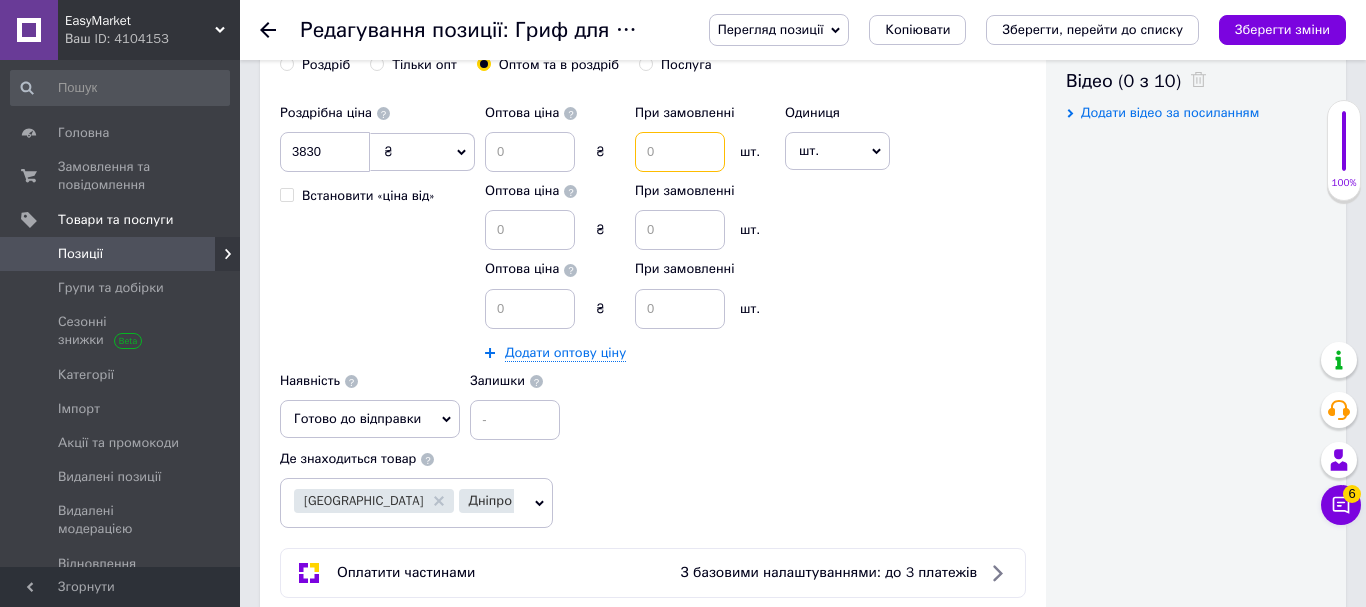 click at bounding box center [680, 152] 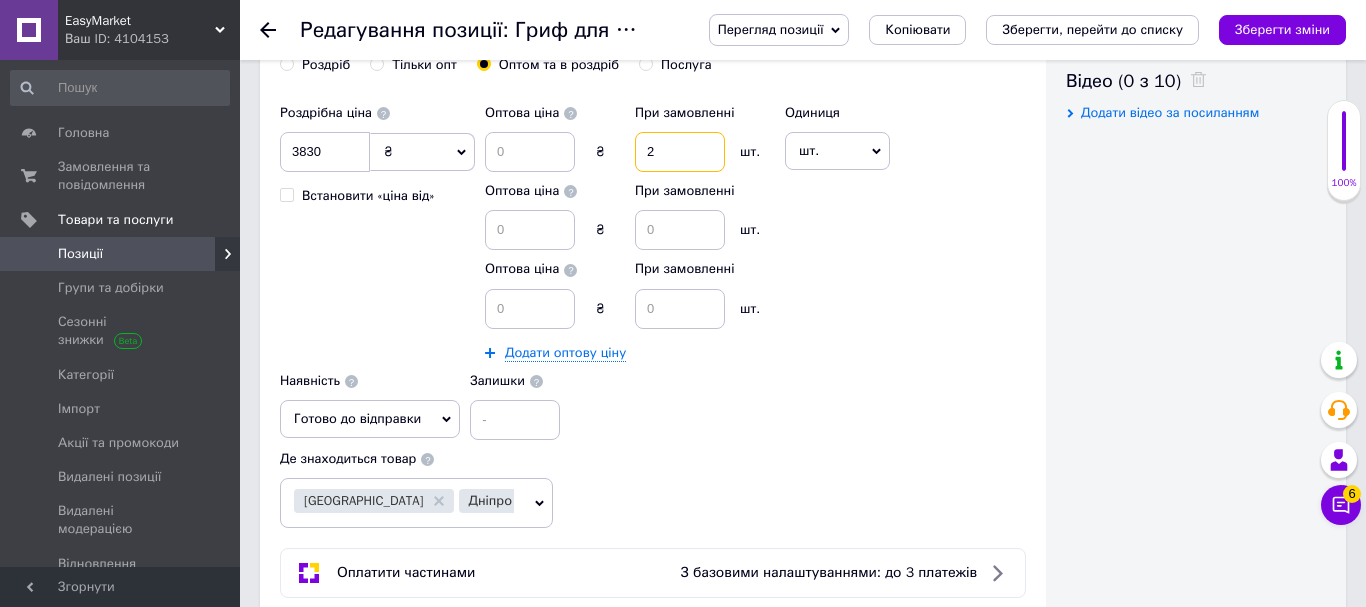 type on "2" 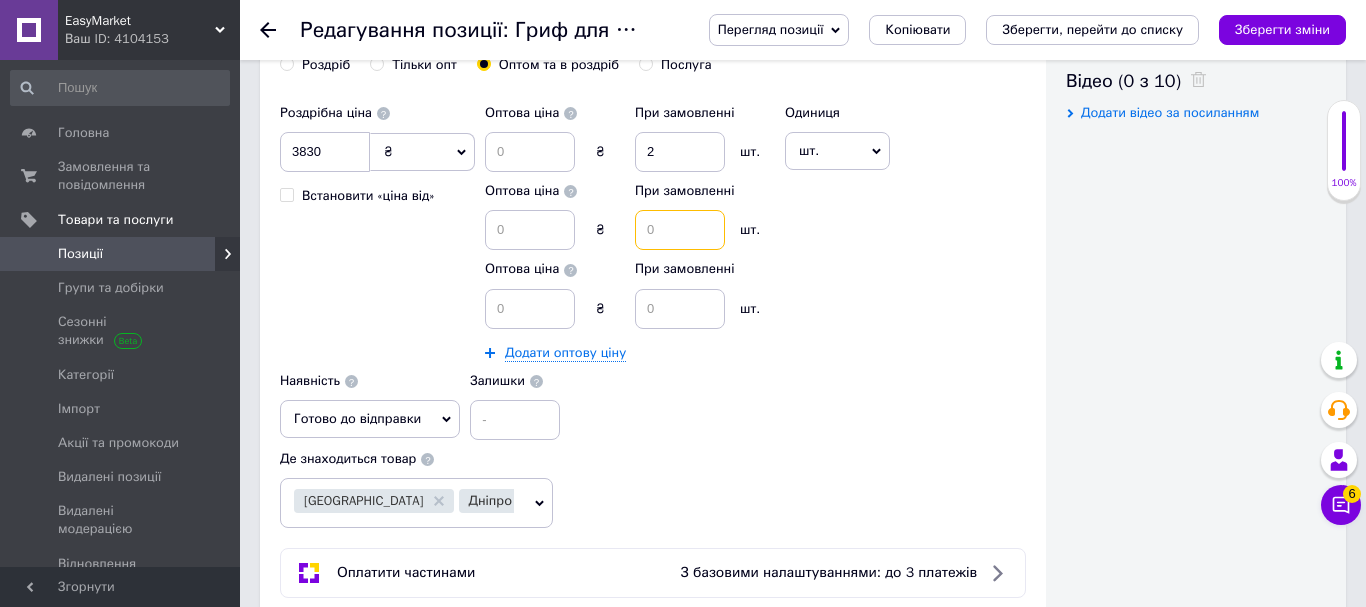 click at bounding box center [680, 230] 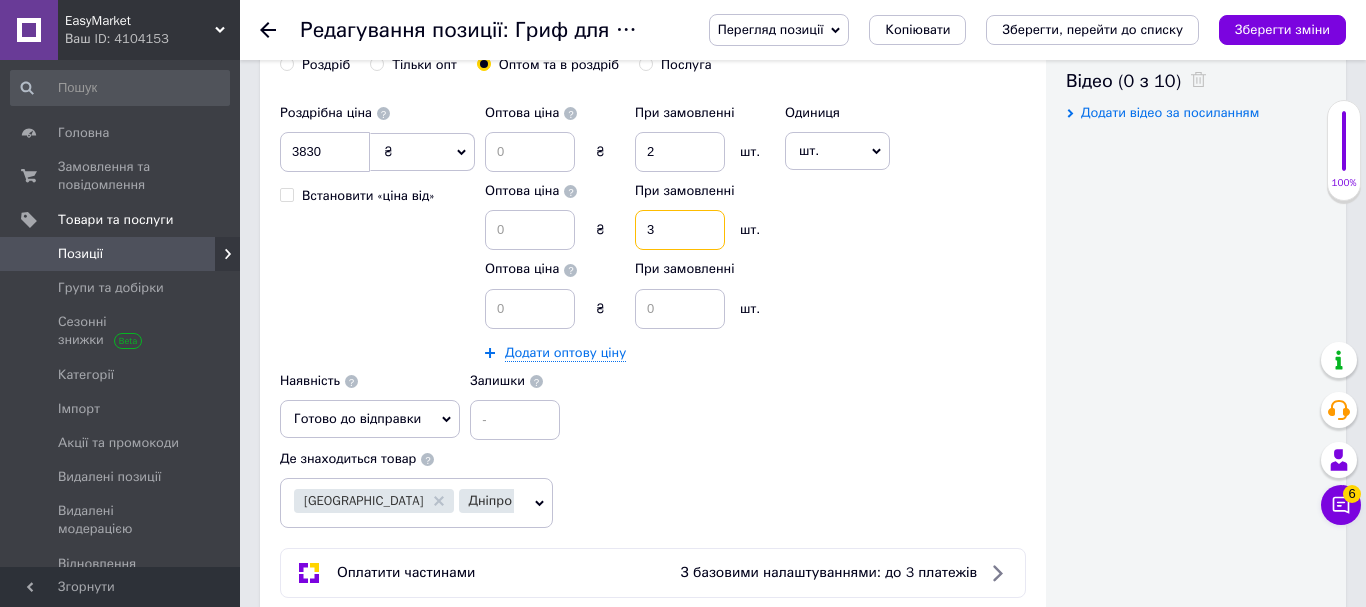 type on "3" 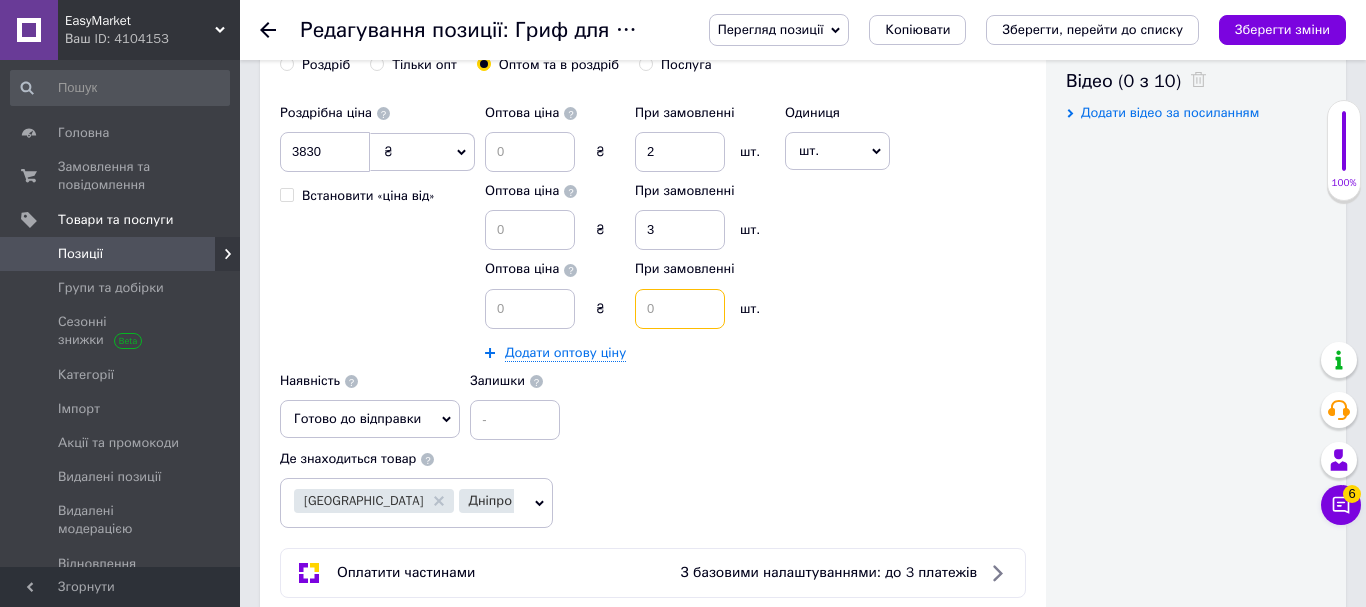 click at bounding box center [680, 309] 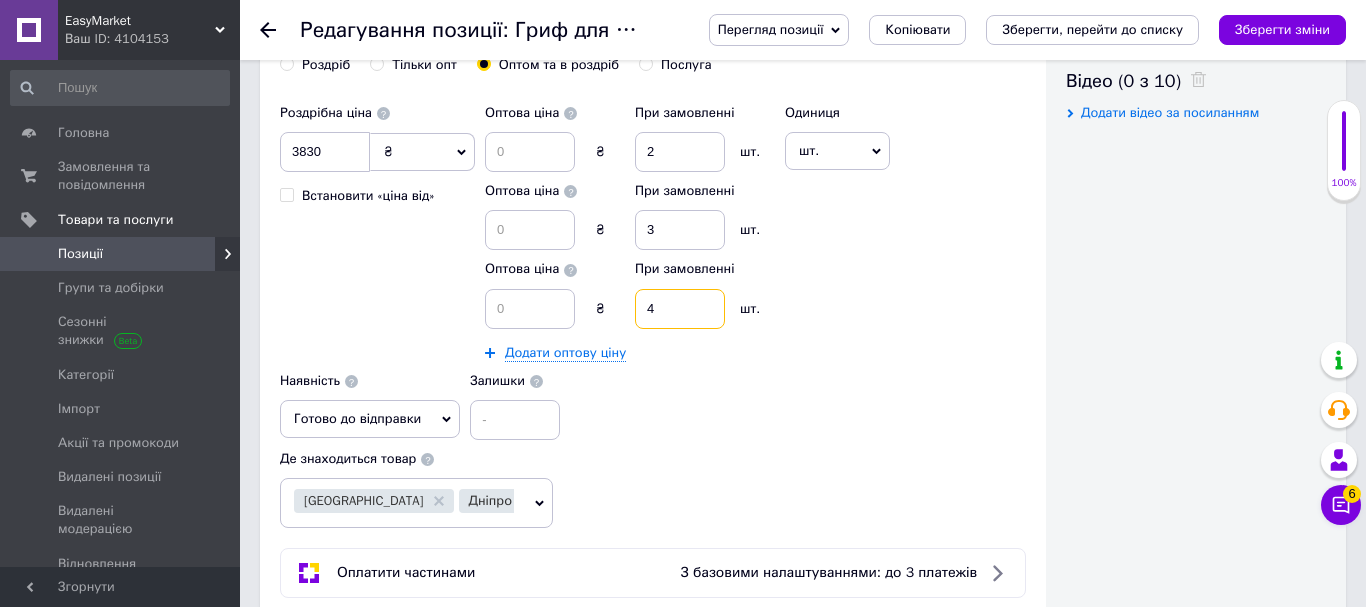 type on "4" 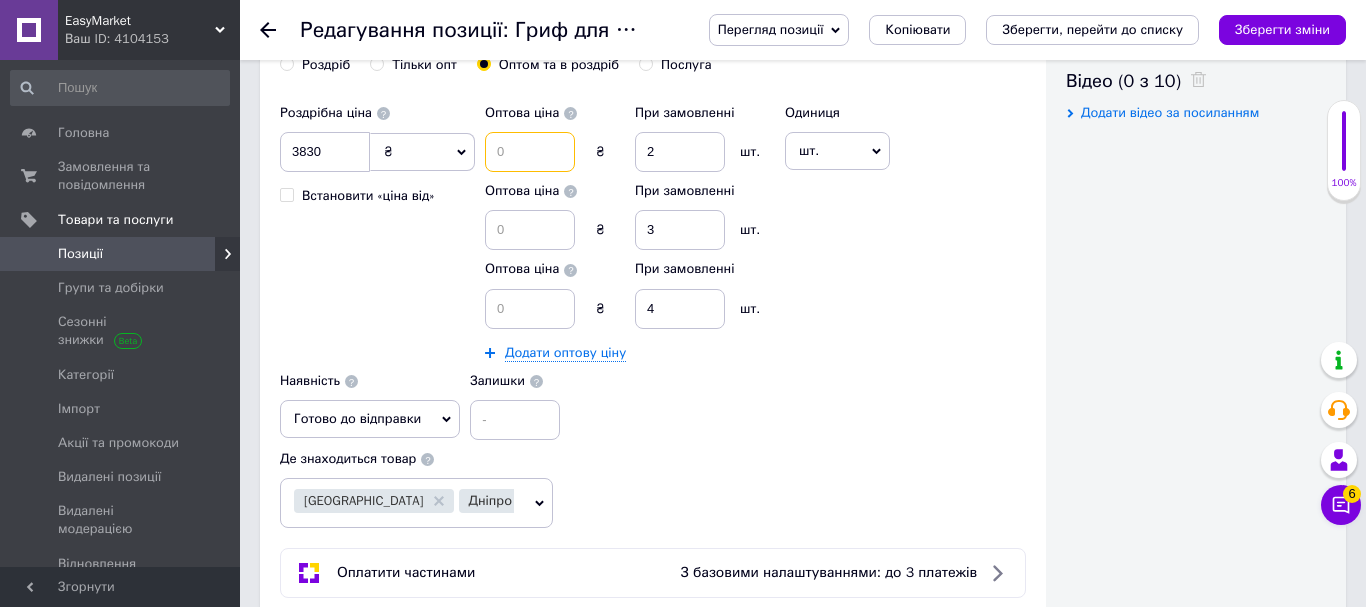 click at bounding box center (530, 152) 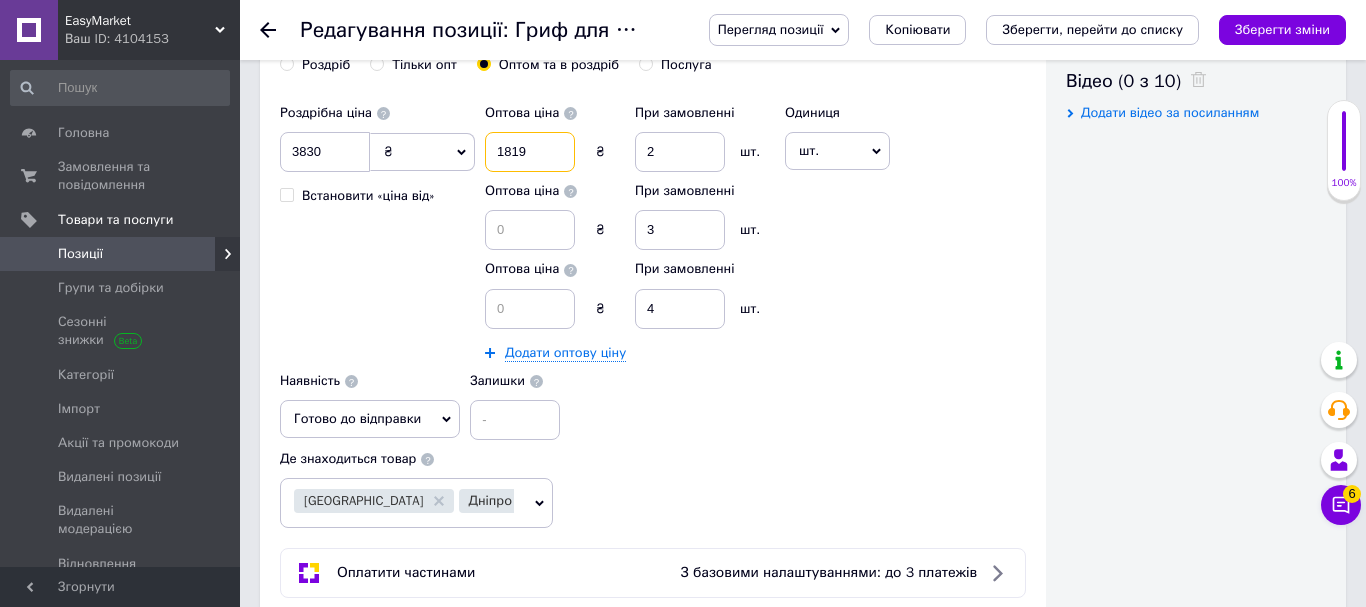 type on "1819" 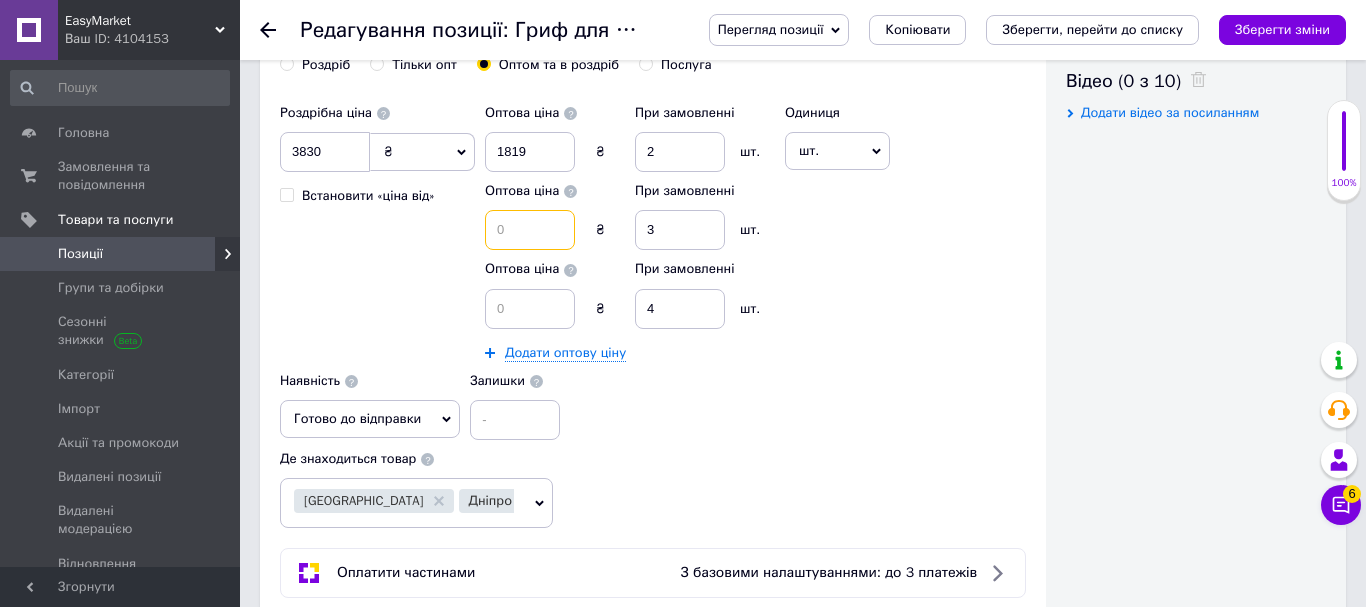 click at bounding box center [530, 230] 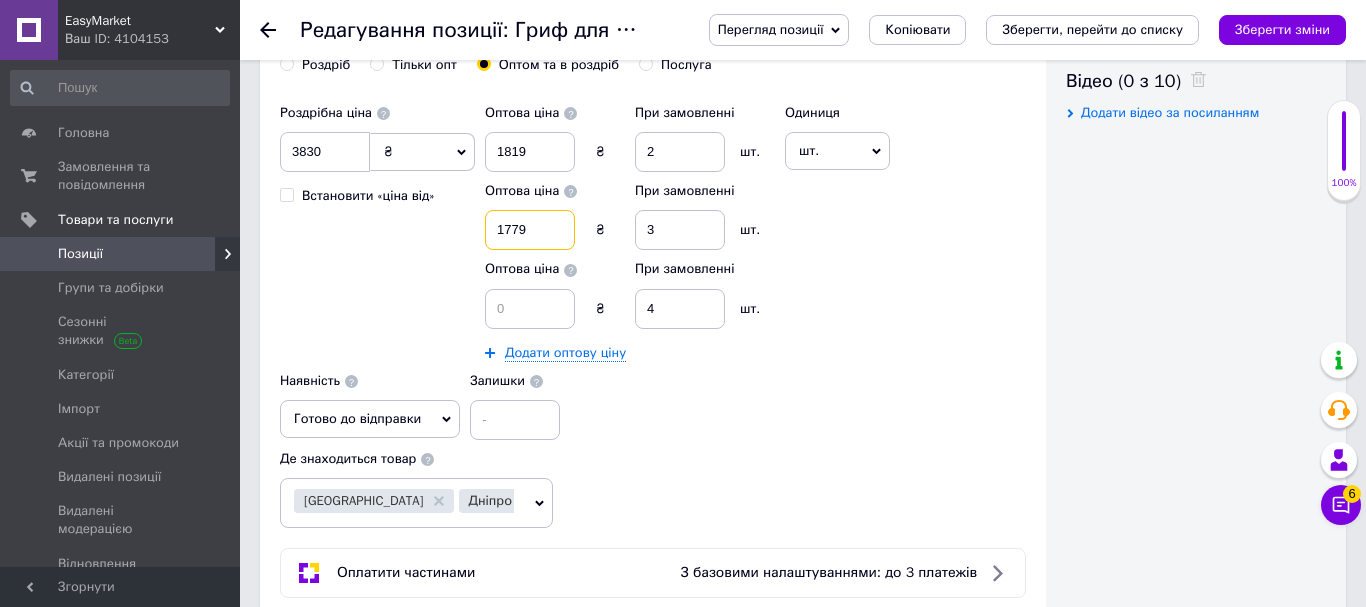 type on "1779" 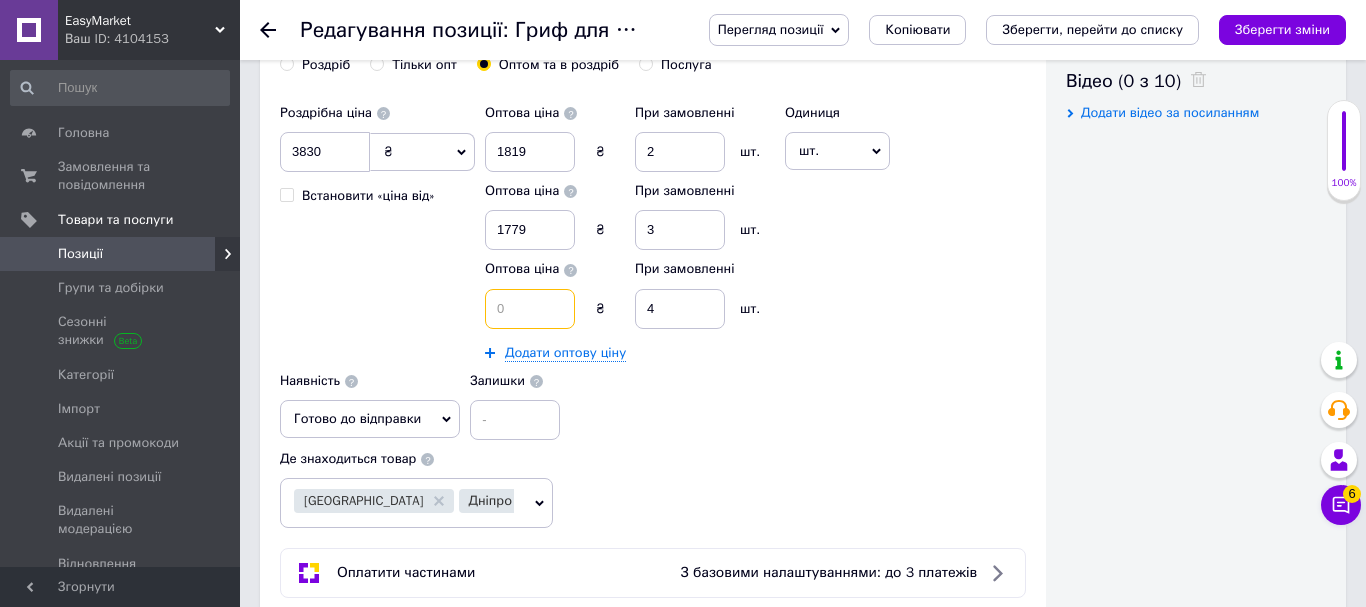 click at bounding box center (530, 309) 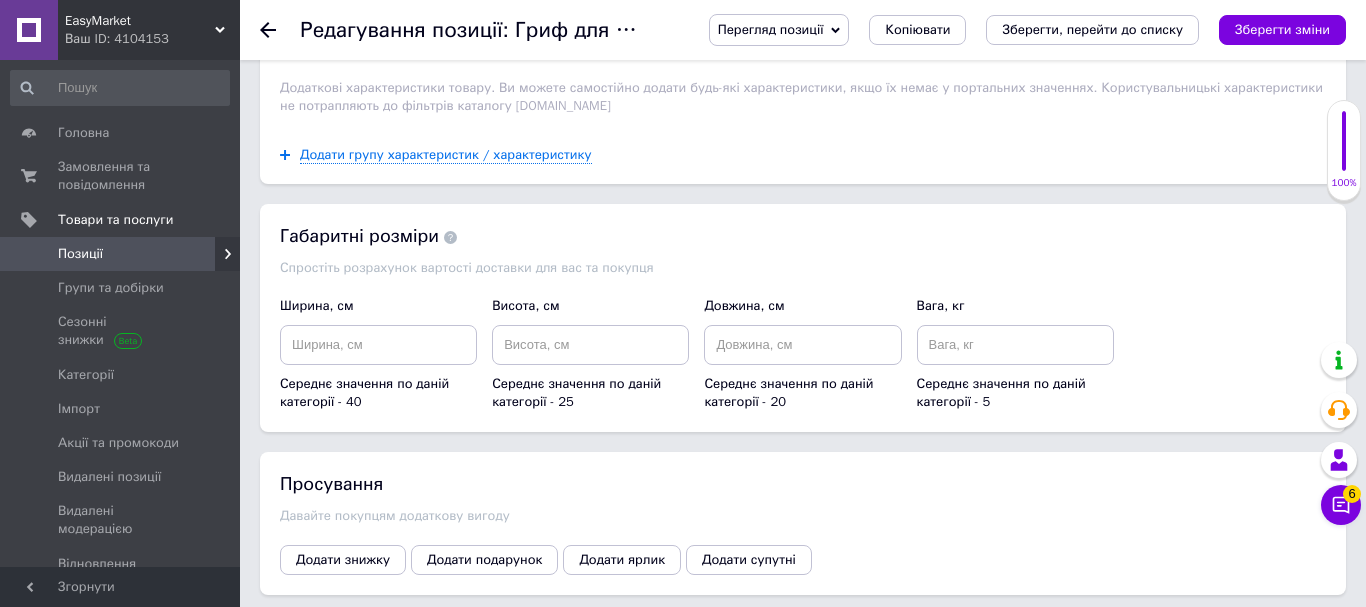 scroll, scrollTop: 2716, scrollLeft: 0, axis: vertical 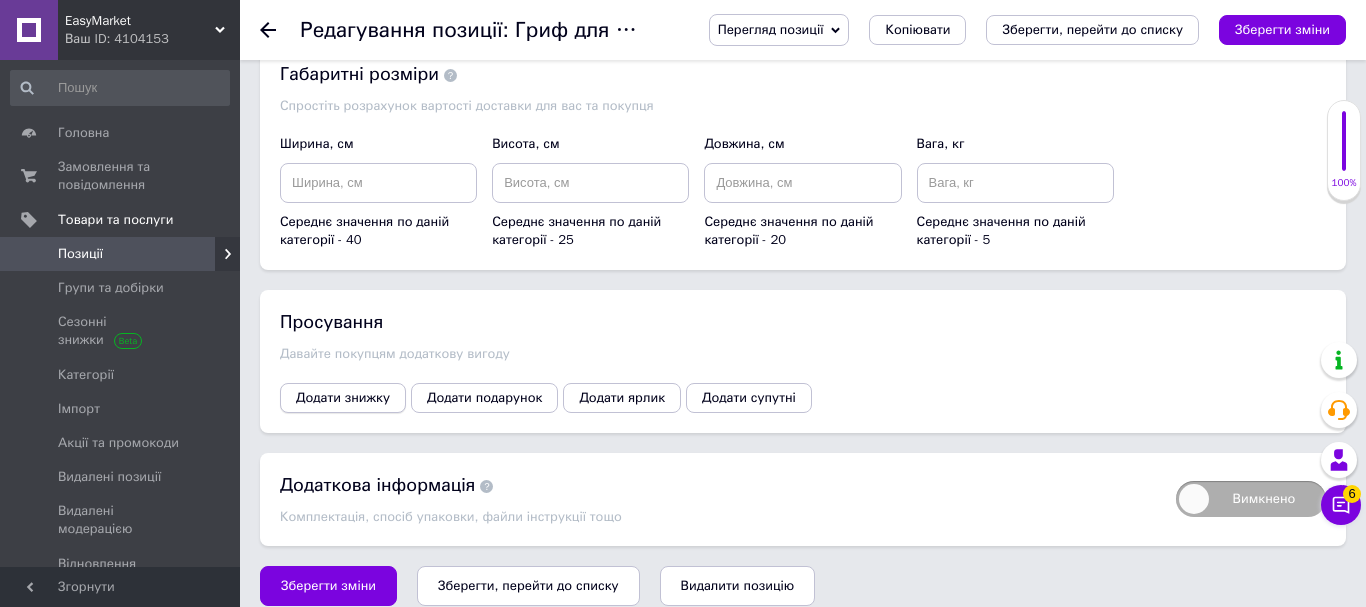 type on "1729" 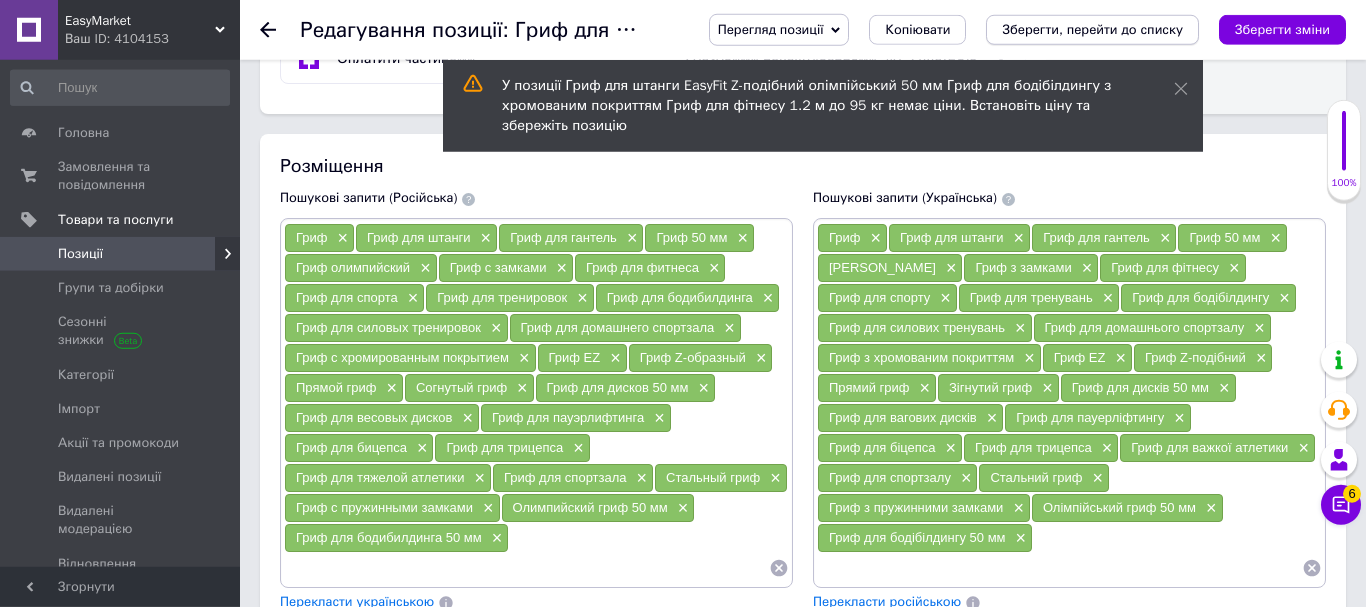 scroll, scrollTop: 1492, scrollLeft: 0, axis: vertical 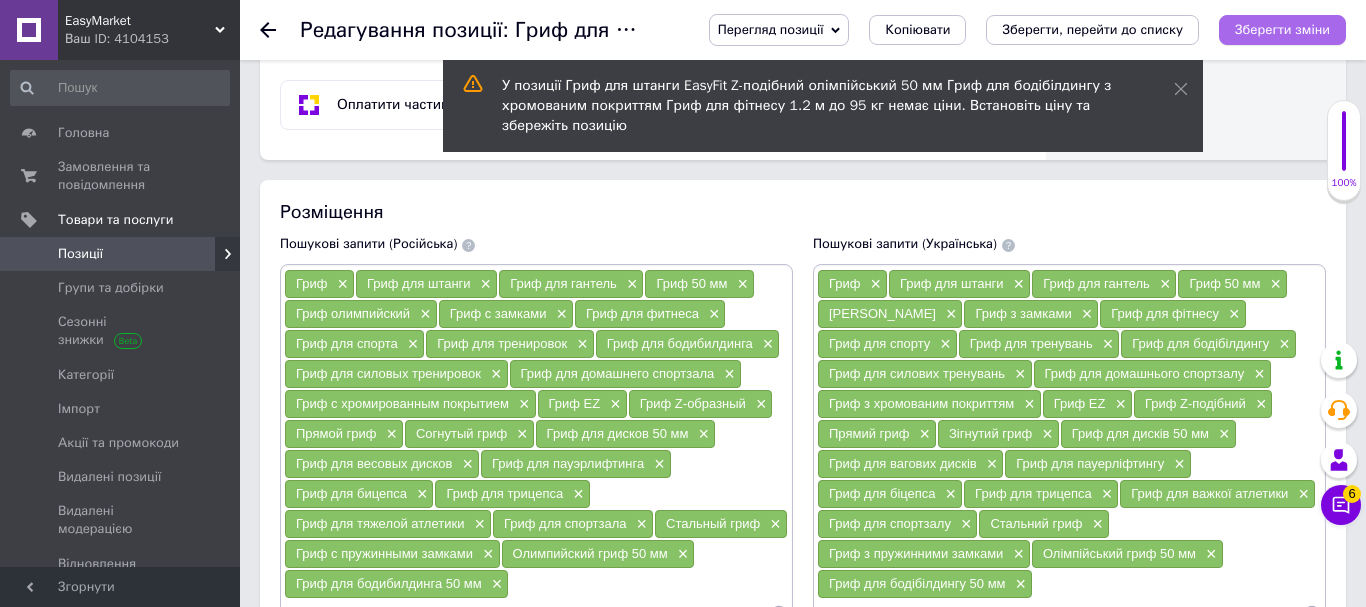 click on "Зберегти зміни" at bounding box center [1282, 29] 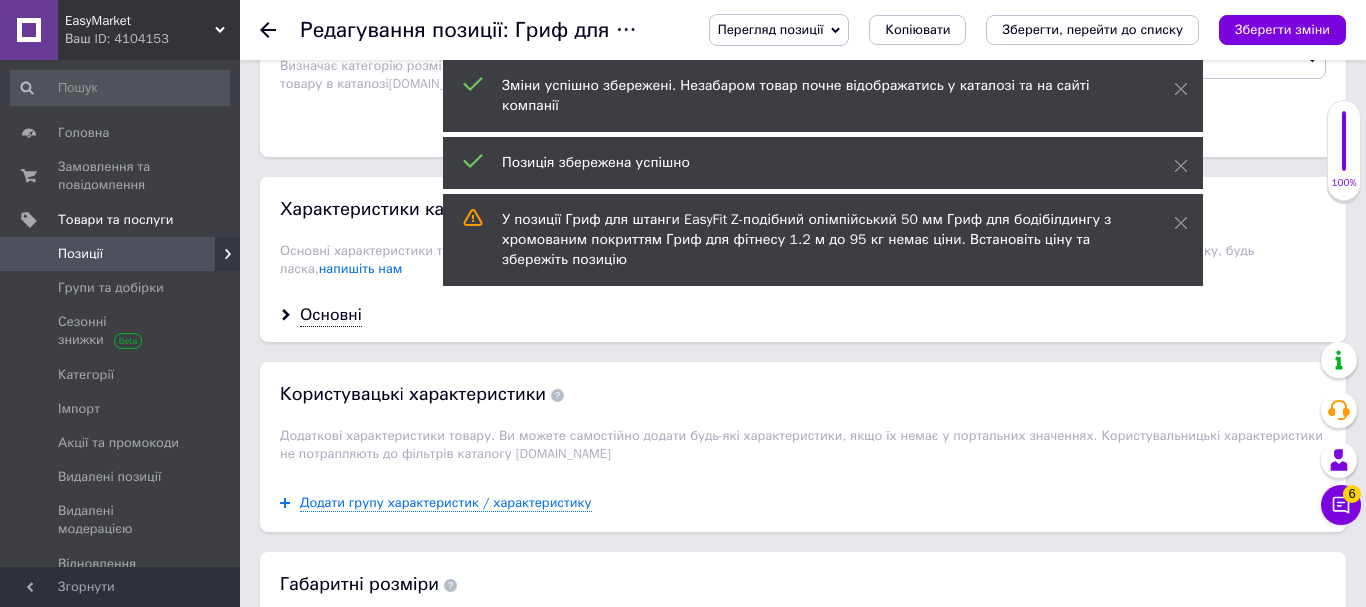 scroll, scrollTop: 2716, scrollLeft: 0, axis: vertical 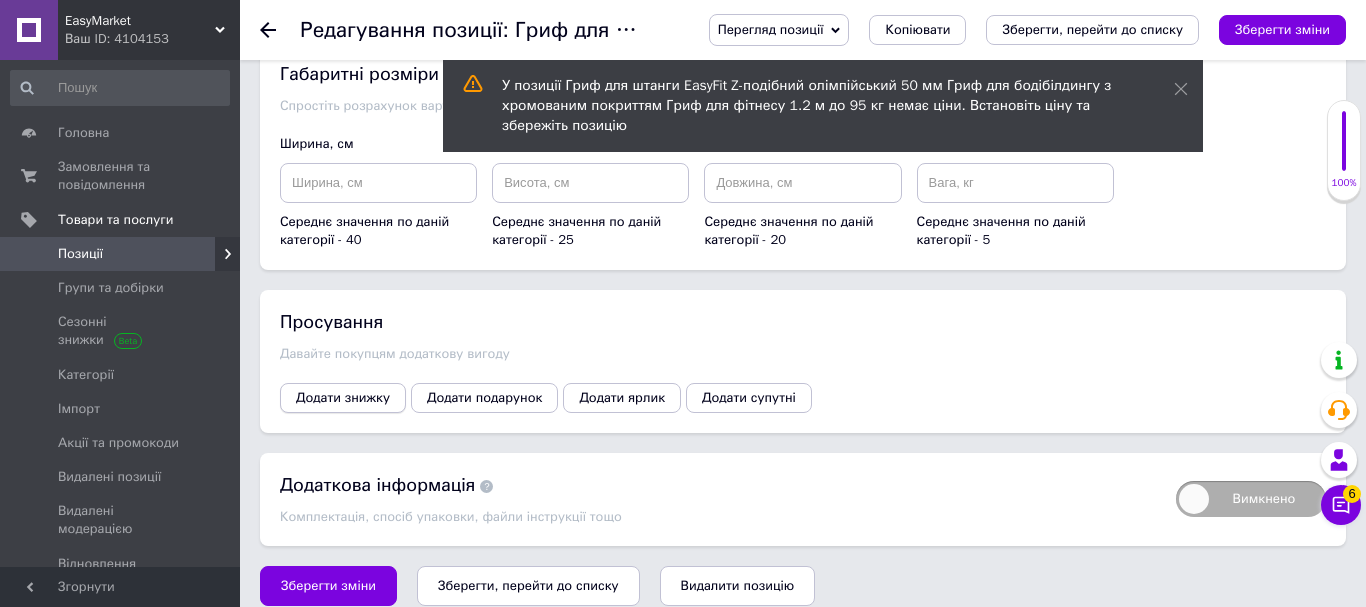 click on "Додати знижку" at bounding box center [343, 398] 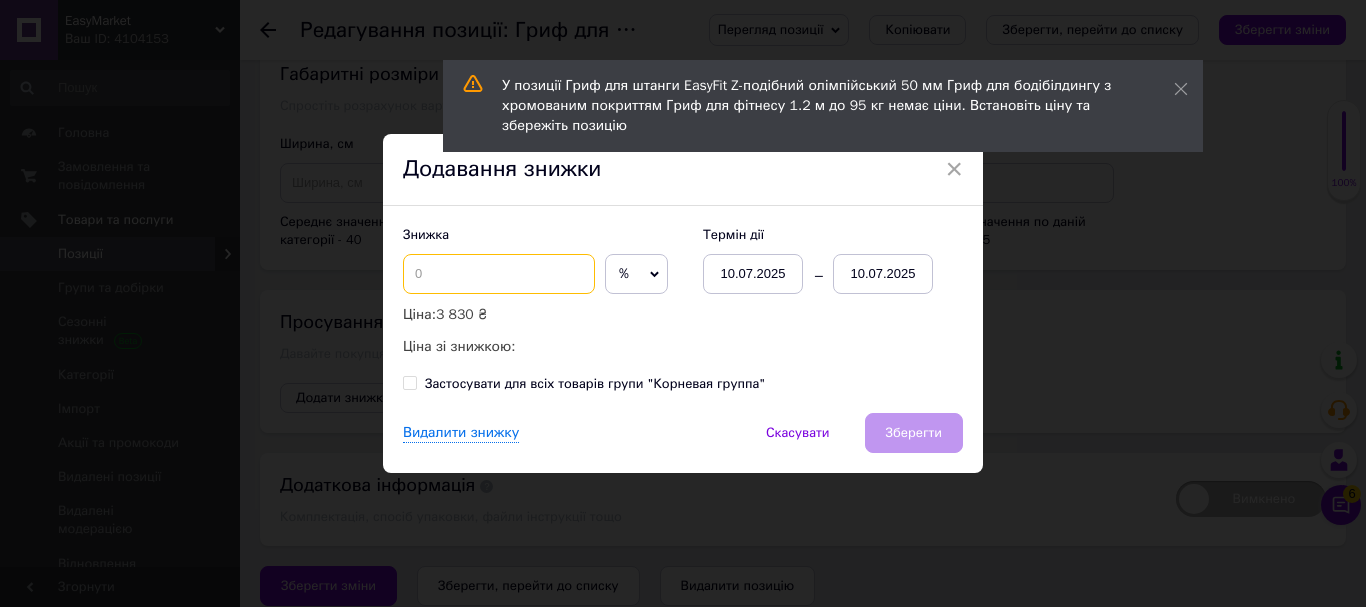 click at bounding box center [499, 274] 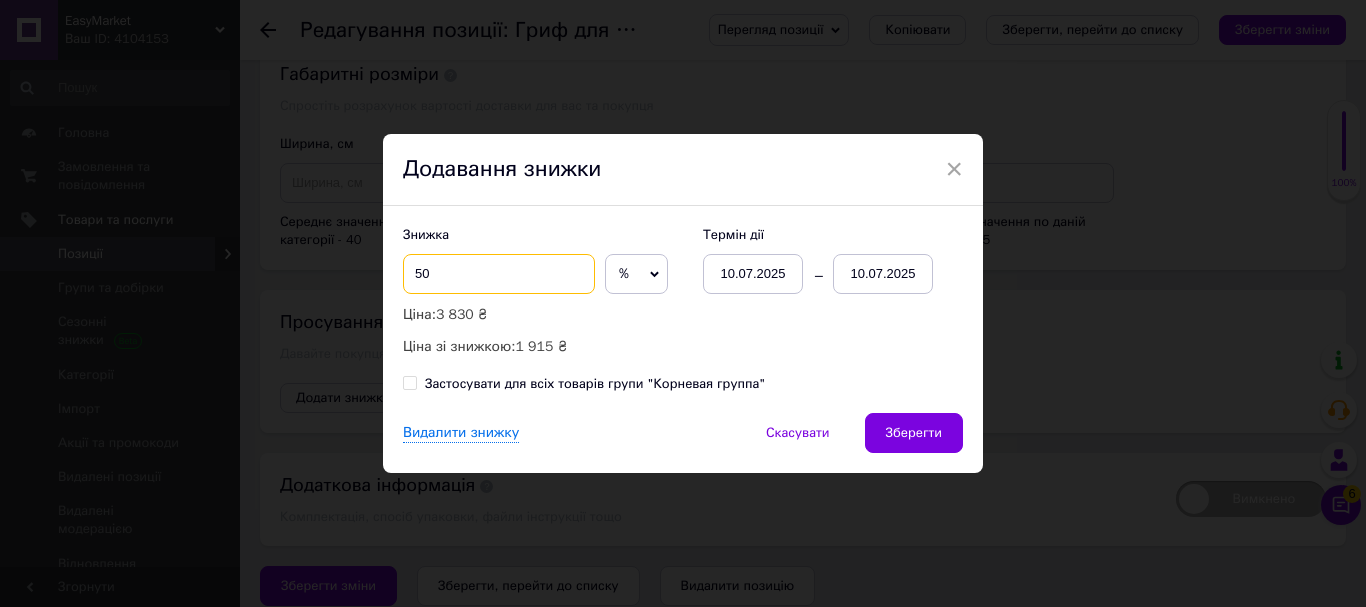 type on "50" 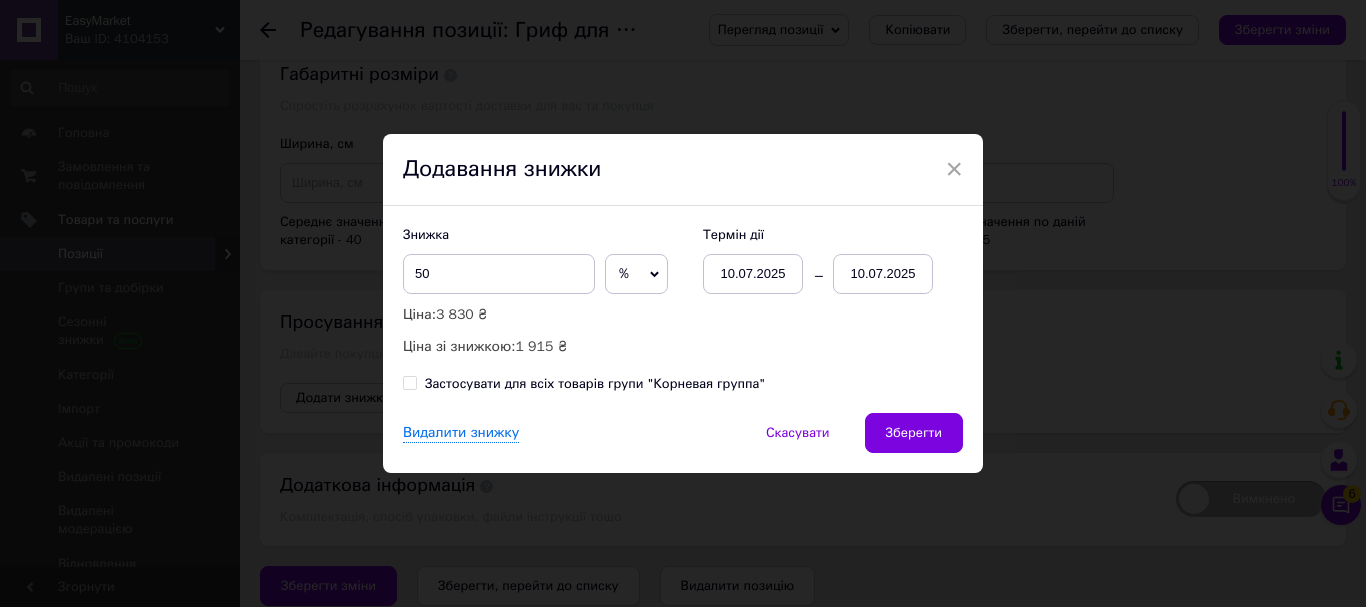 click on "10.07.2025" at bounding box center [883, 274] 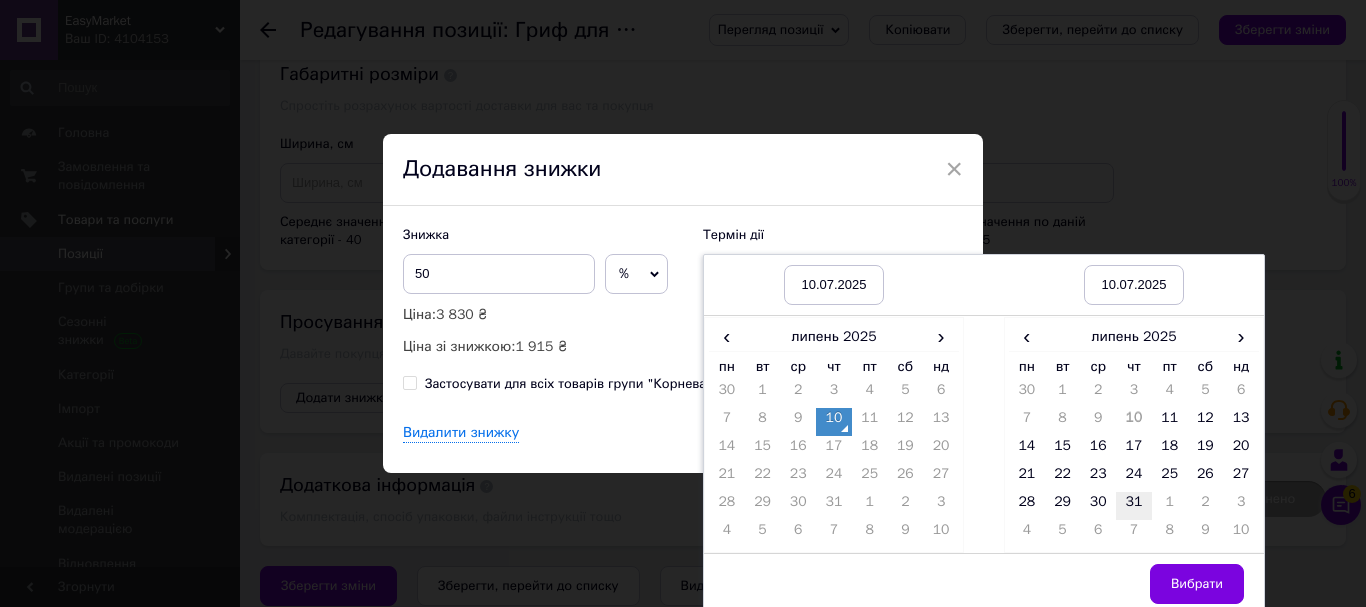 click on "31" at bounding box center [1134, 506] 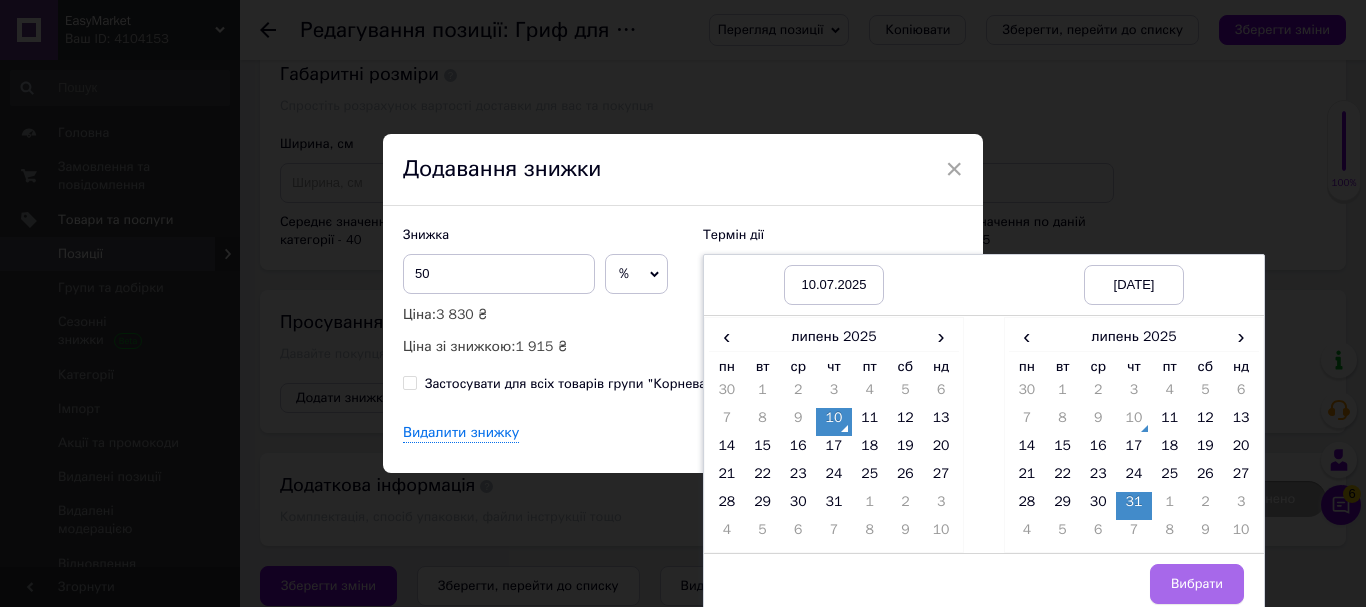 click on "Вибрати" at bounding box center (1197, 584) 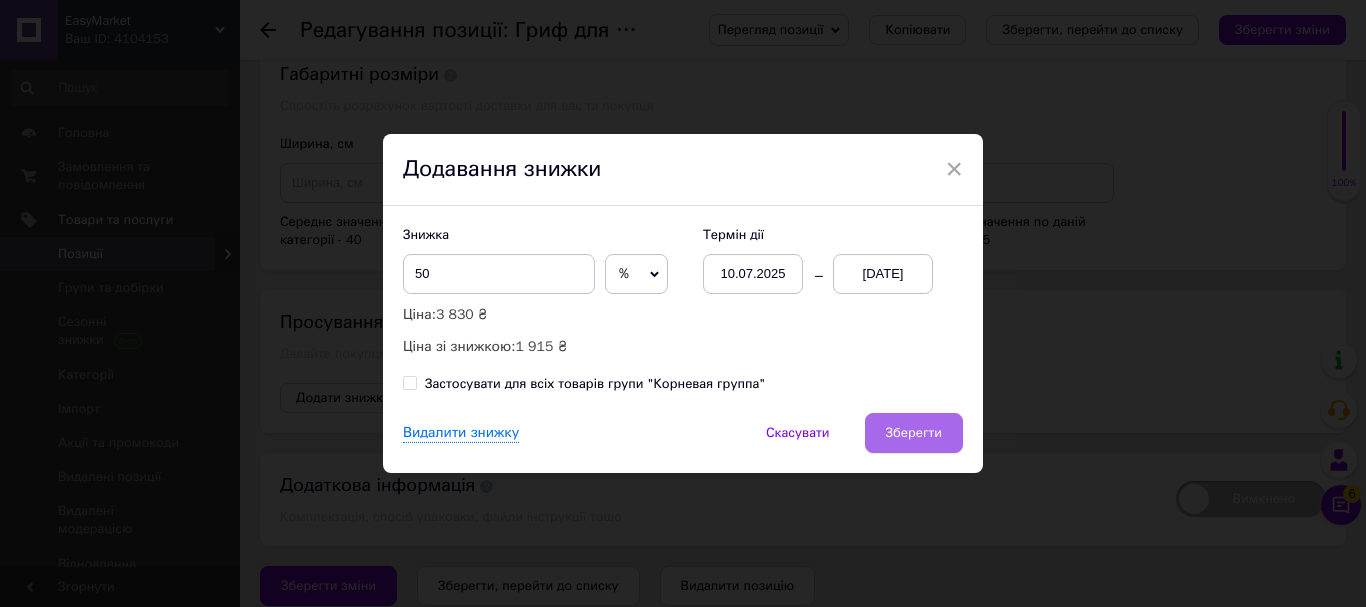 click on "Зберегти" at bounding box center (914, 433) 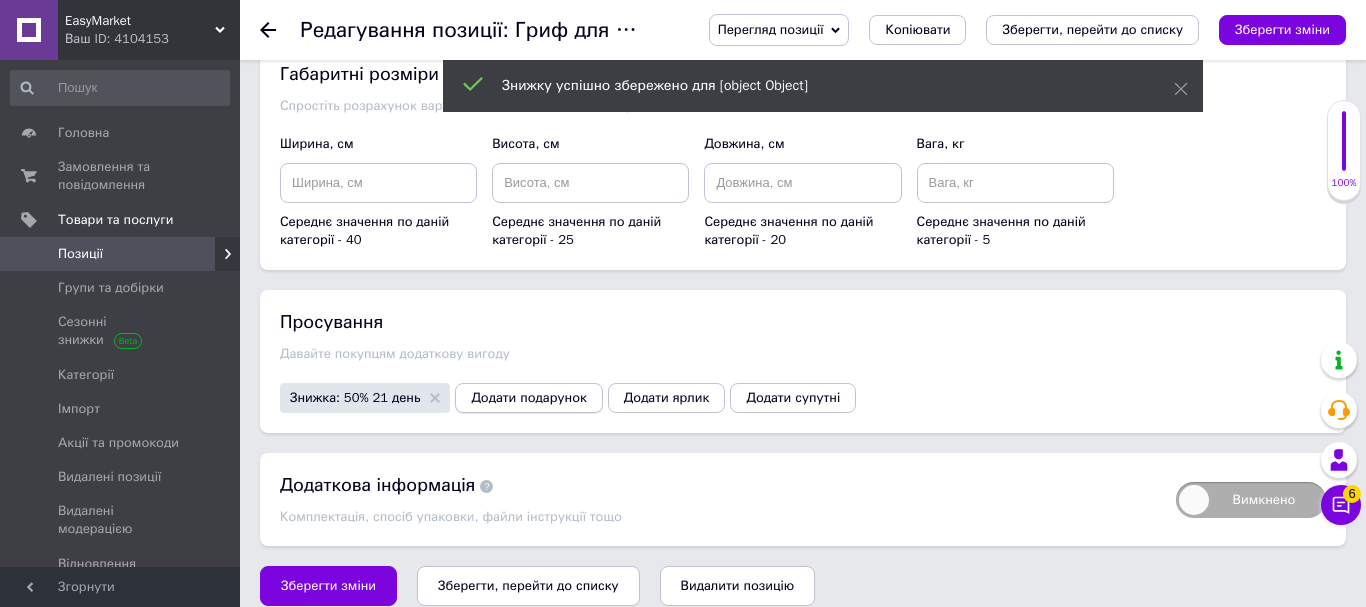 click on "Додати подарунок" at bounding box center [528, 398] 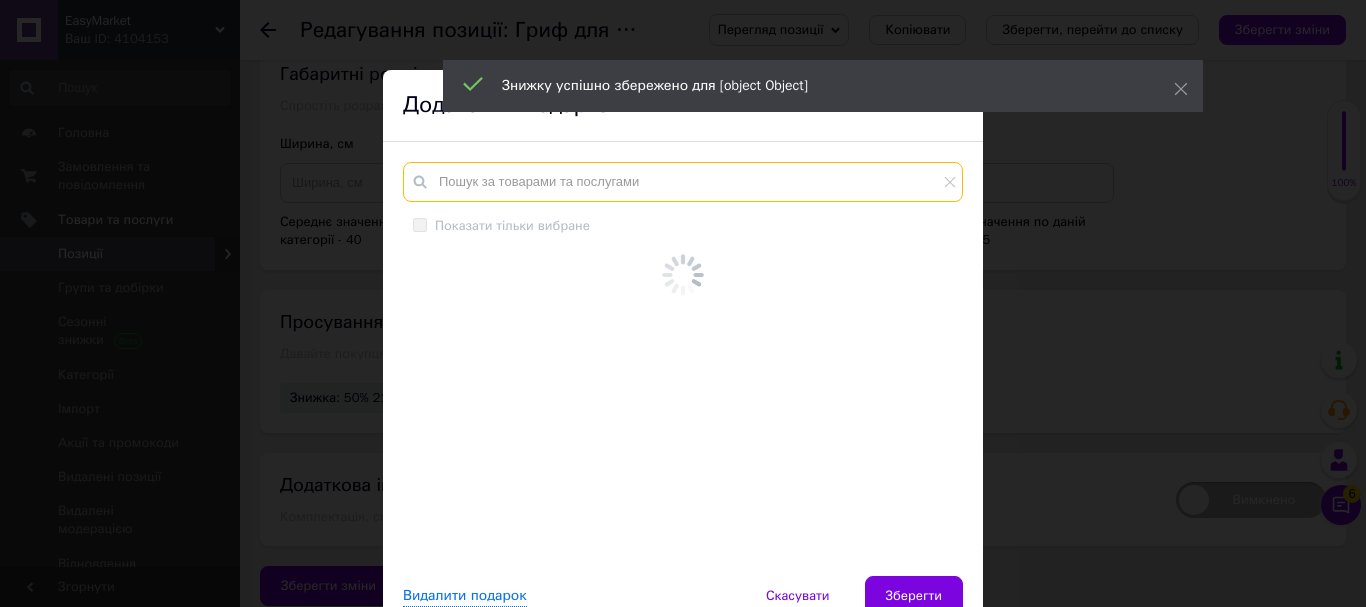 click at bounding box center [683, 182] 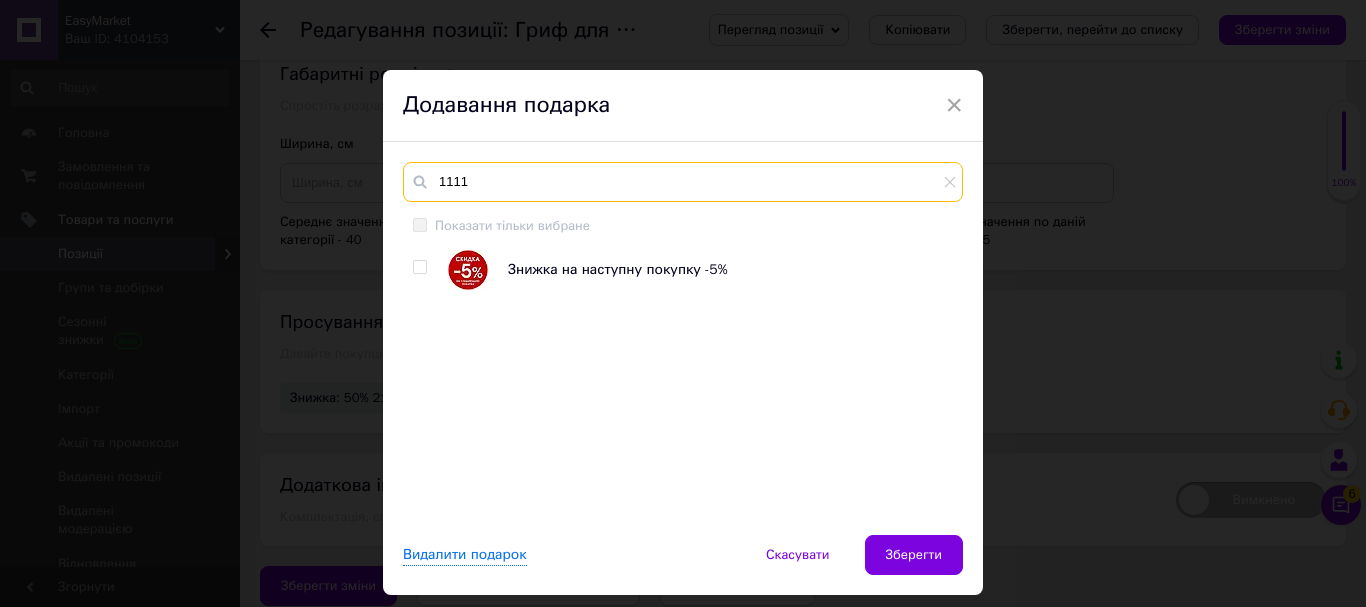 type on "1111" 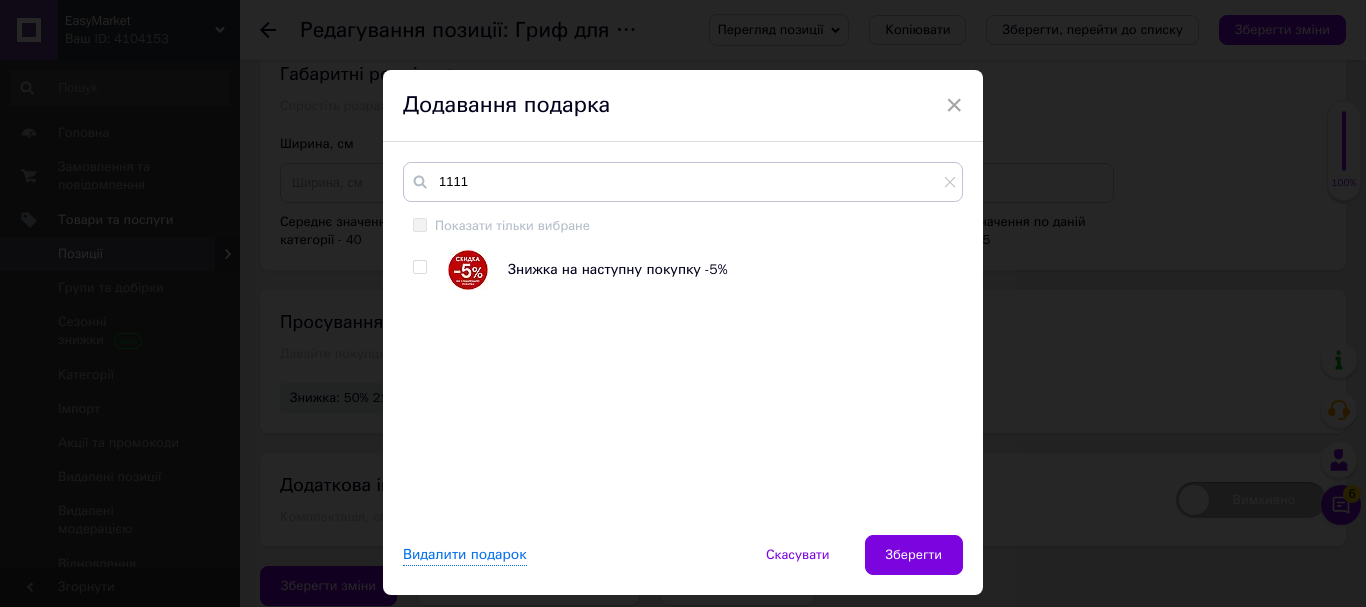 click at bounding box center (419, 267) 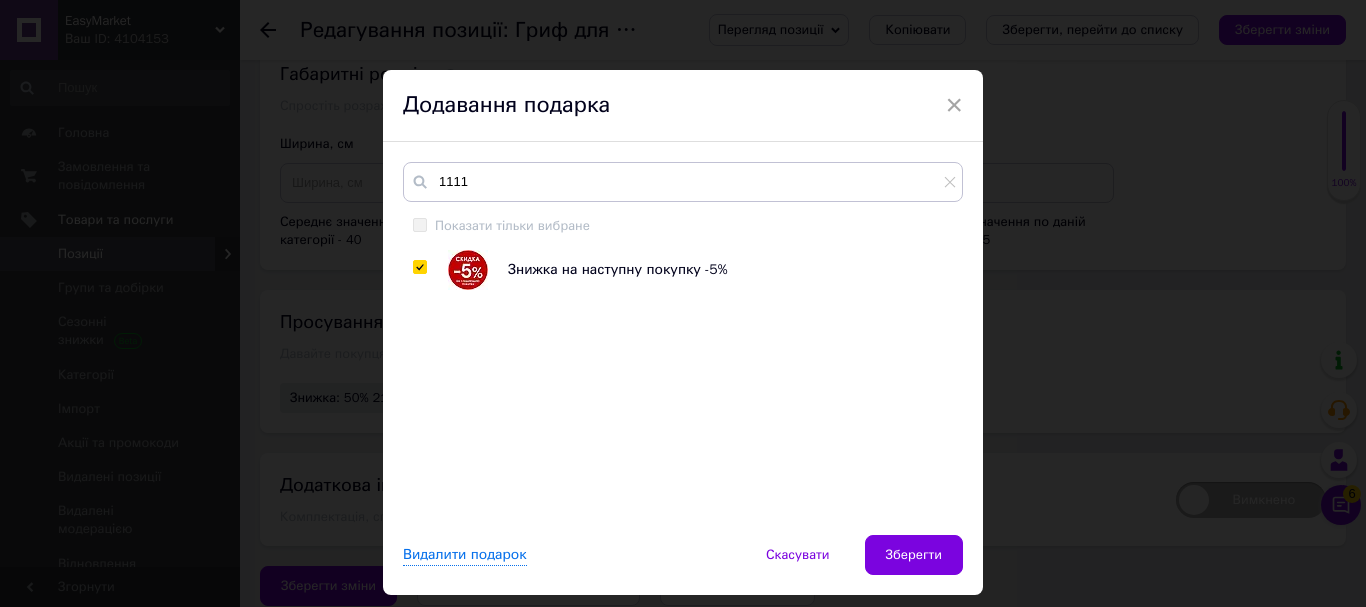 checkbox on "true" 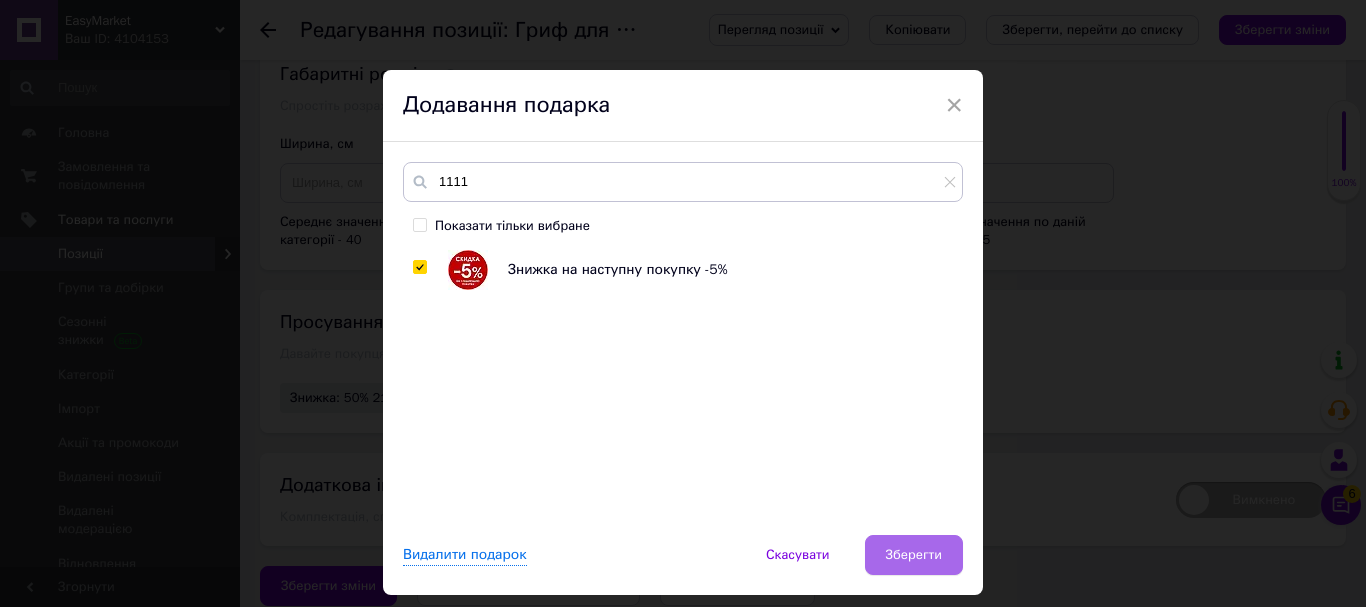 click on "Зберегти" at bounding box center [914, 555] 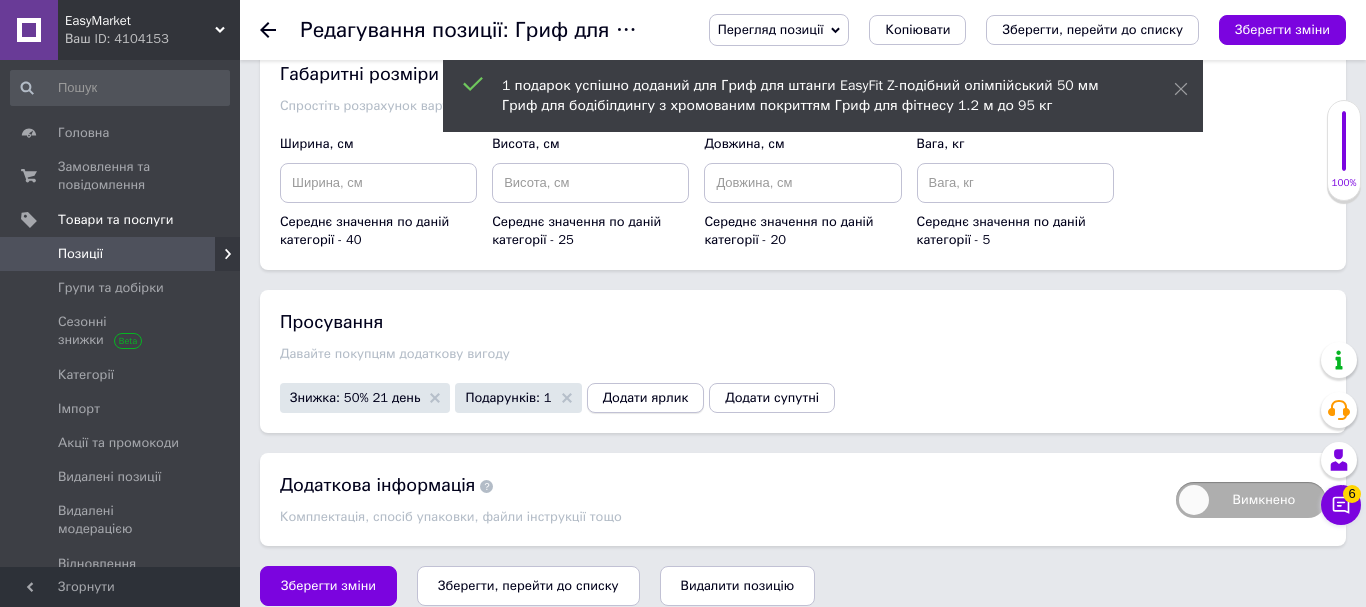 click on "Додати ярлик" at bounding box center (646, 398) 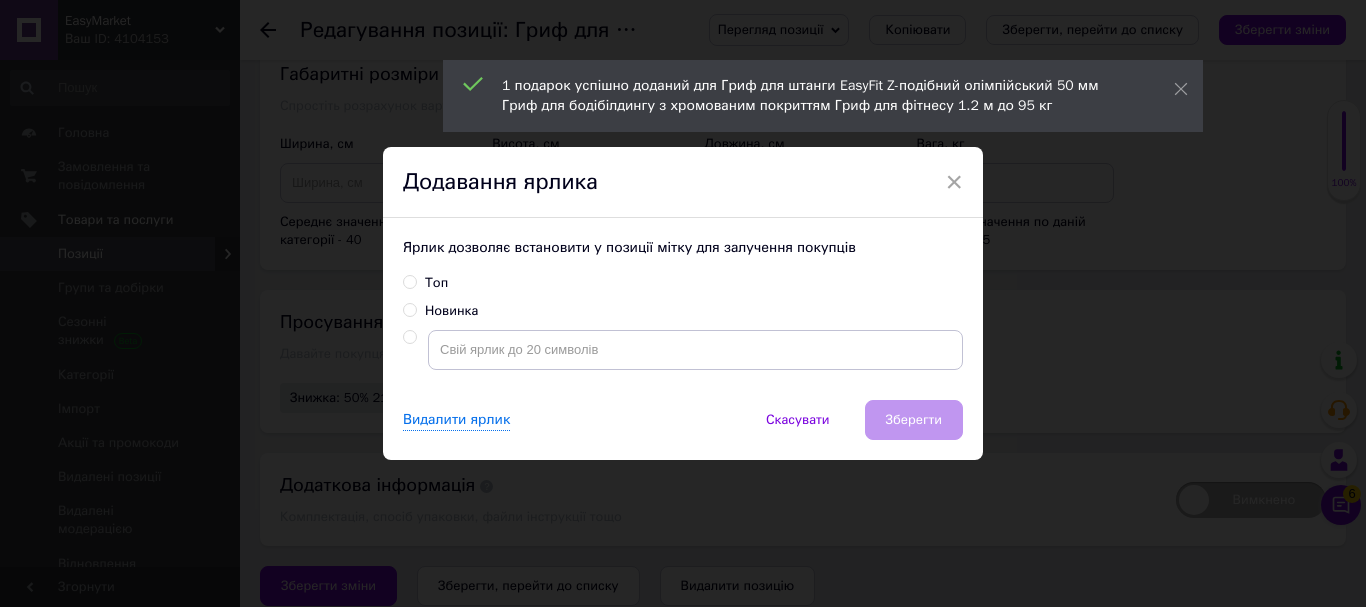 click on "Топ" at bounding box center (425, 283) 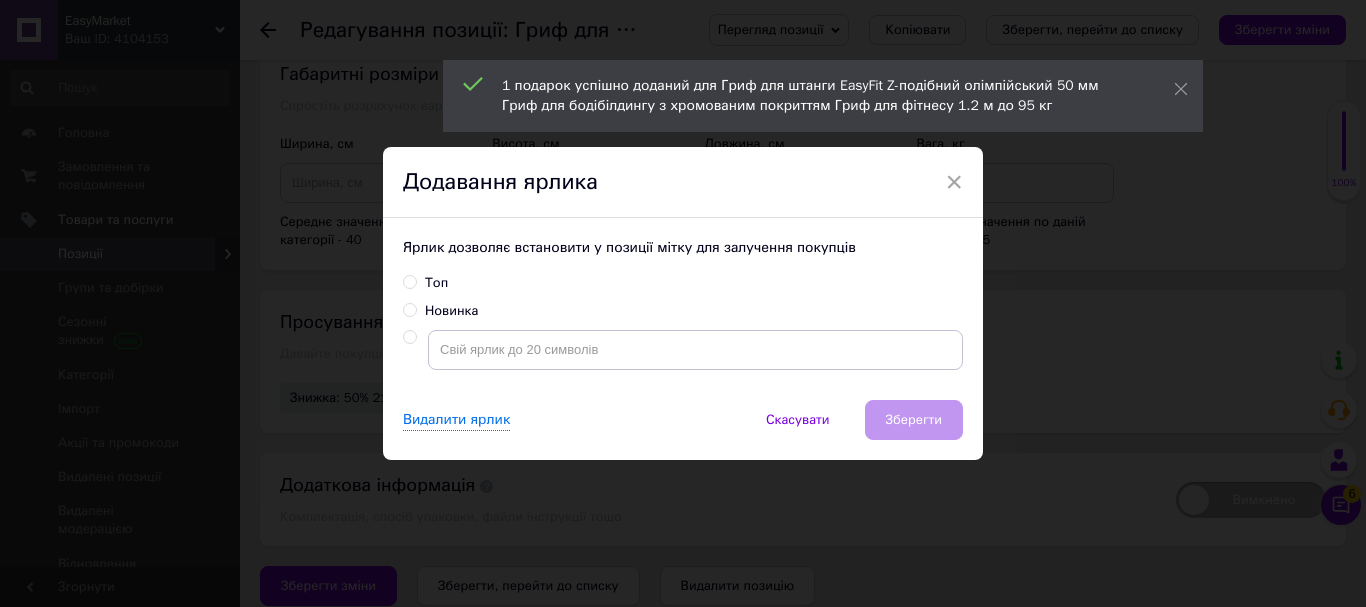 click on "Топ" at bounding box center (409, 281) 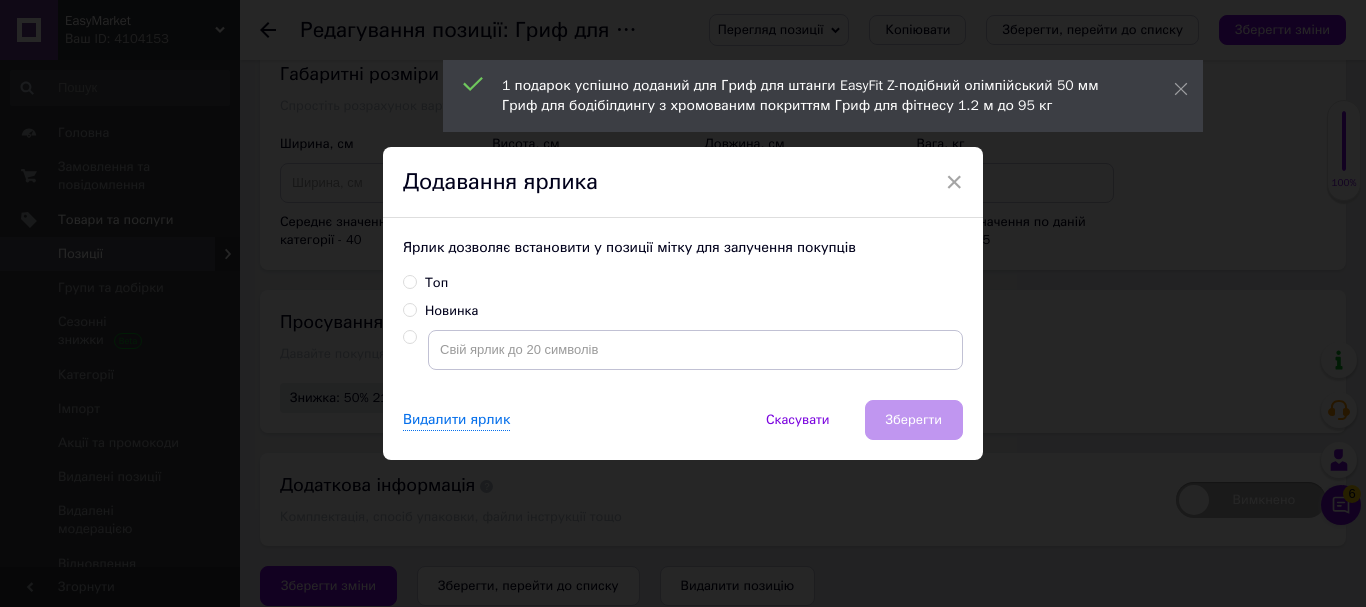 radio on "true" 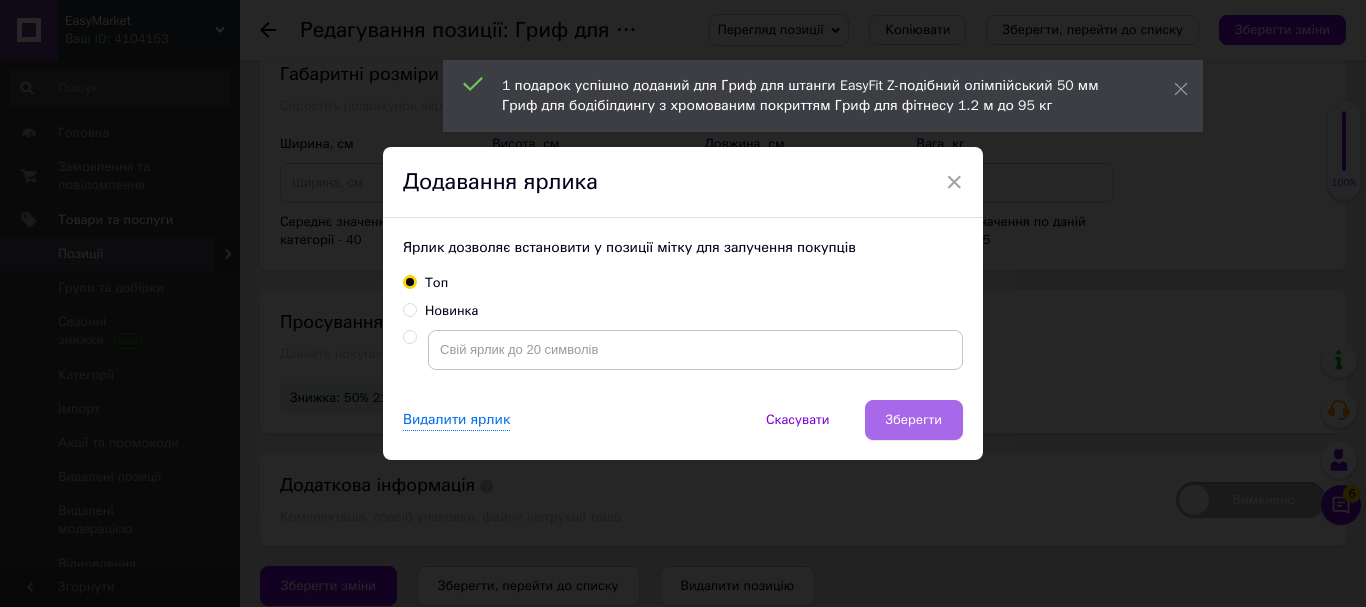 click on "Зберегти" at bounding box center [914, 420] 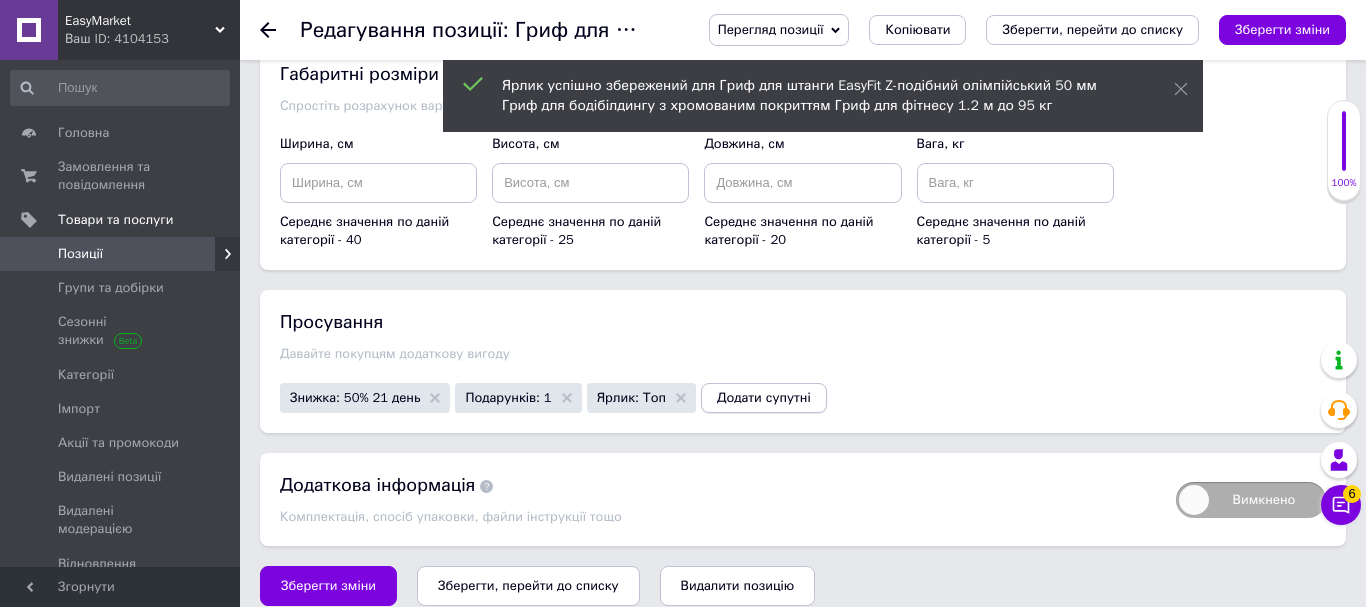 click on "Додати супутні" at bounding box center [764, 398] 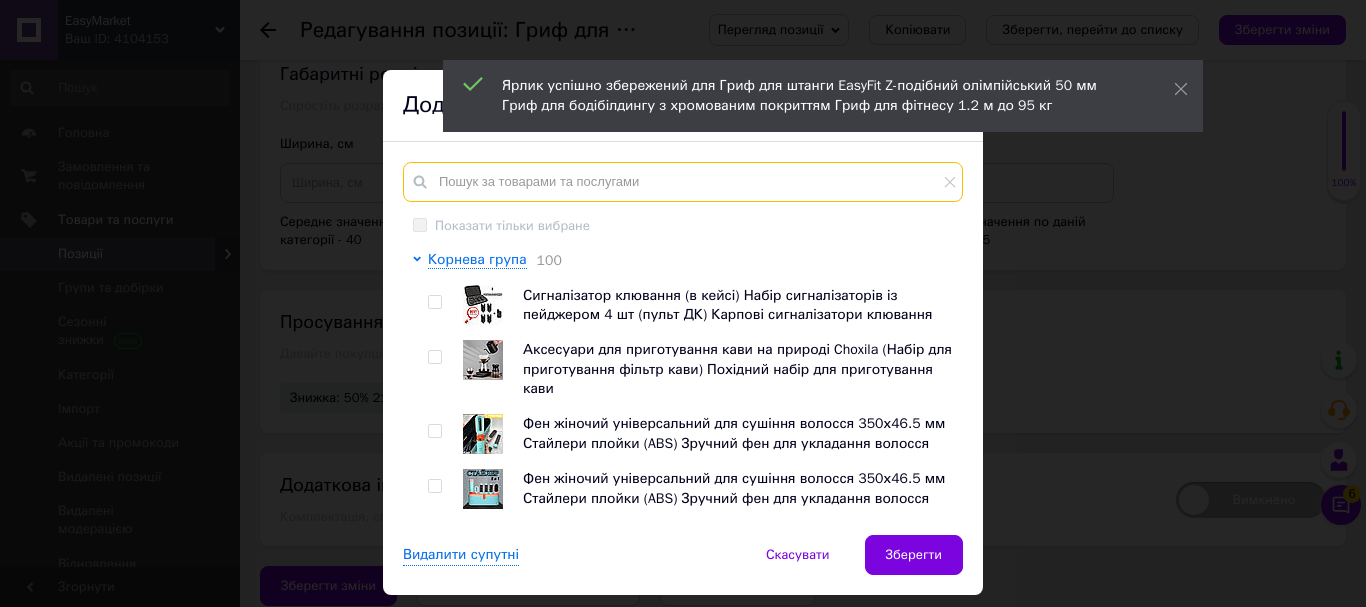 click at bounding box center [683, 182] 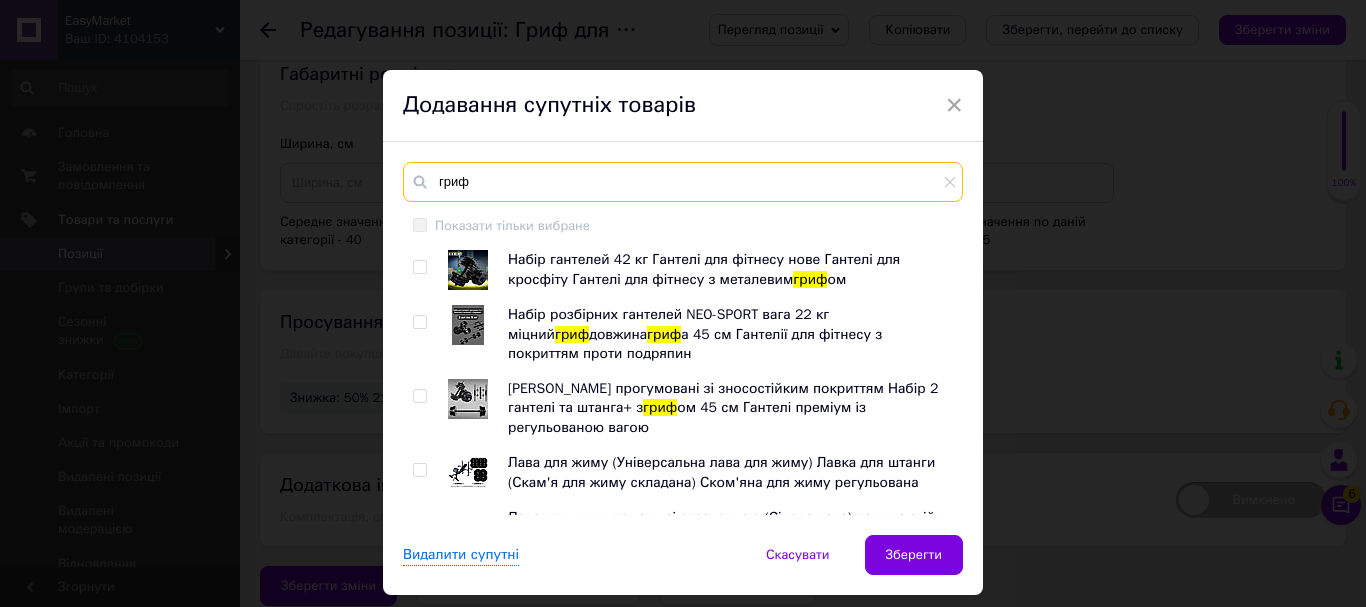 type on "гриф" 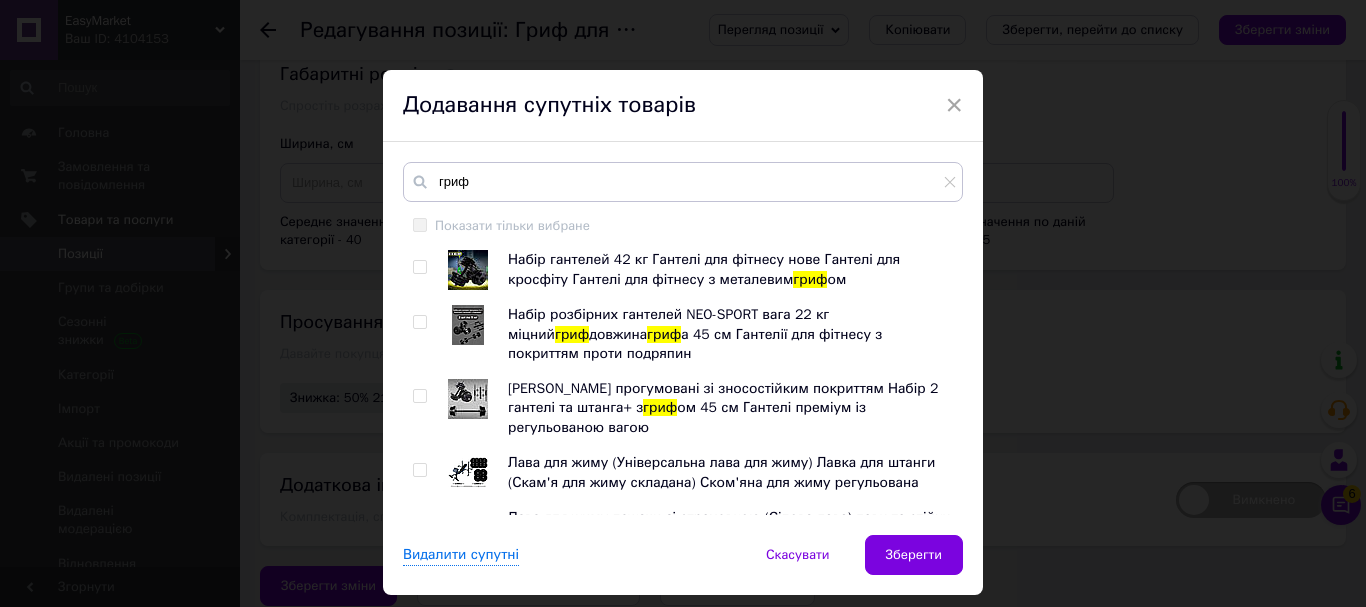 click at bounding box center (423, 270) 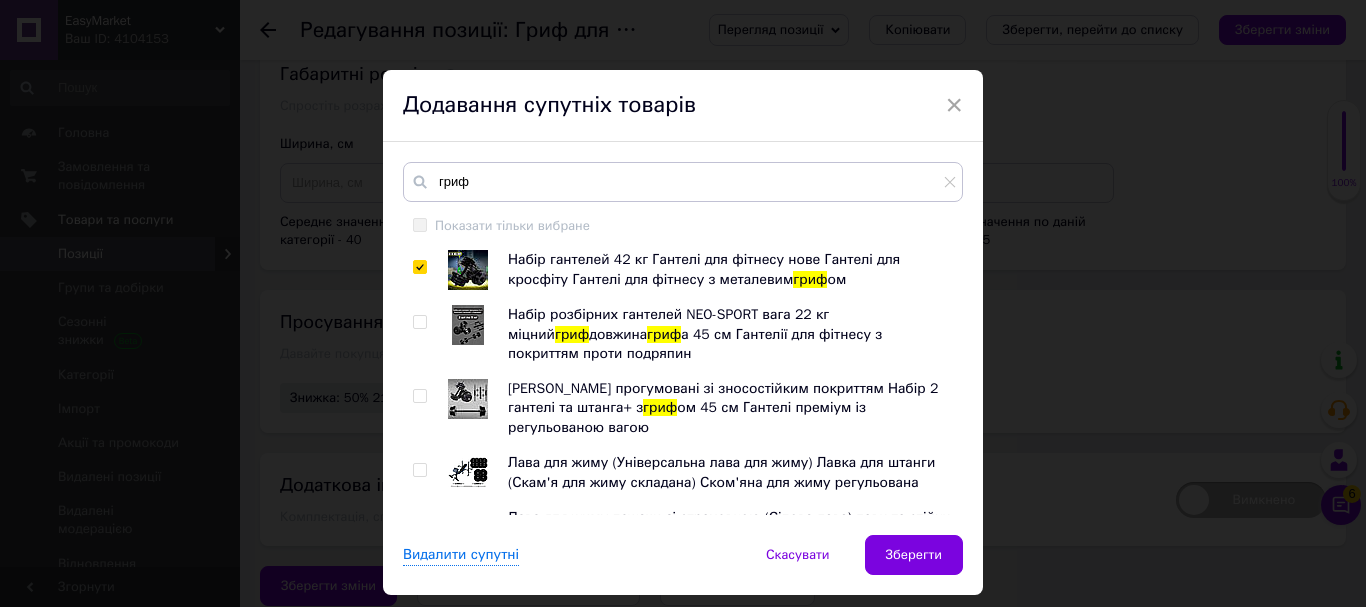 checkbox on "true" 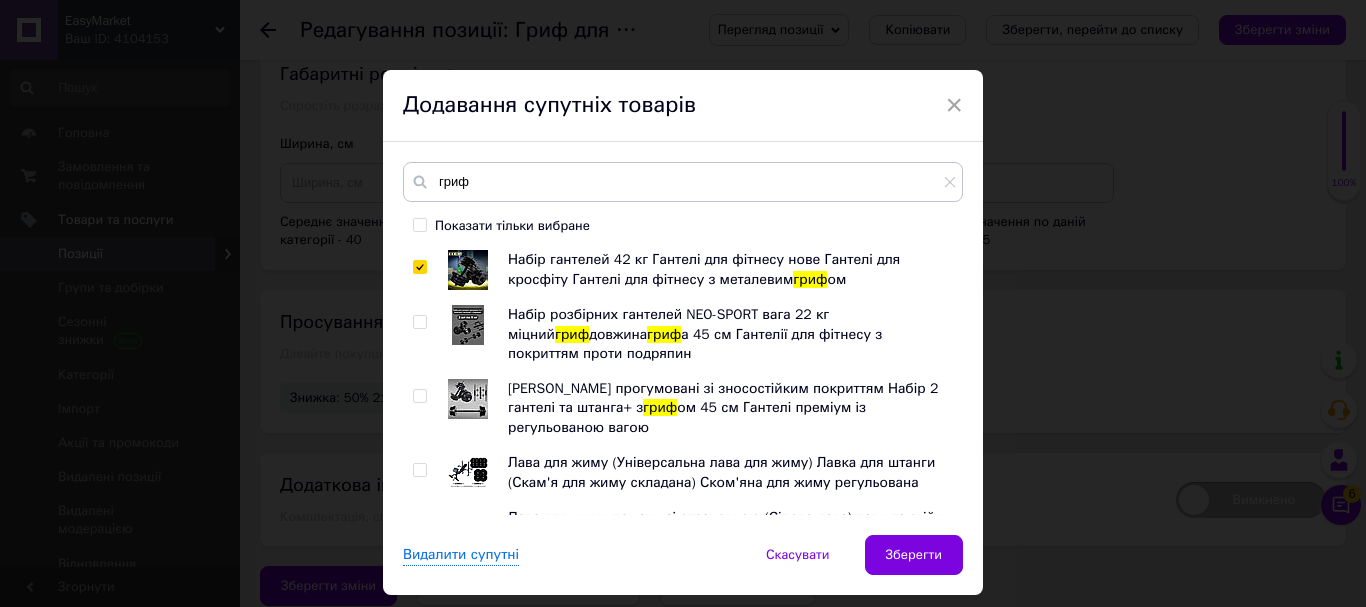 scroll, scrollTop: 14, scrollLeft: 0, axis: vertical 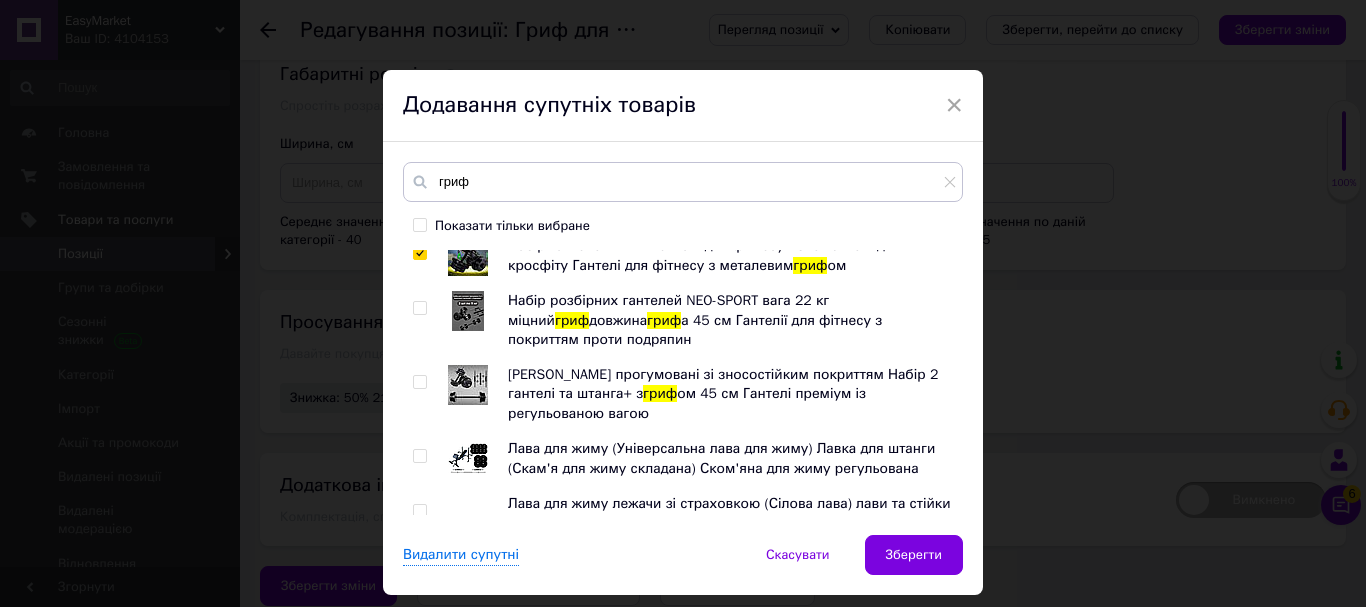 click at bounding box center [419, 511] 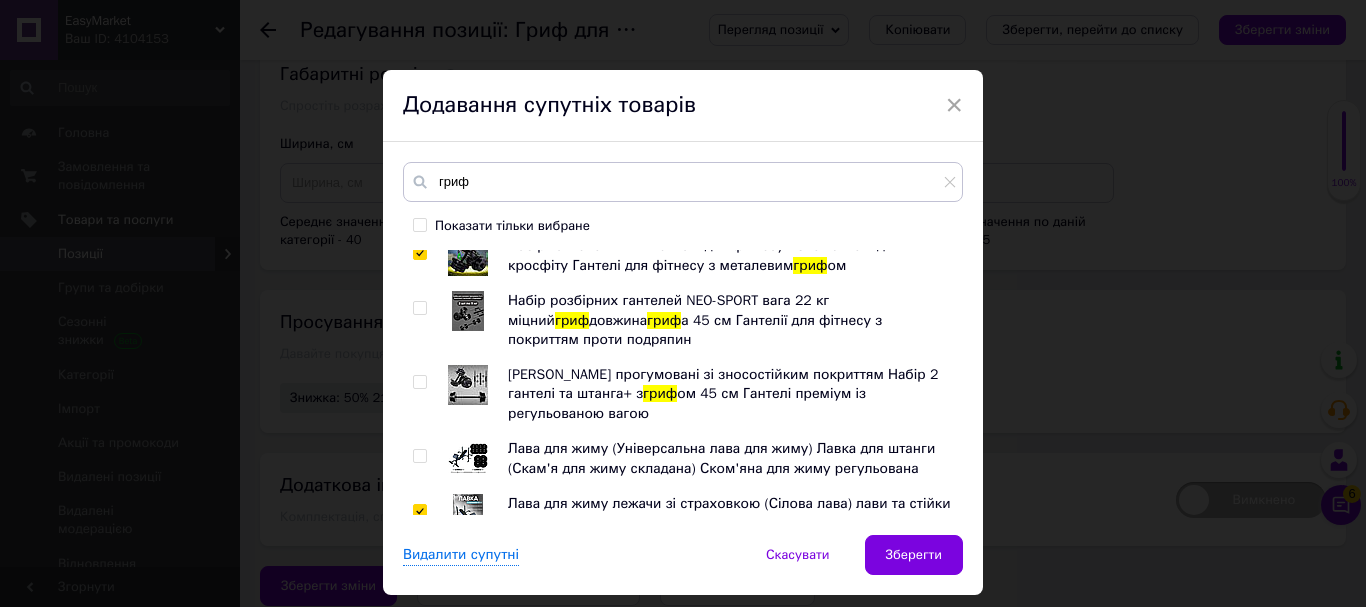 checkbox on "true" 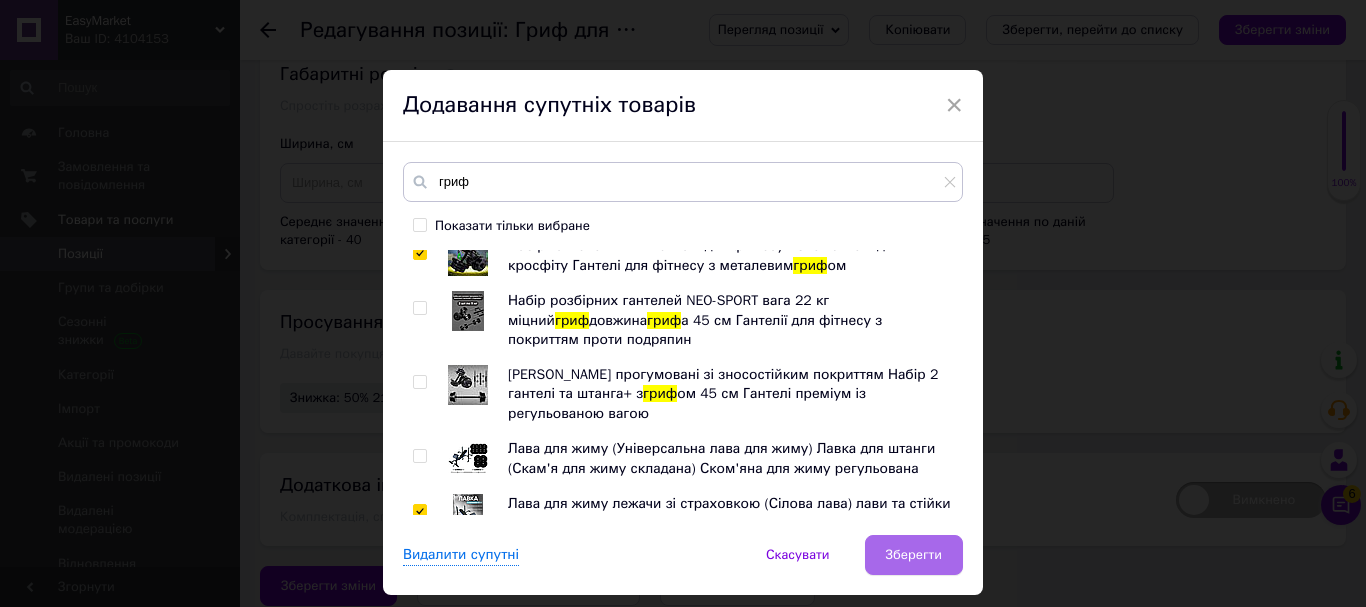 click on "Зберегти" at bounding box center [914, 555] 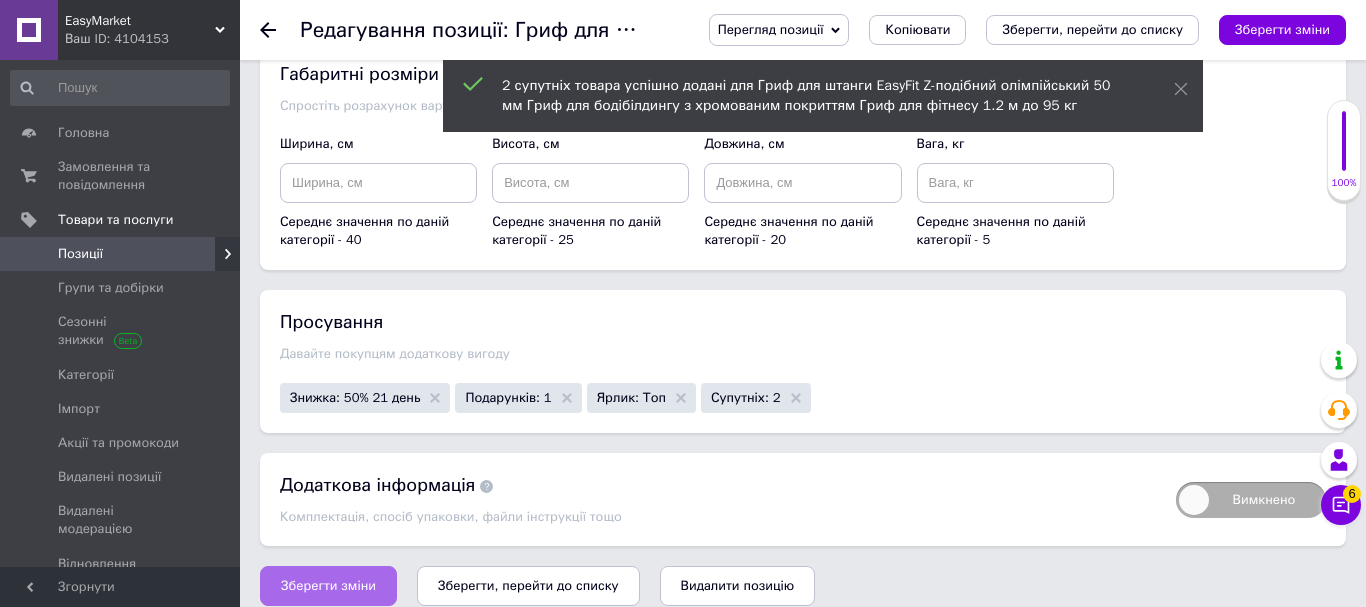 click on "Зберегти зміни" at bounding box center (328, 586) 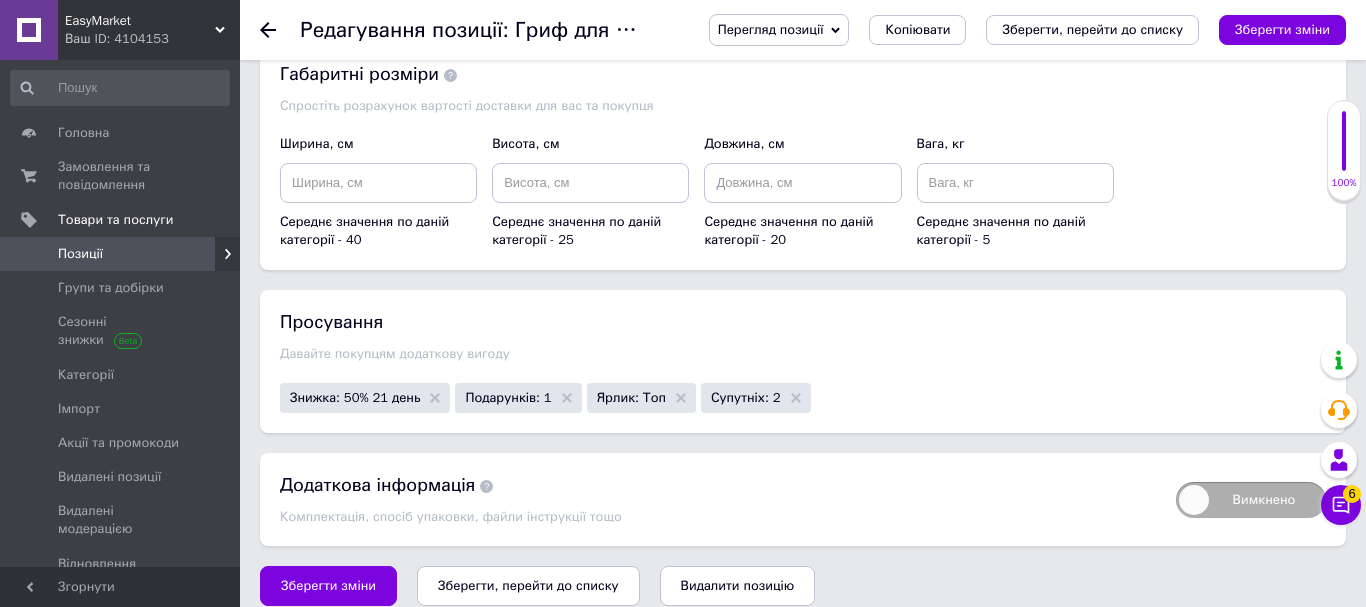 click on "Перегляд позиції Зберегти та переглянути на сайті Зберегти та переглянути на маркетплейсі Копіювати Зберегти, перейти до списку Зберегти зміни" at bounding box center [1007, 30] 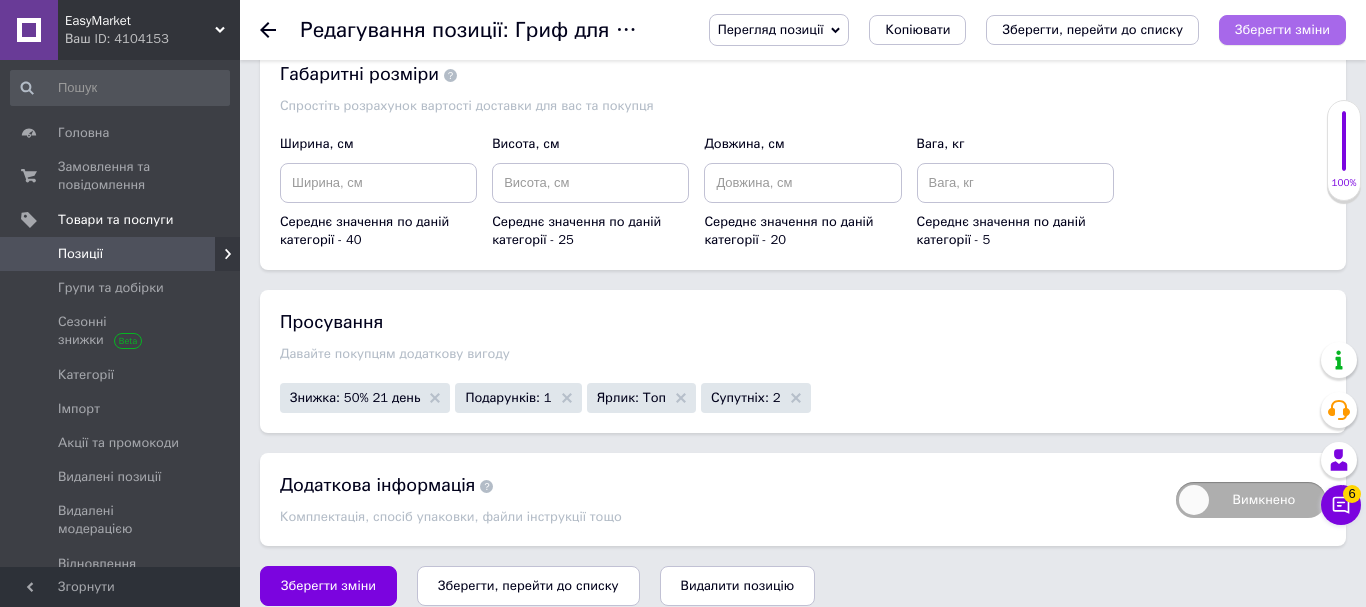 click on "Зберегти зміни" at bounding box center [1282, 30] 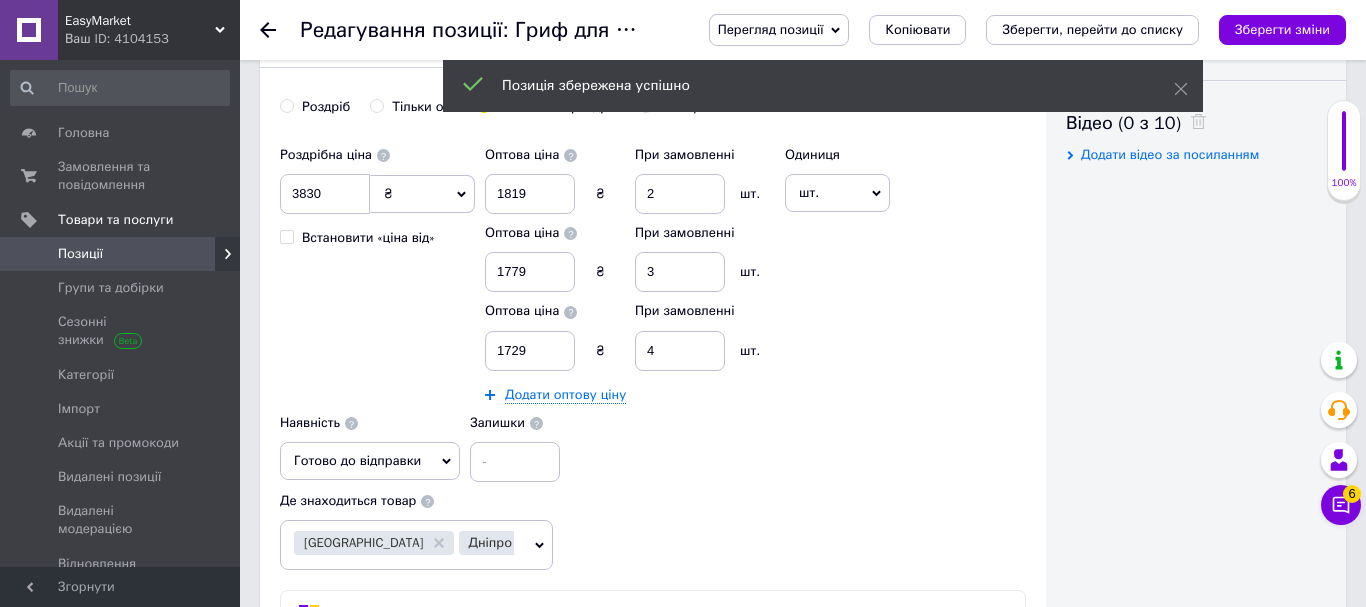 scroll, scrollTop: 574, scrollLeft: 0, axis: vertical 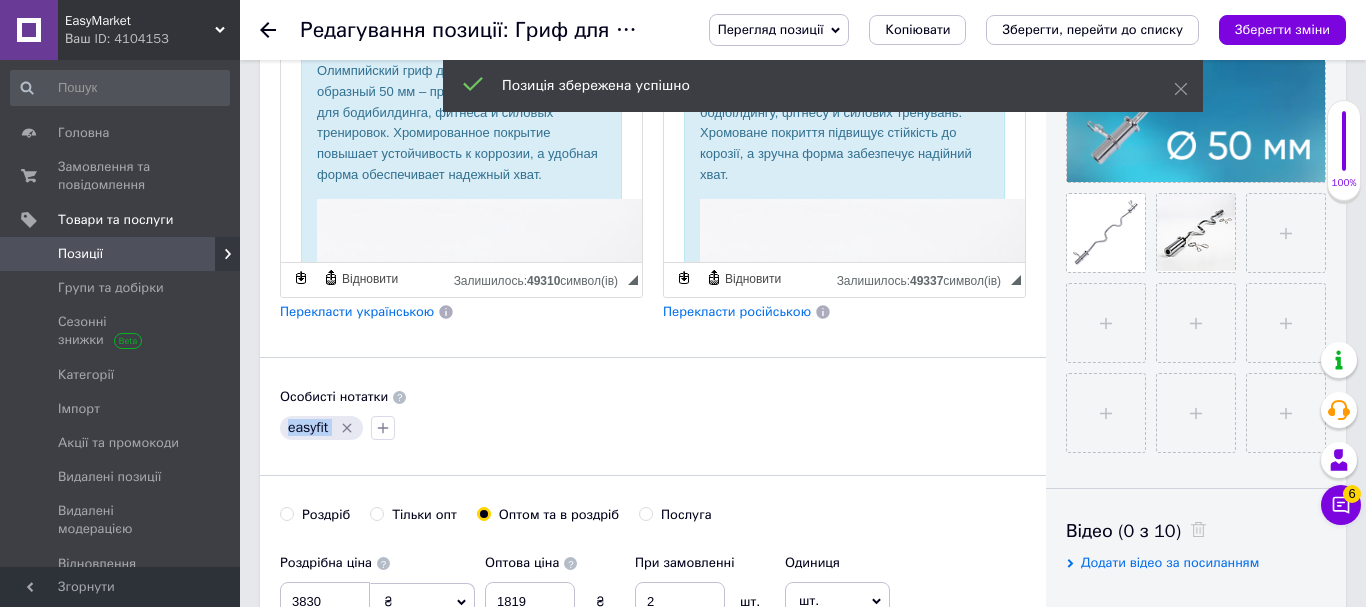 drag, startPoint x: 330, startPoint y: 430, endPoint x: 288, endPoint y: 431, distance: 42.0119 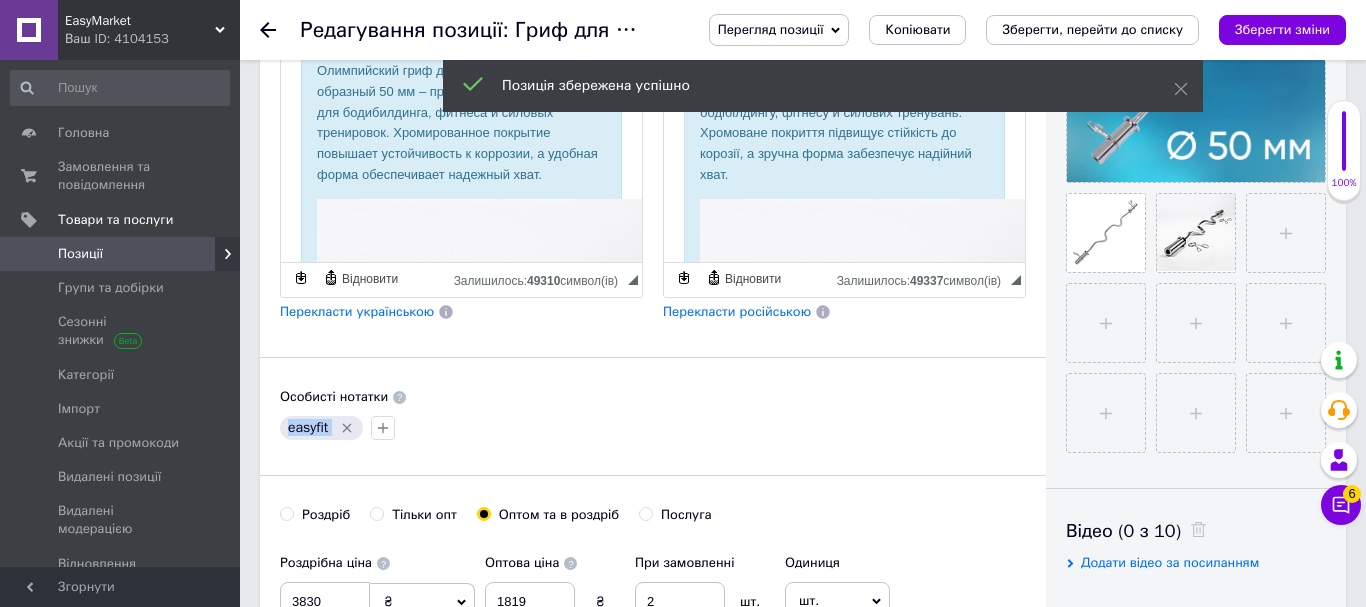 click on "easyfit" at bounding box center [321, 428] 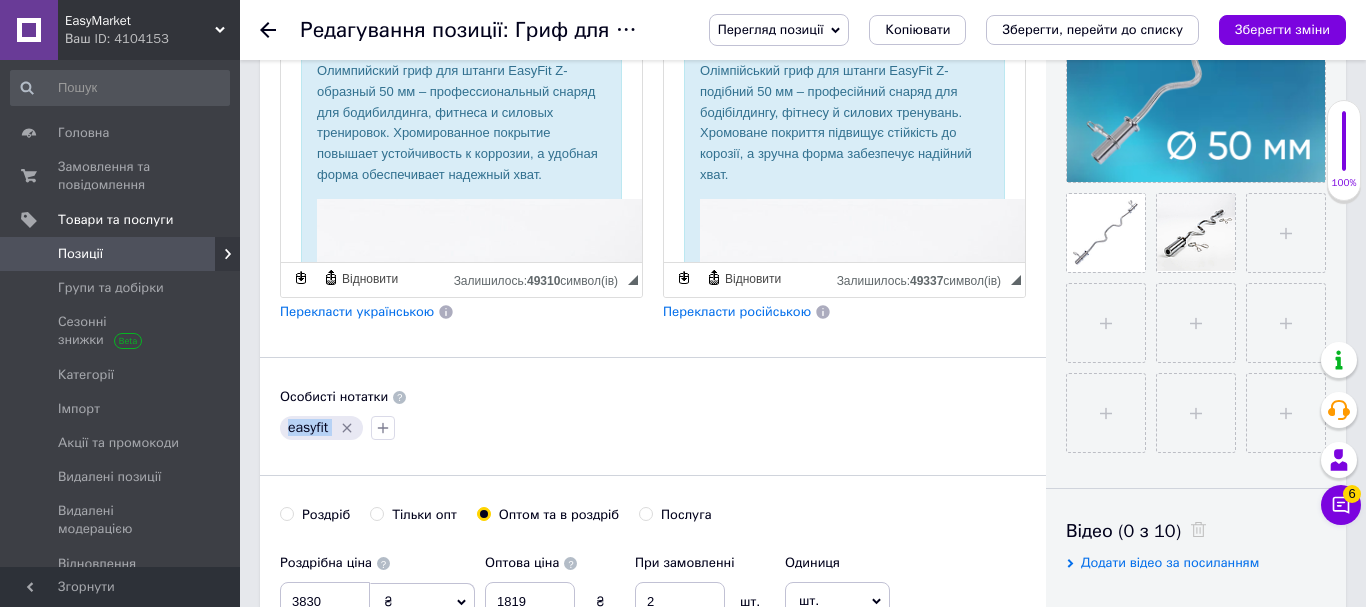 copy on "easyfit" 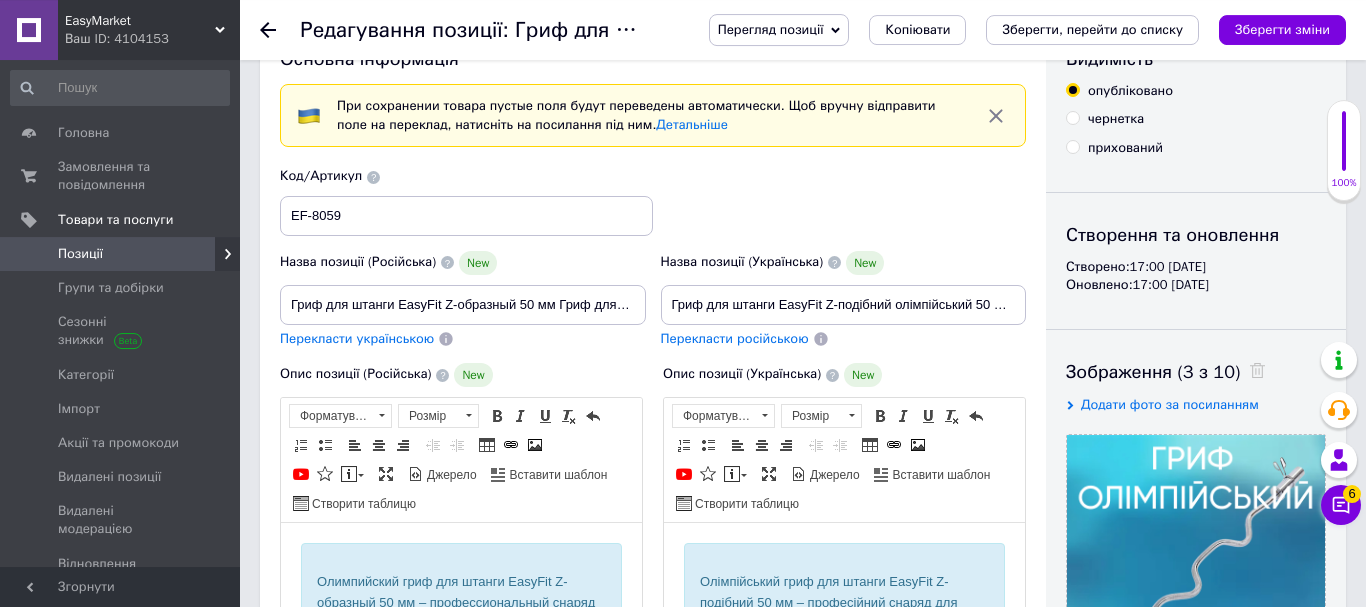 scroll, scrollTop: 102, scrollLeft: 0, axis: vertical 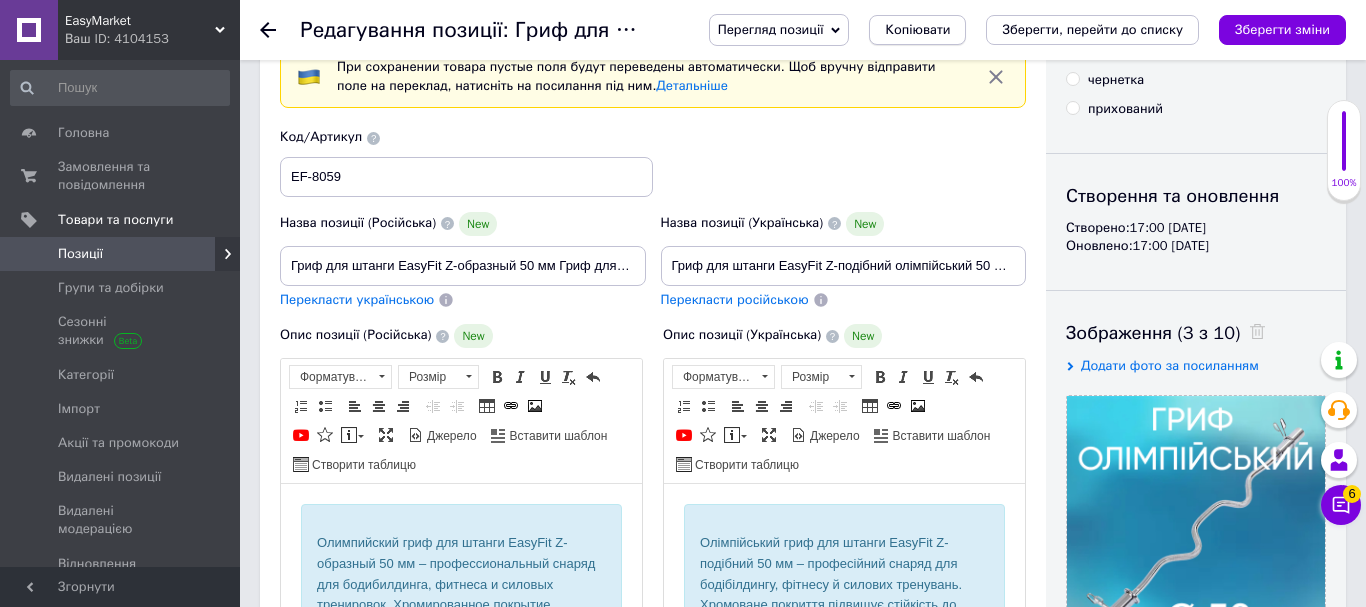 click on "Копіювати" at bounding box center (917, 30) 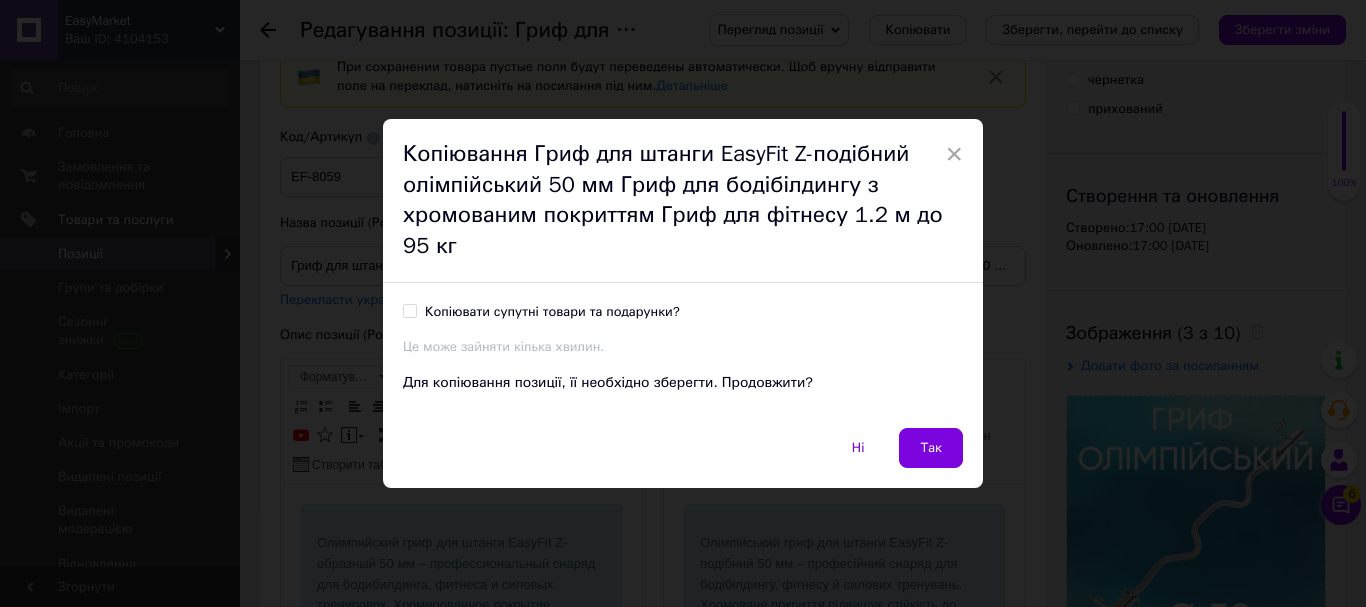 click on "Копіювати супутні товари та подарунки?" at bounding box center (409, 310) 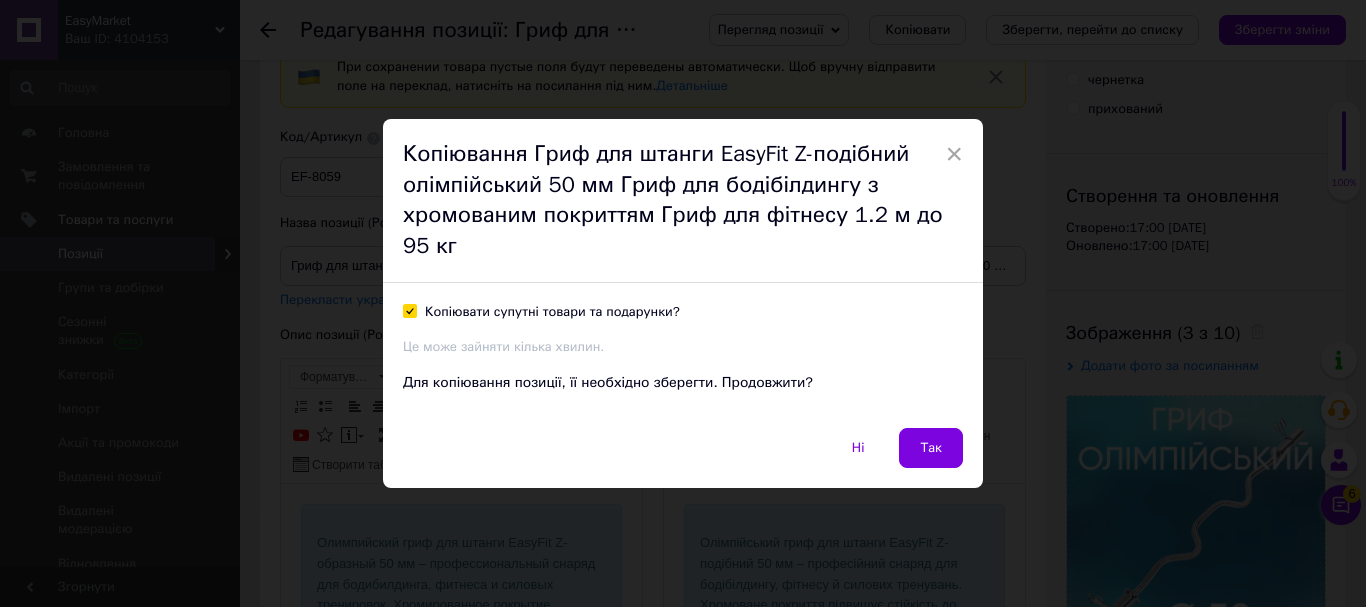checkbox on "true" 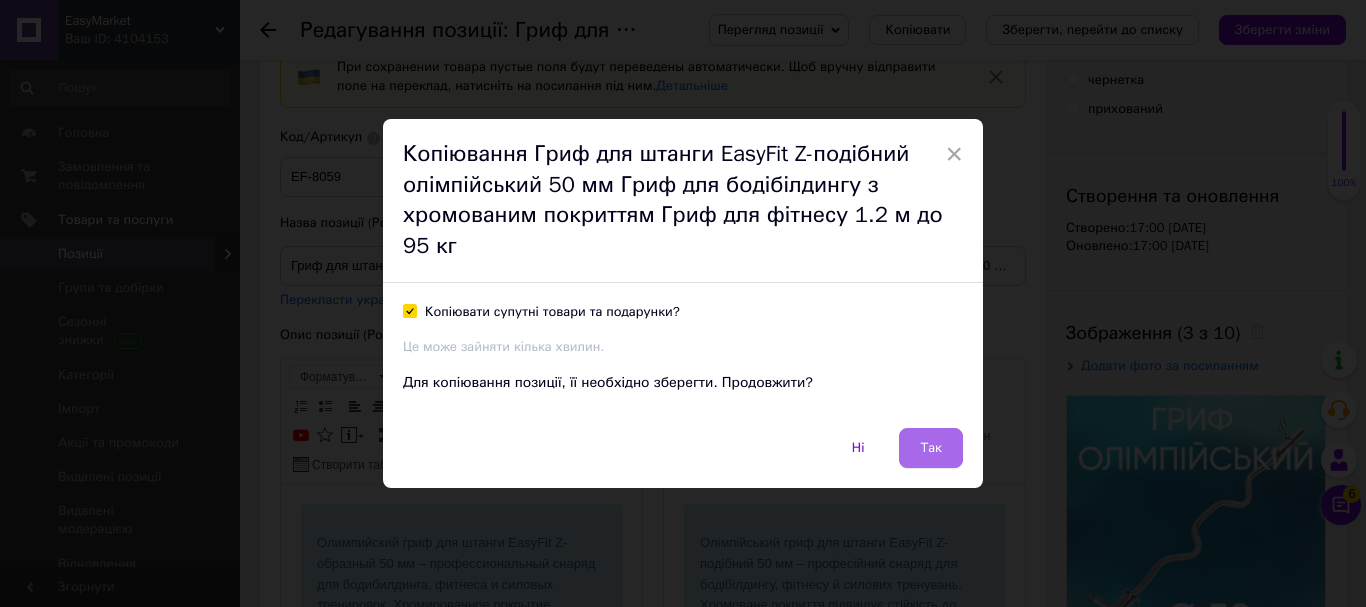 click on "Так" at bounding box center [931, 448] 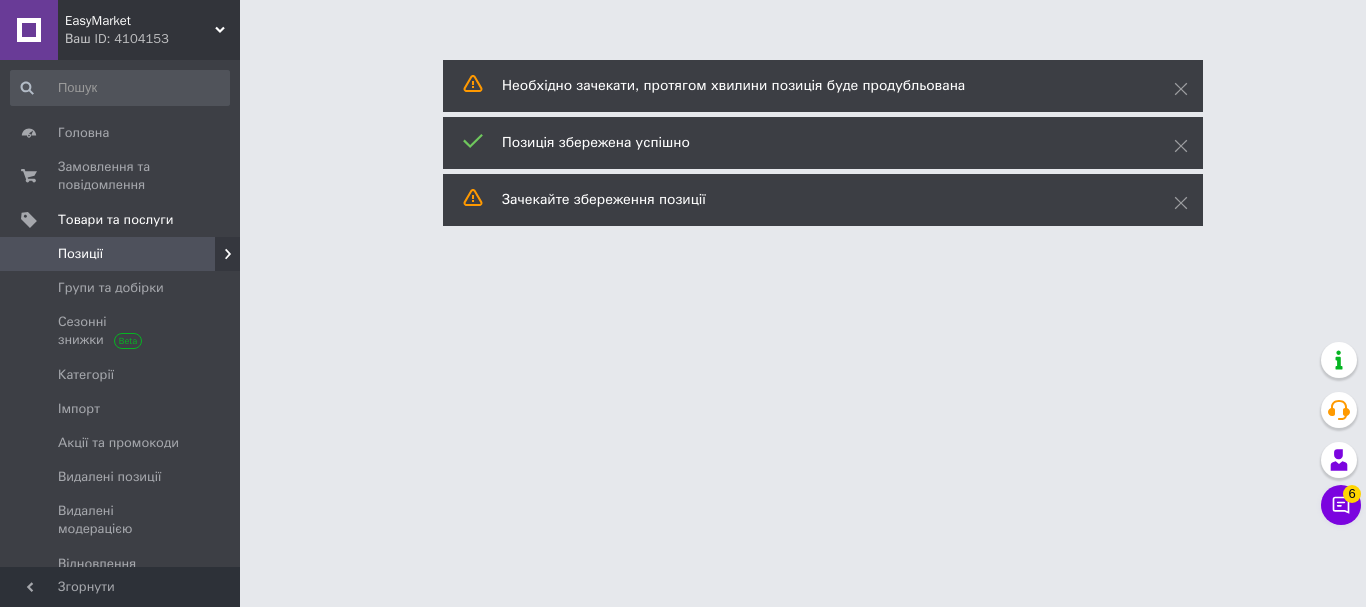 scroll, scrollTop: 0, scrollLeft: 0, axis: both 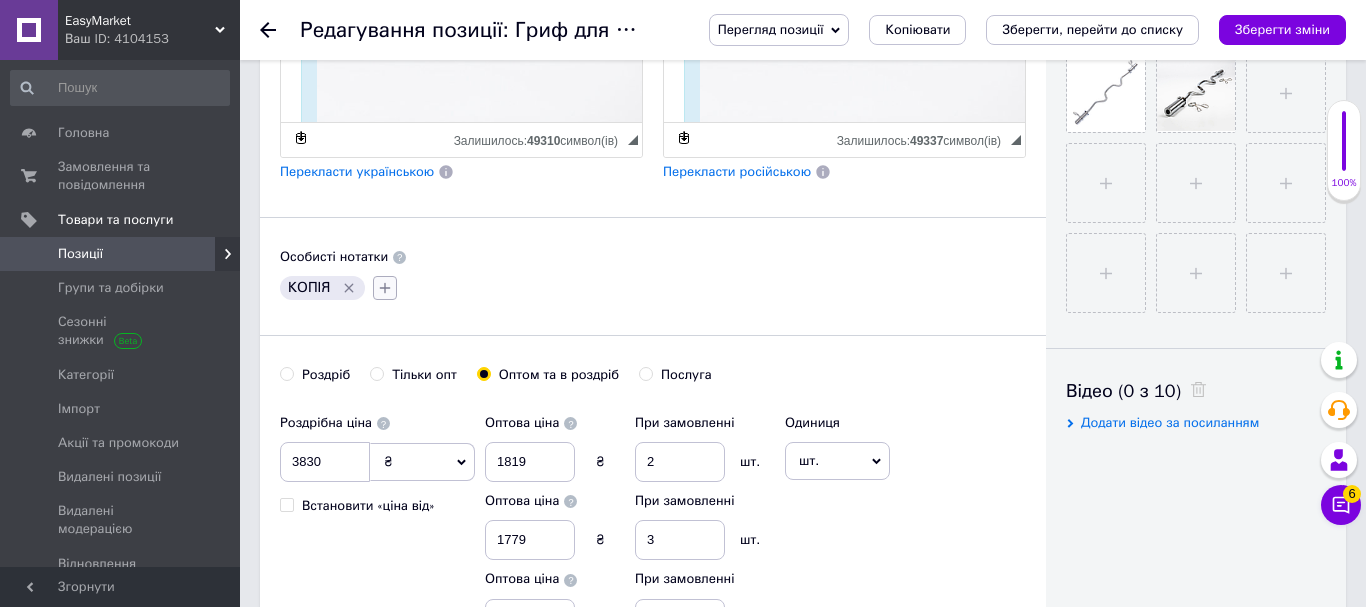 click at bounding box center [385, 288] 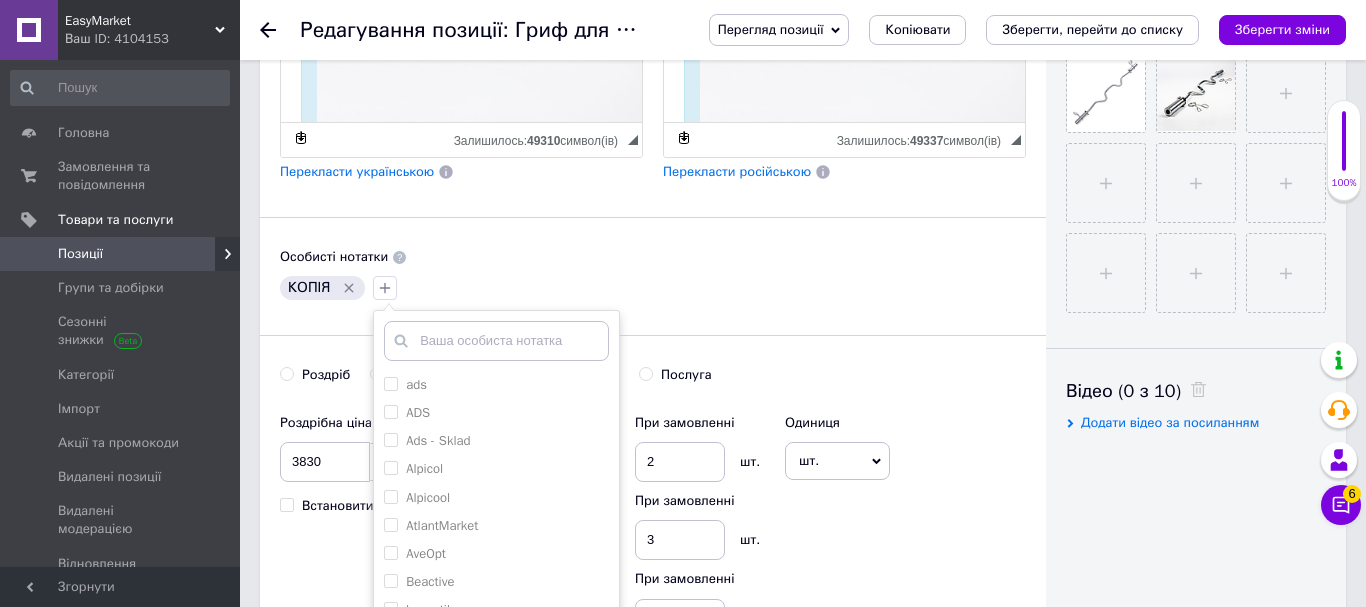 click at bounding box center [496, 341] 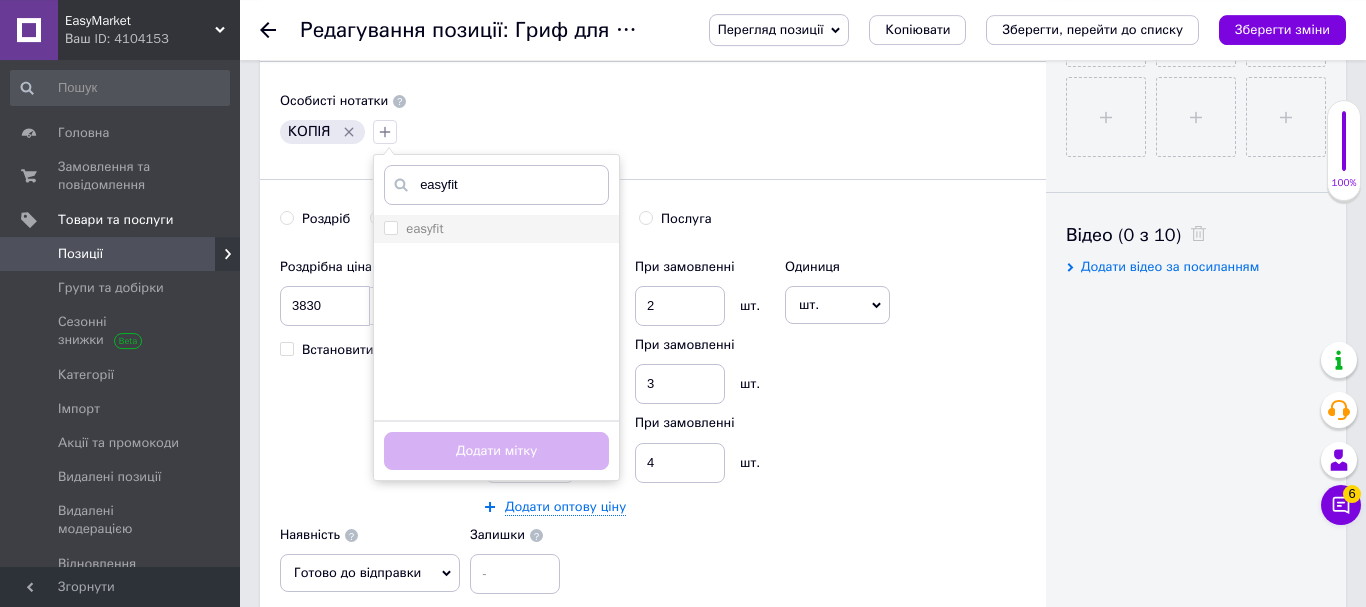 scroll, scrollTop: 918, scrollLeft: 0, axis: vertical 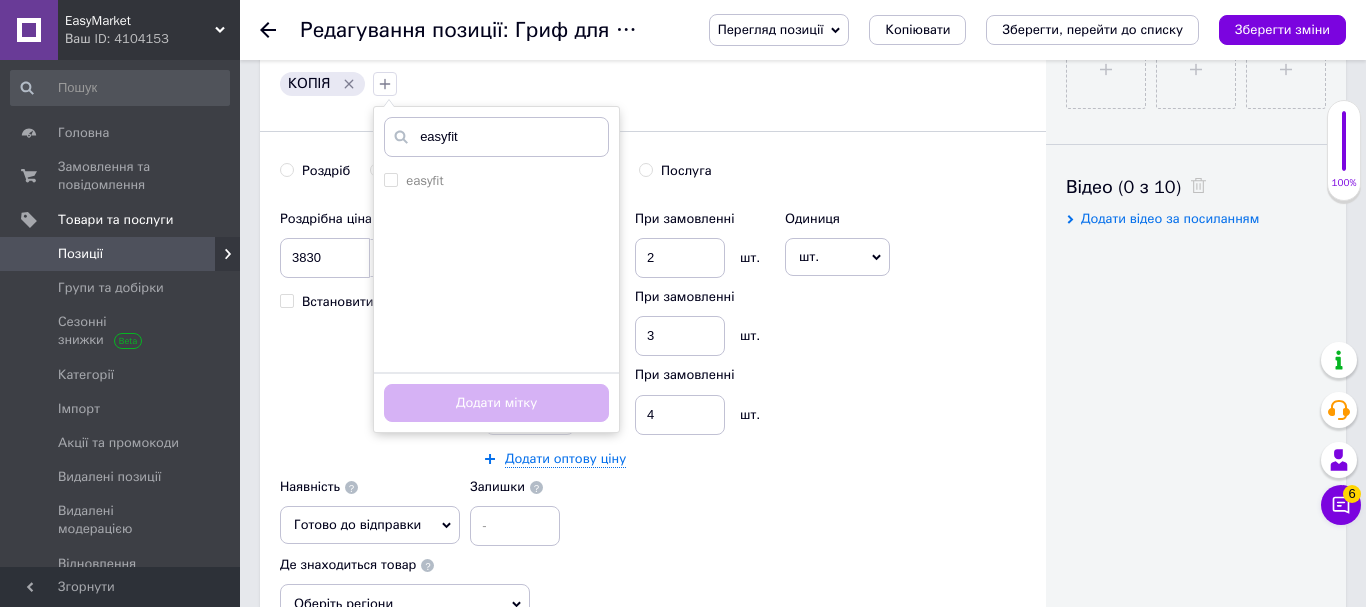 type on "easyfit" 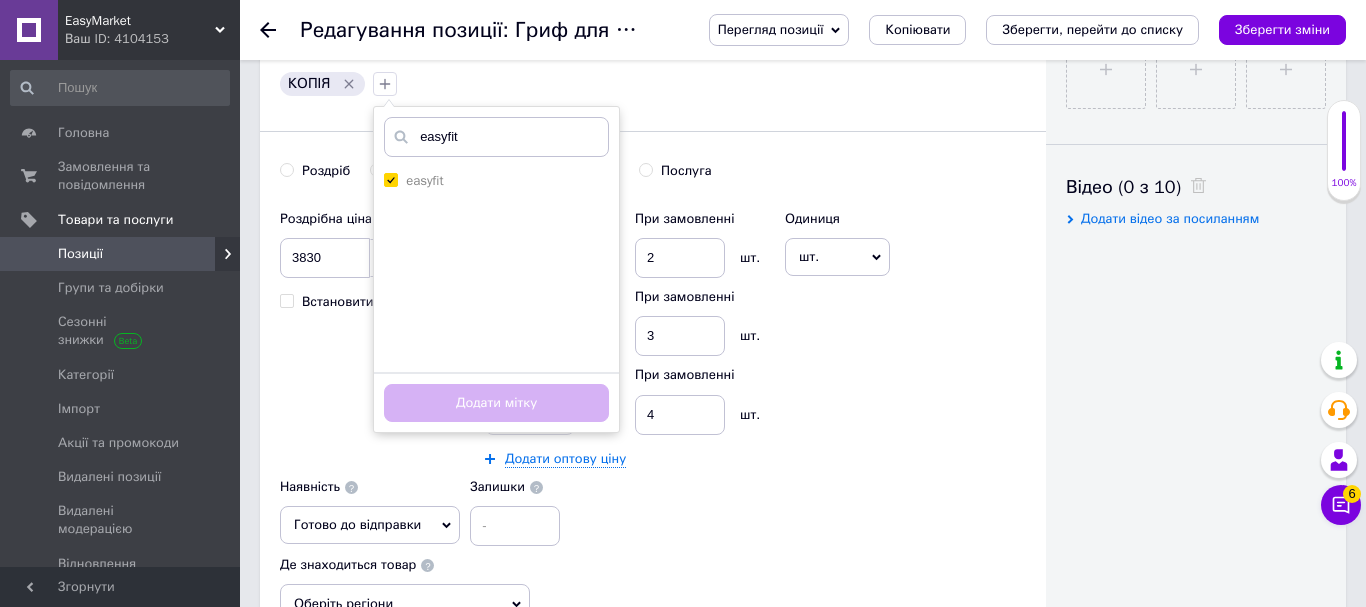 checkbox on "true" 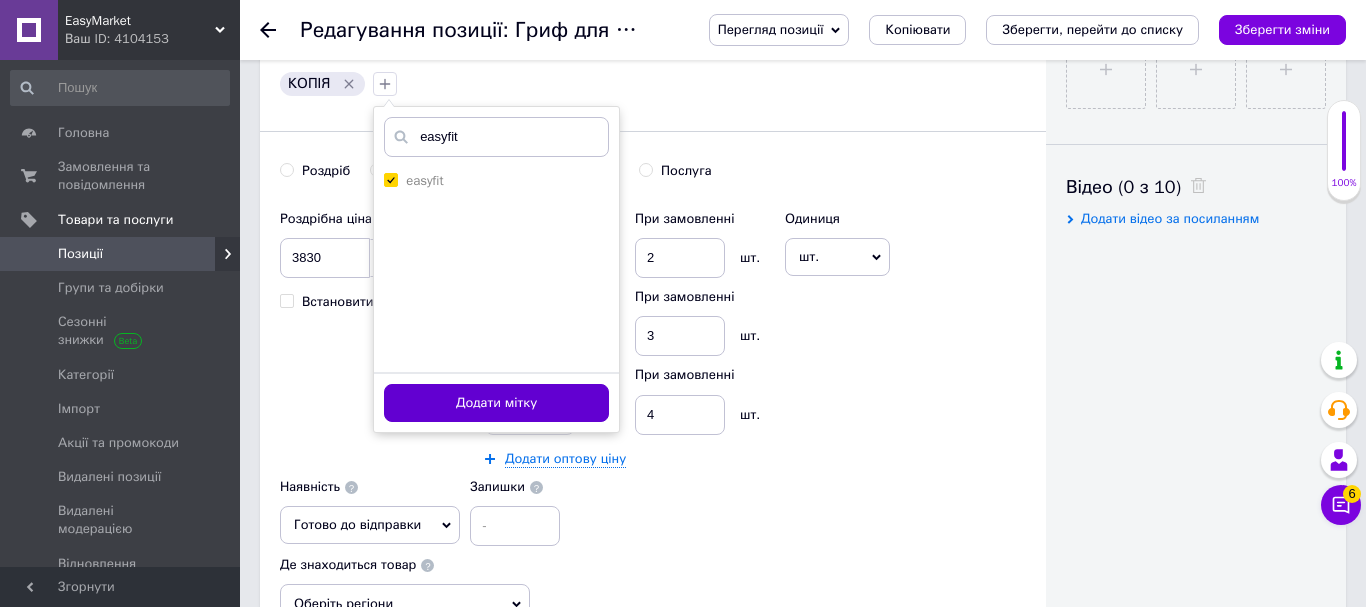click on "Додати мітку" at bounding box center [496, 403] 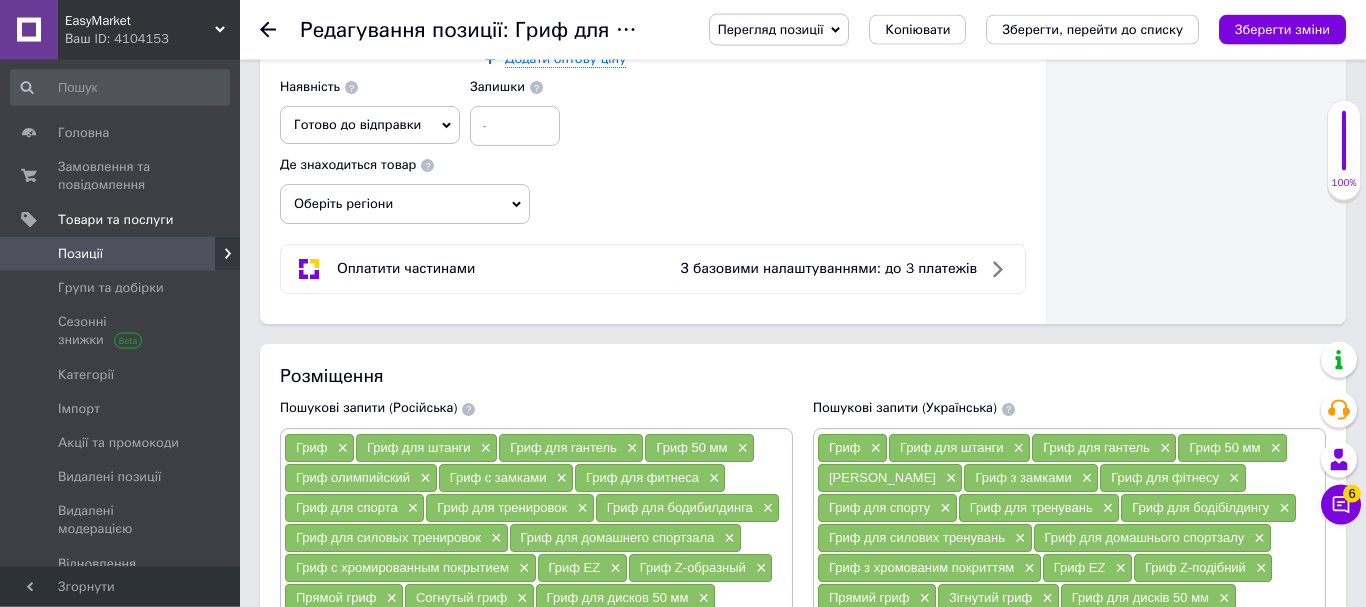 scroll, scrollTop: 1224, scrollLeft: 0, axis: vertical 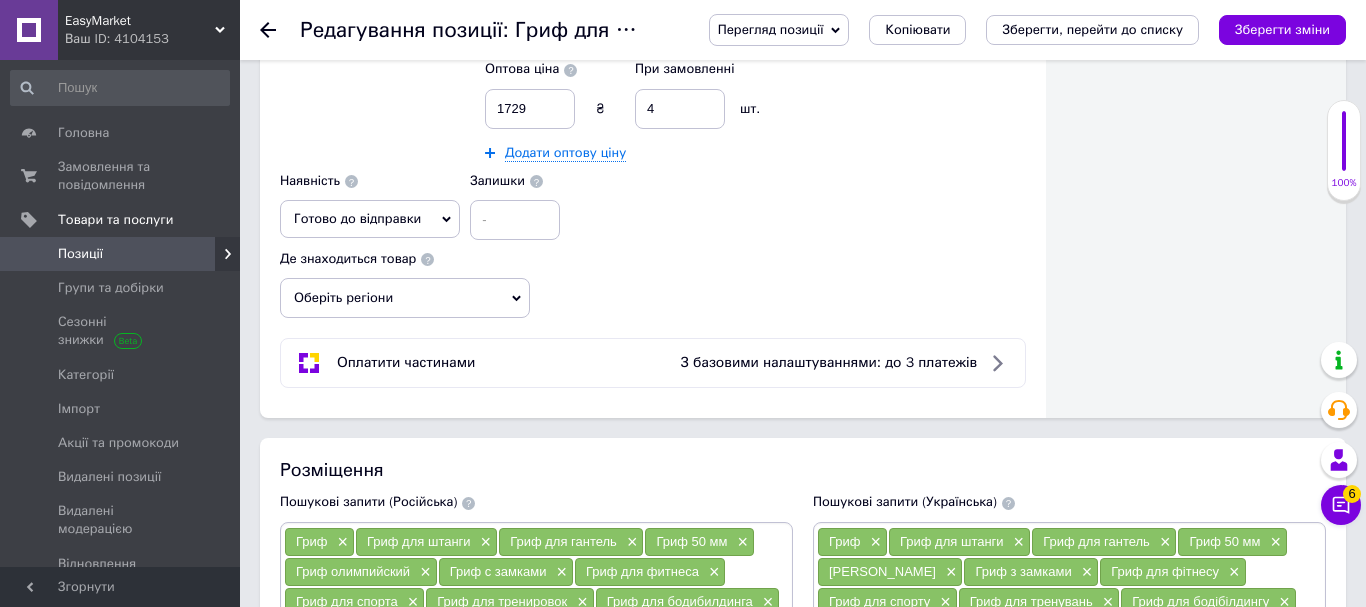 click on "Оберіть регіони" at bounding box center [405, 298] 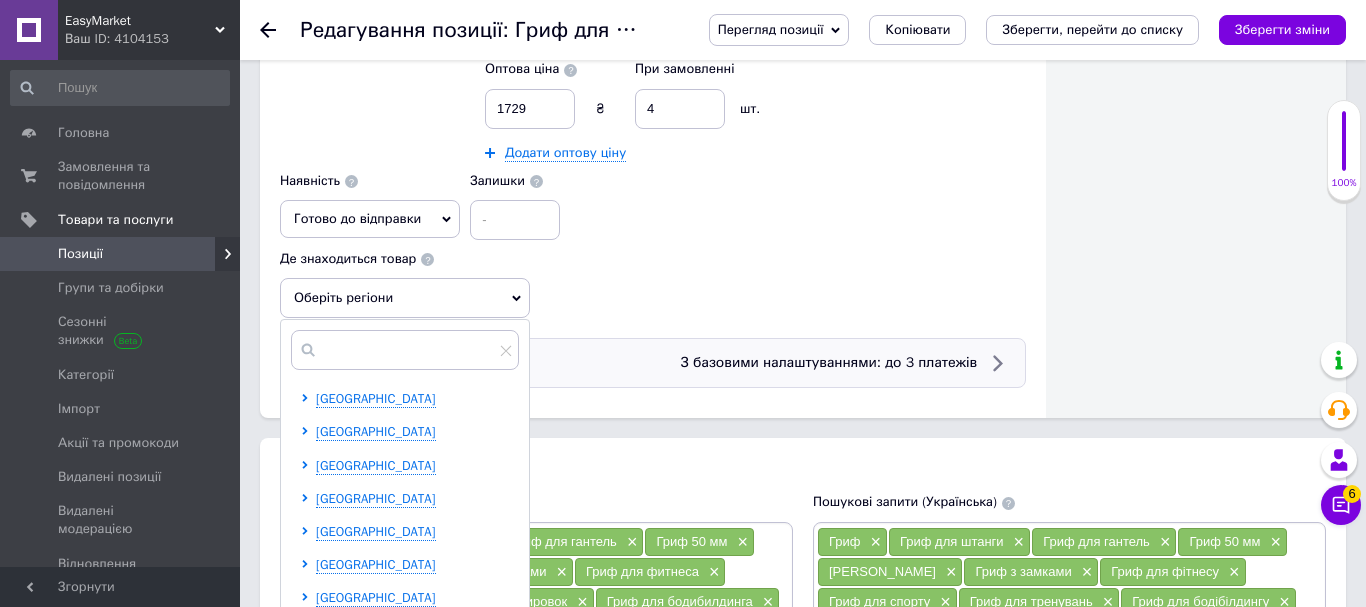 scroll, scrollTop: 1326, scrollLeft: 0, axis: vertical 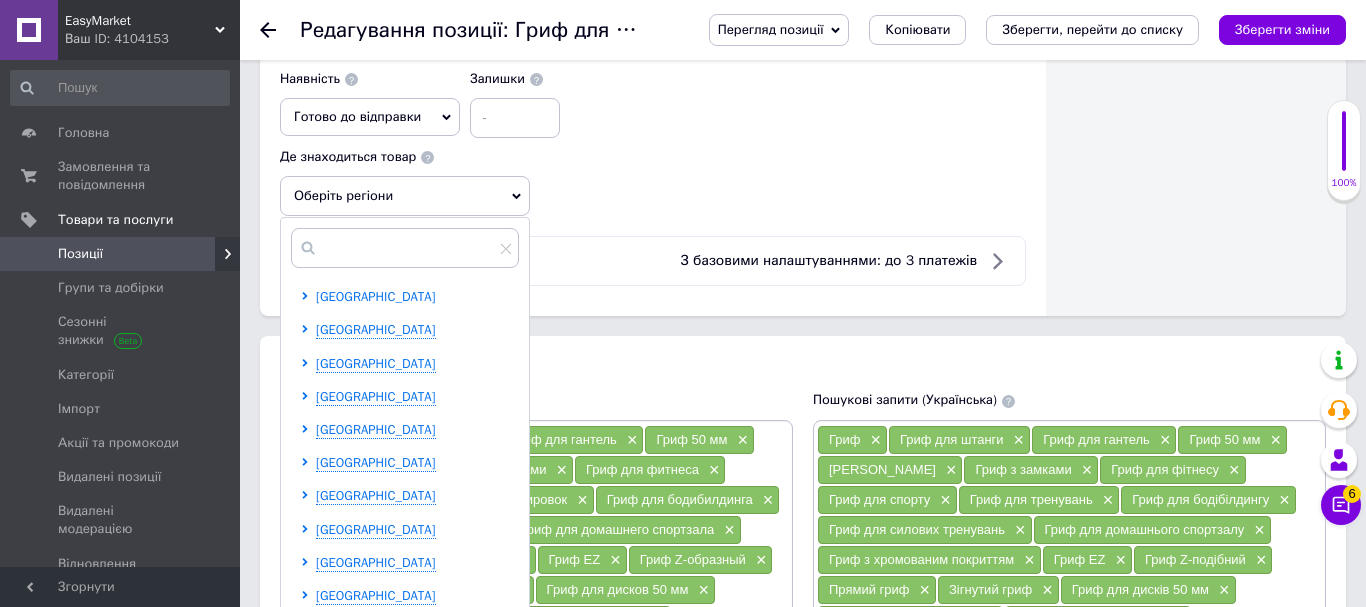 click on "[GEOGRAPHIC_DATA]" at bounding box center (376, 296) 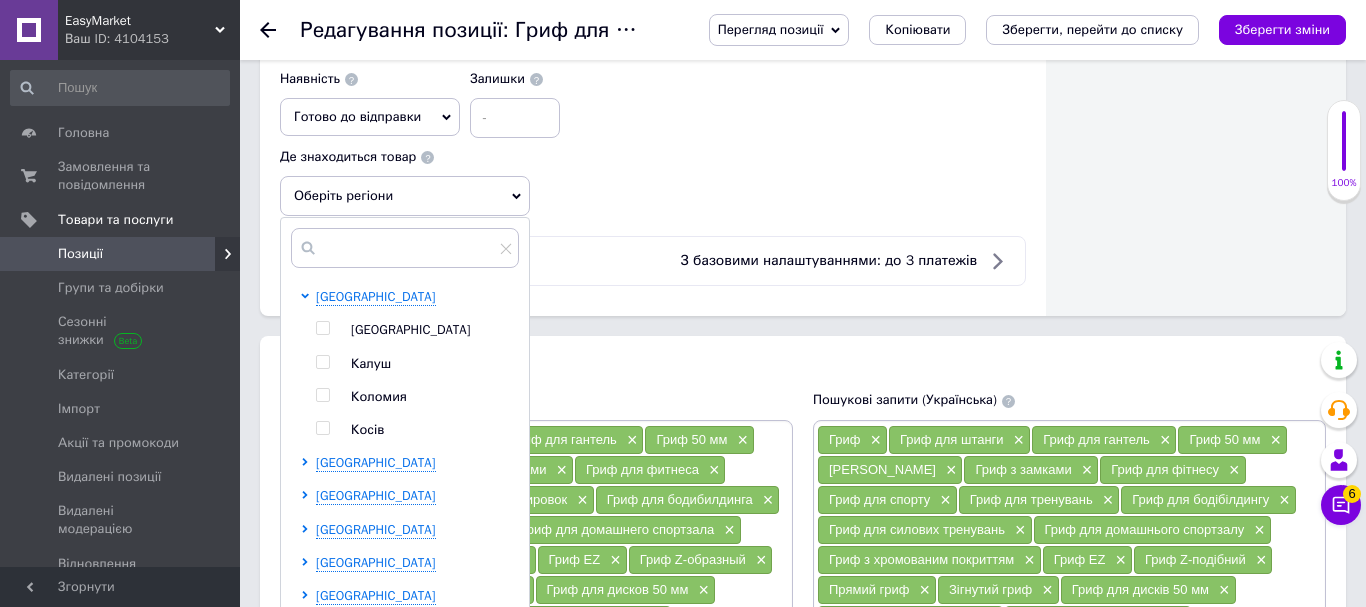 click at bounding box center (308, 363) 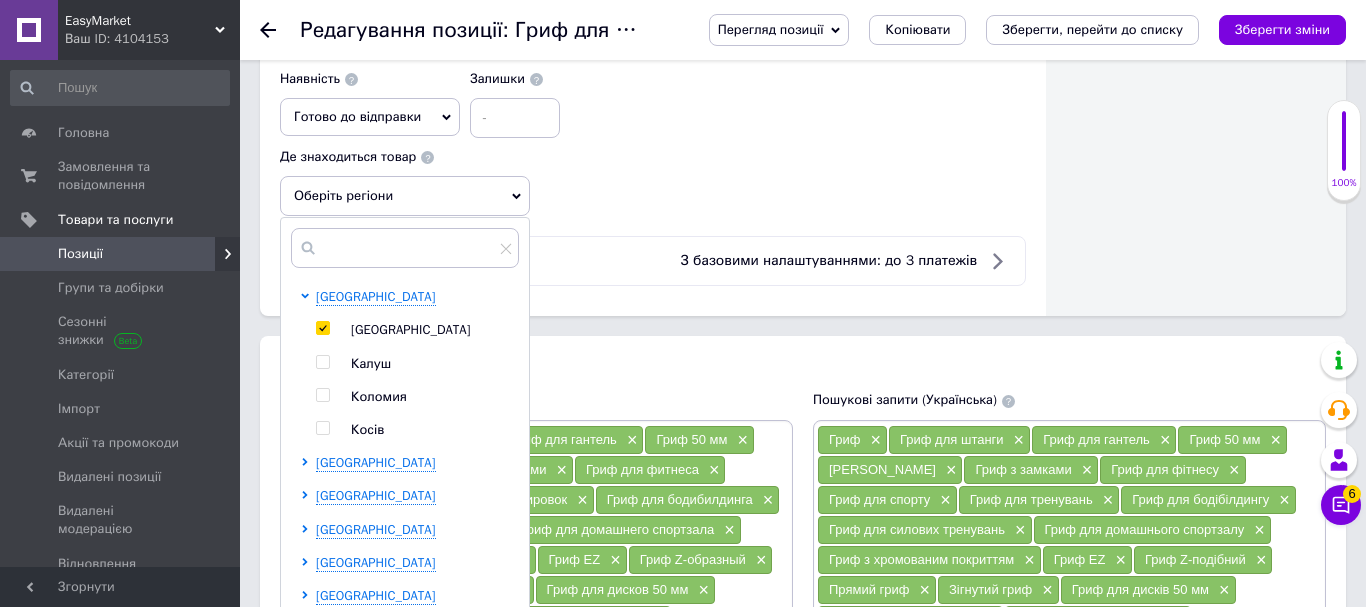 checkbox on "true" 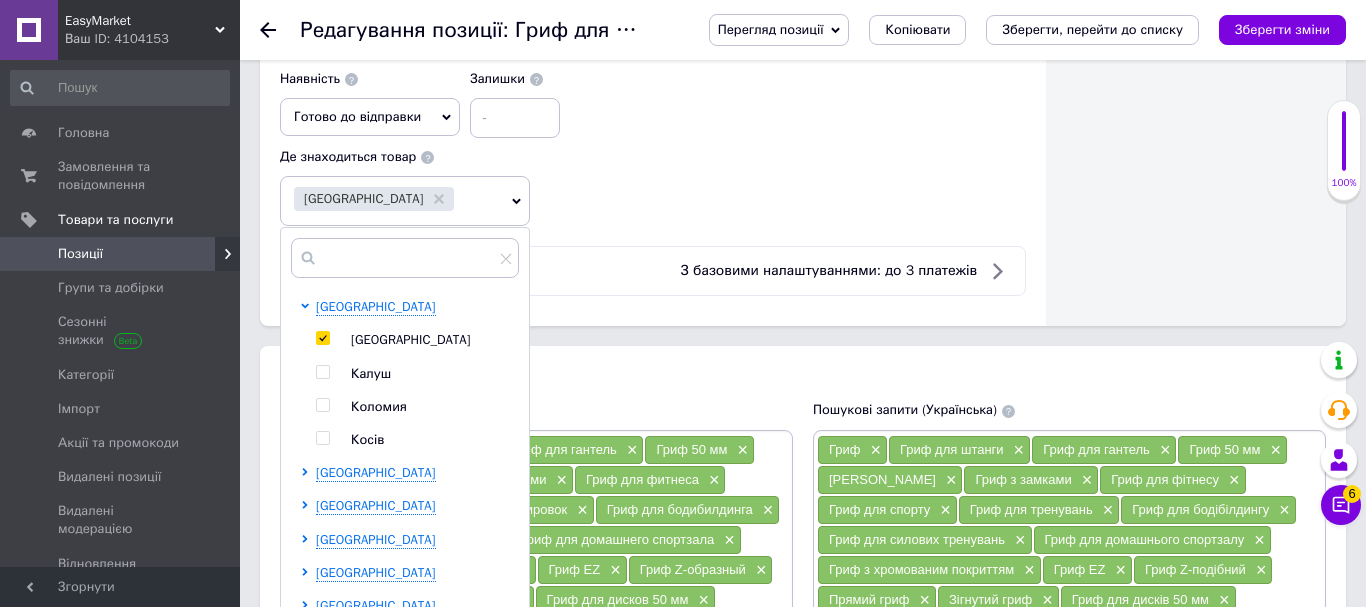 scroll, scrollTop: 306, scrollLeft: 0, axis: vertical 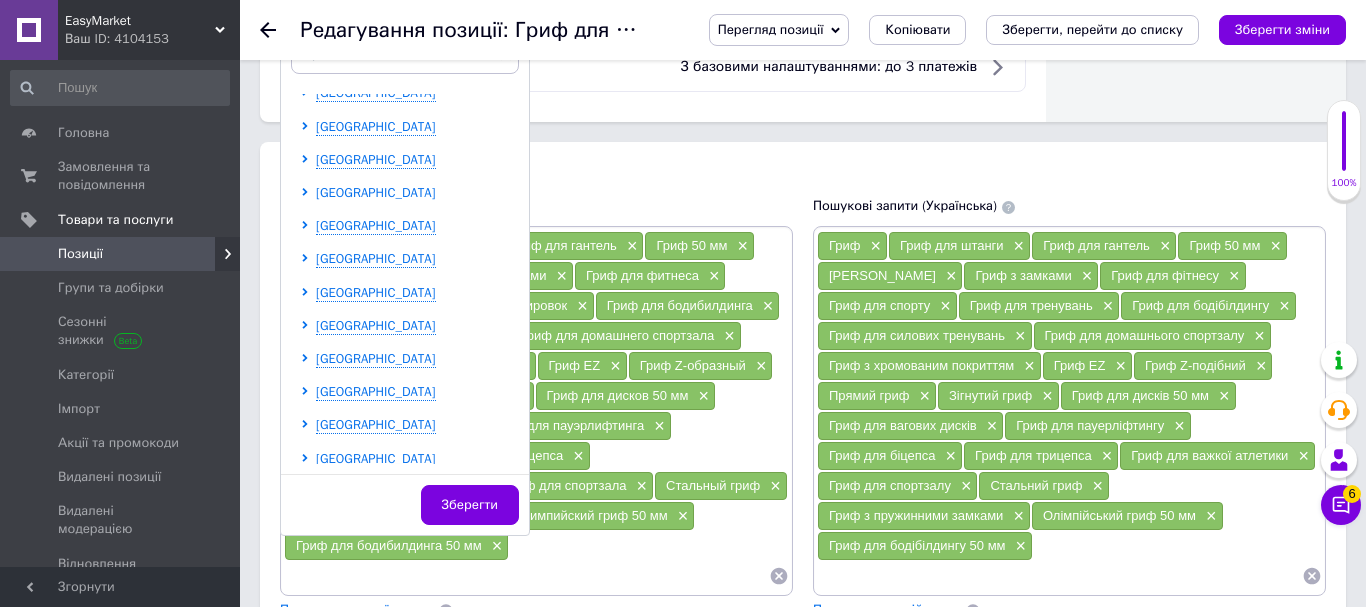 click on "[GEOGRAPHIC_DATA]" at bounding box center (376, 192) 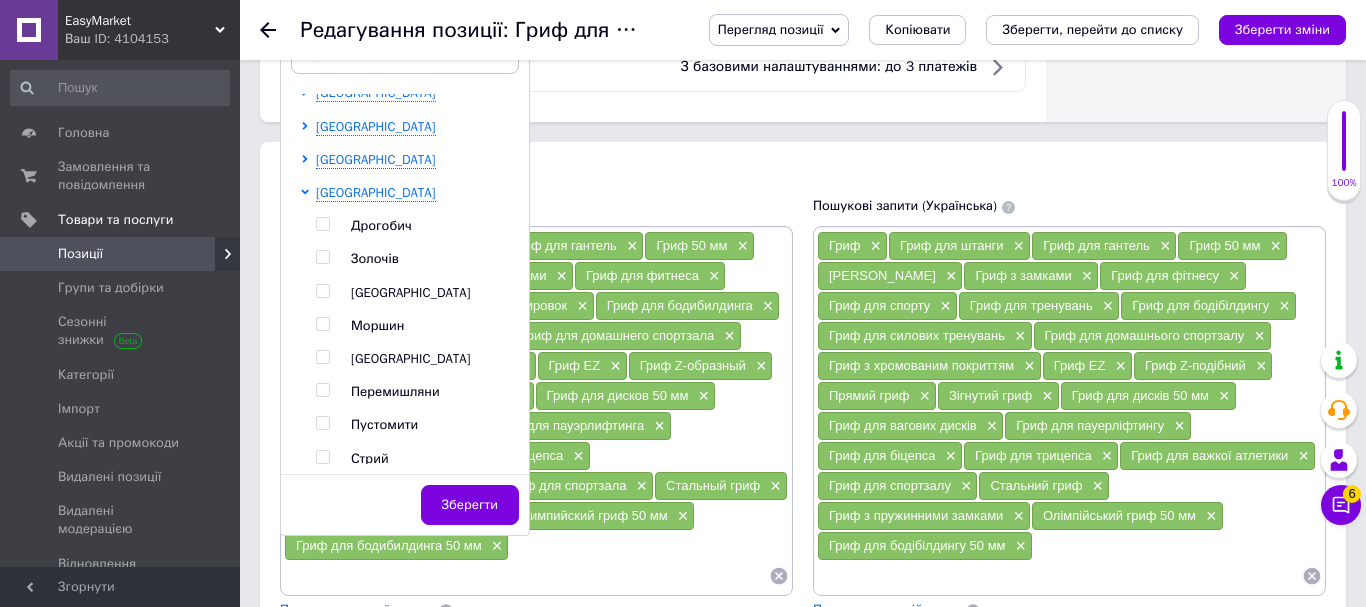 click at bounding box center (322, 291) 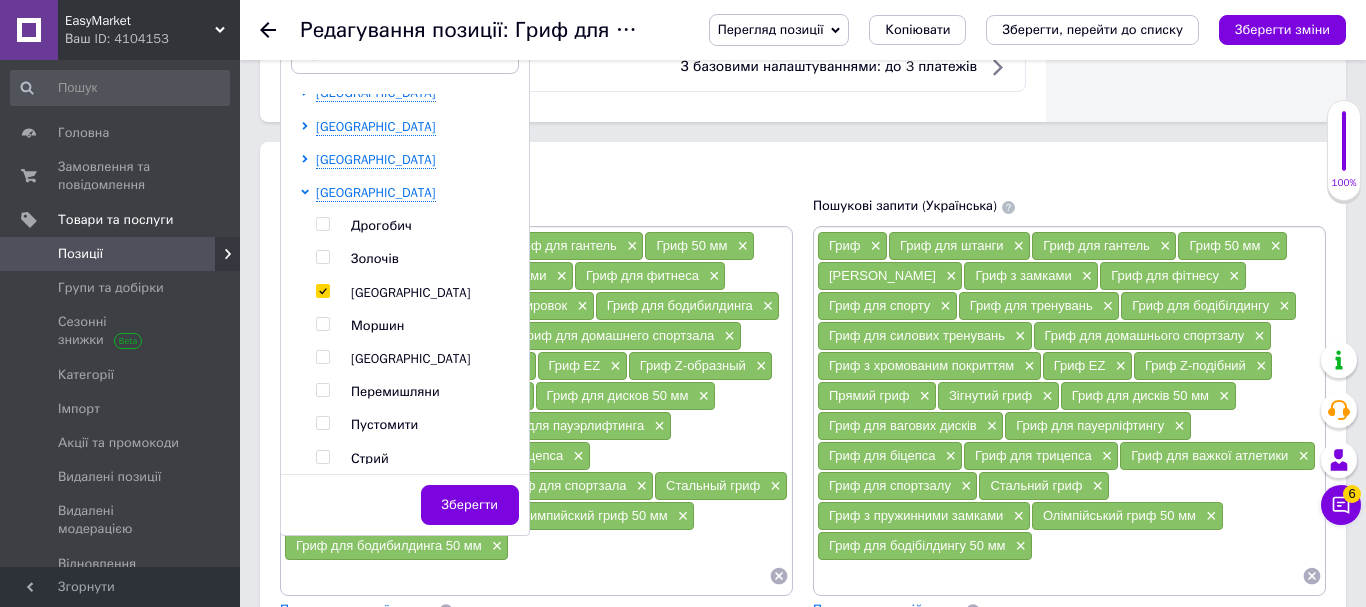 checkbox on "true" 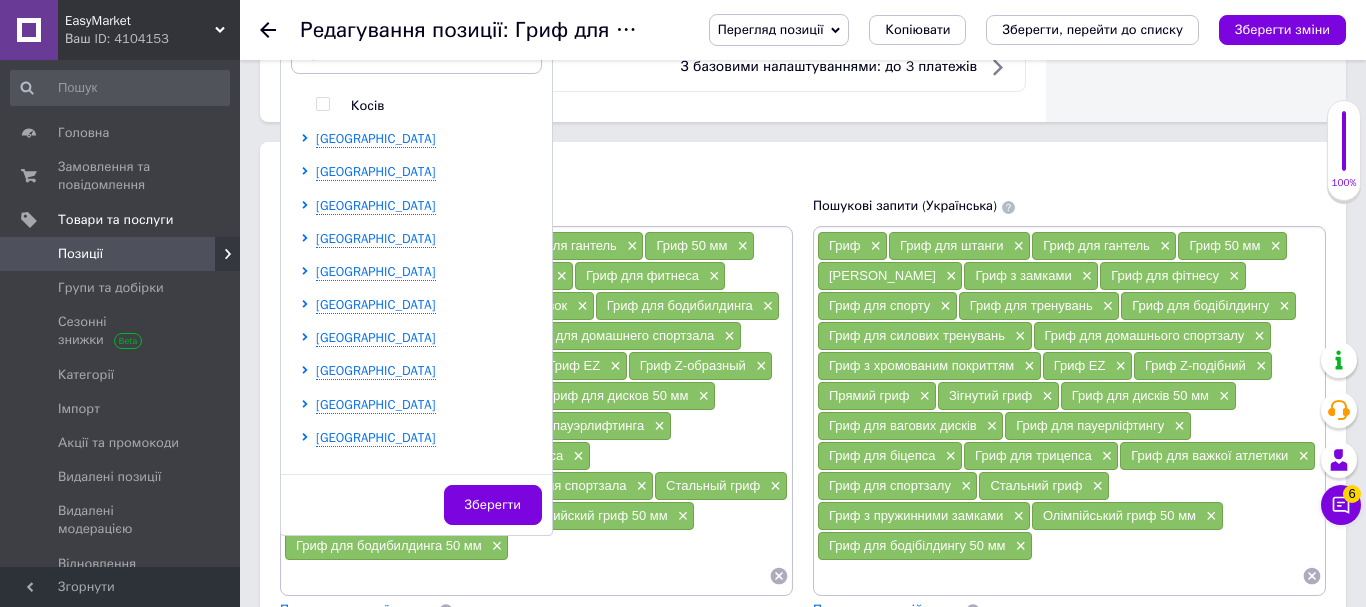 scroll, scrollTop: 334, scrollLeft: 0, axis: vertical 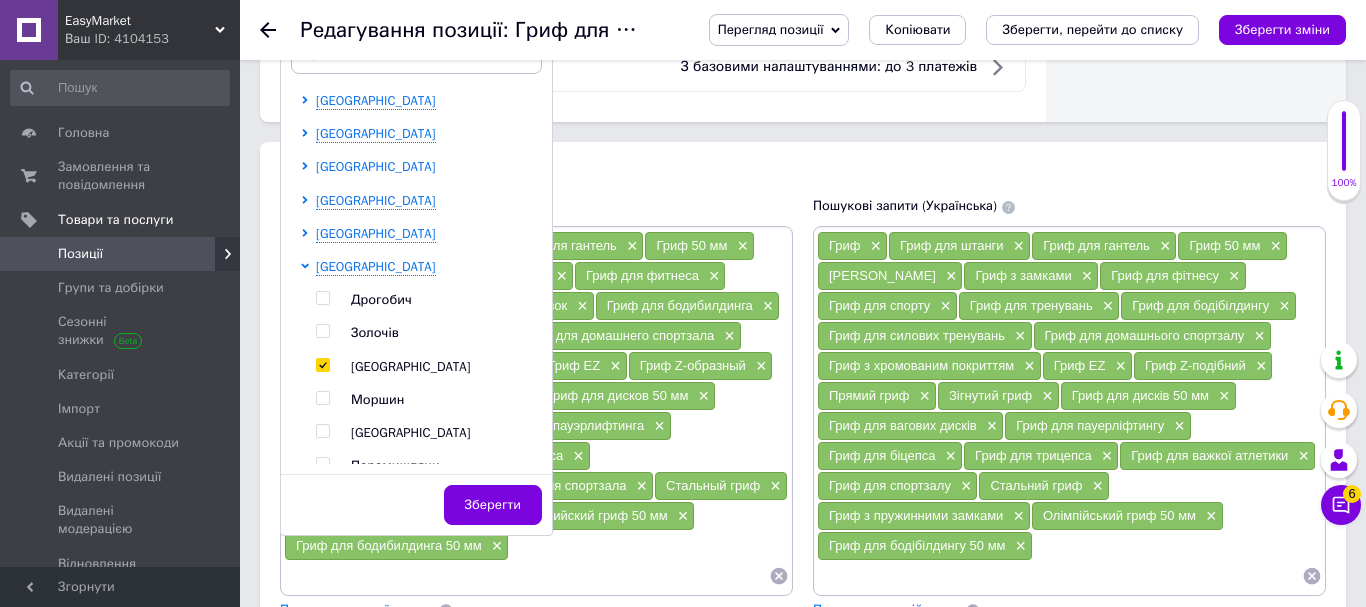 click on "[GEOGRAPHIC_DATA]" at bounding box center (376, 166) 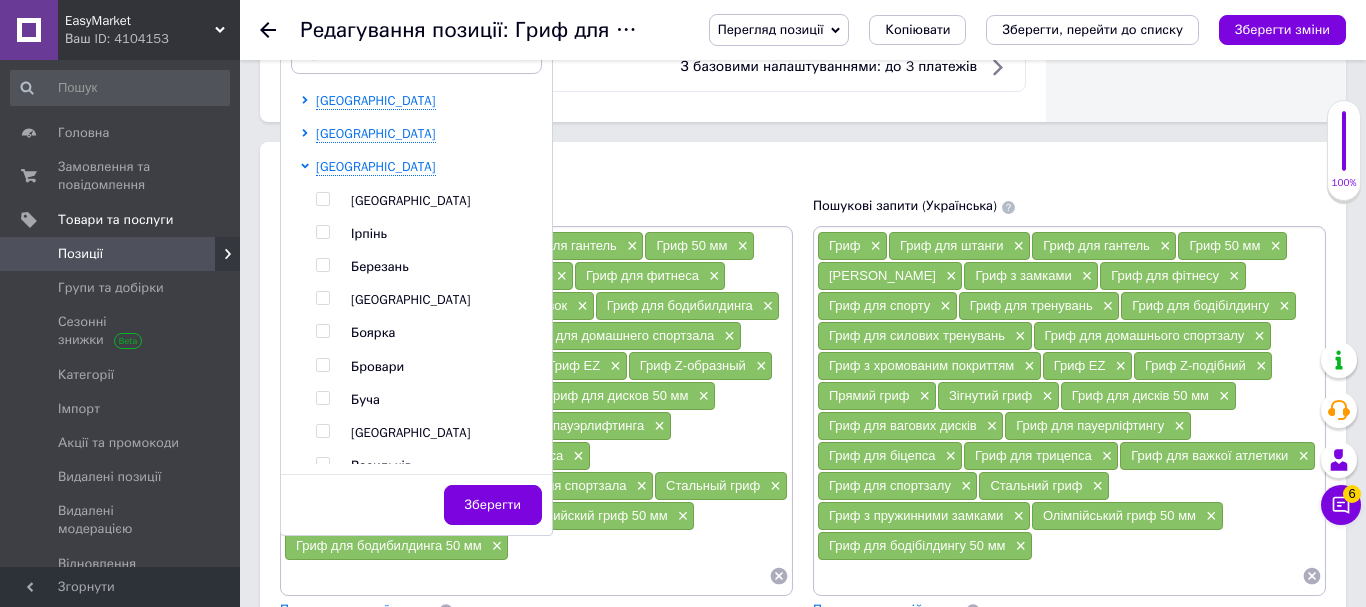 click at bounding box center [322, 199] 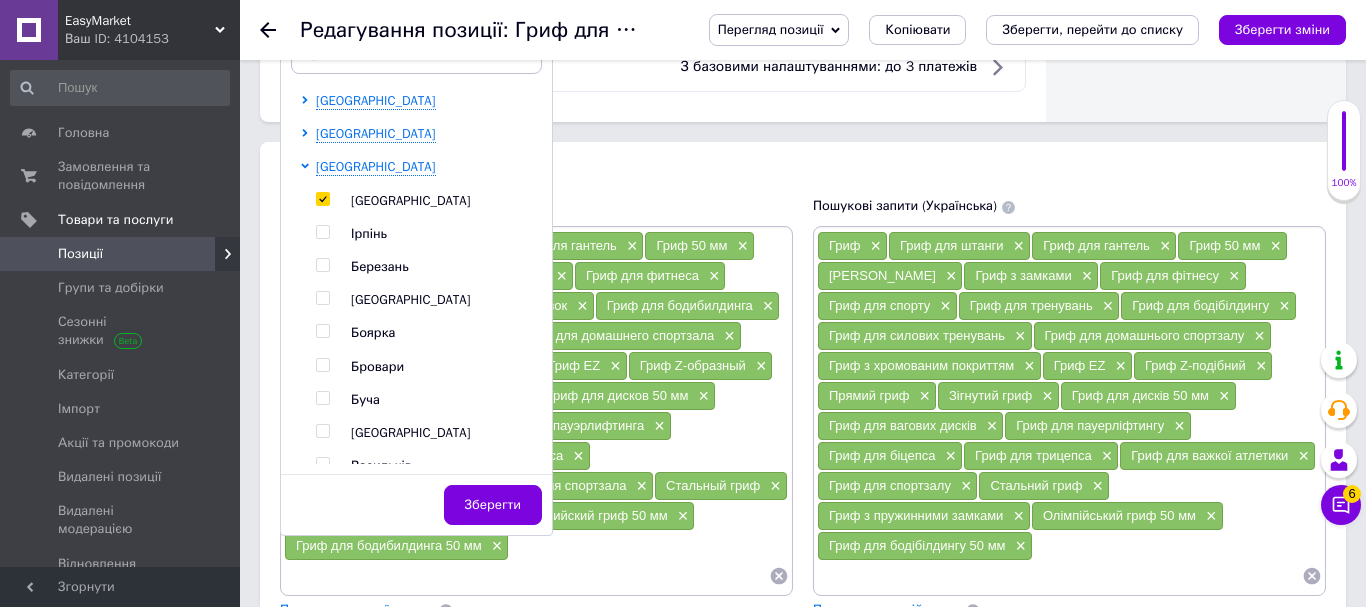 checkbox on "true" 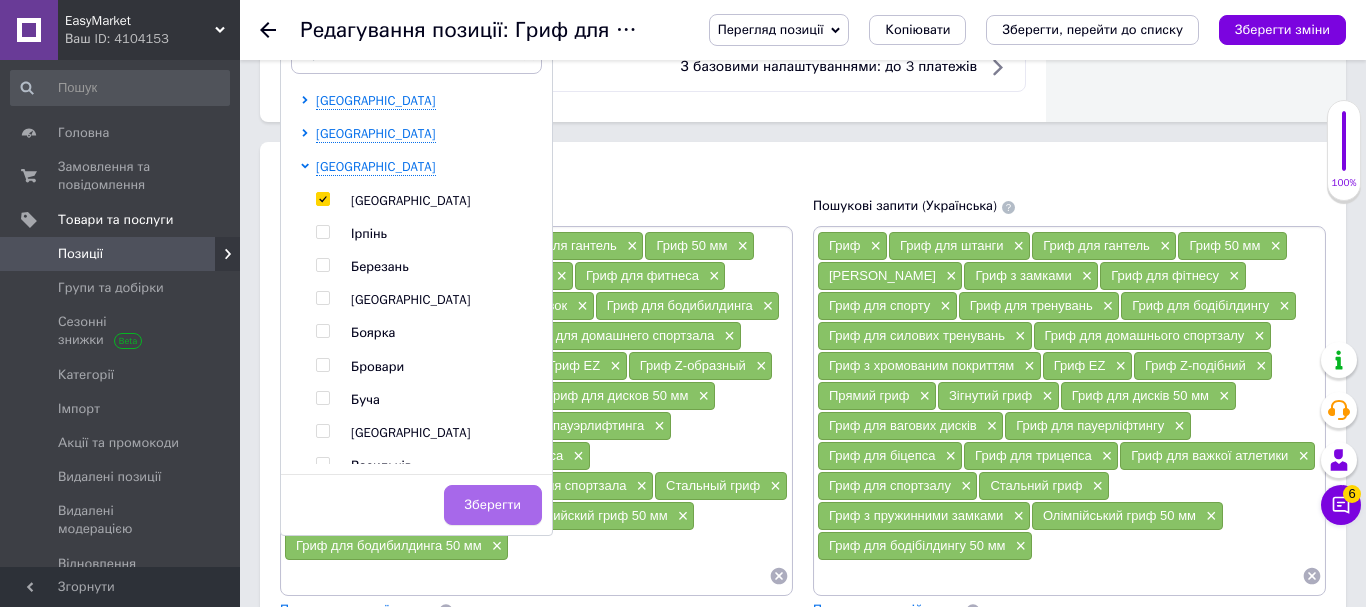 click on "Зберегти" at bounding box center (493, 505) 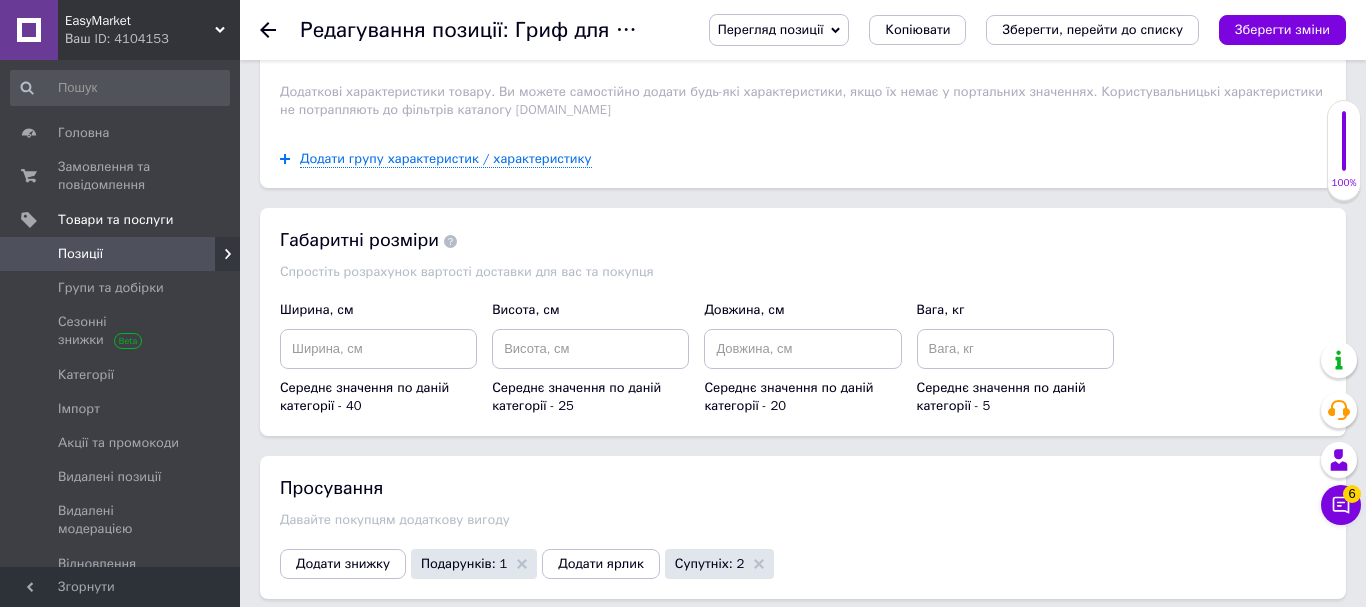 scroll, scrollTop: 2716, scrollLeft: 0, axis: vertical 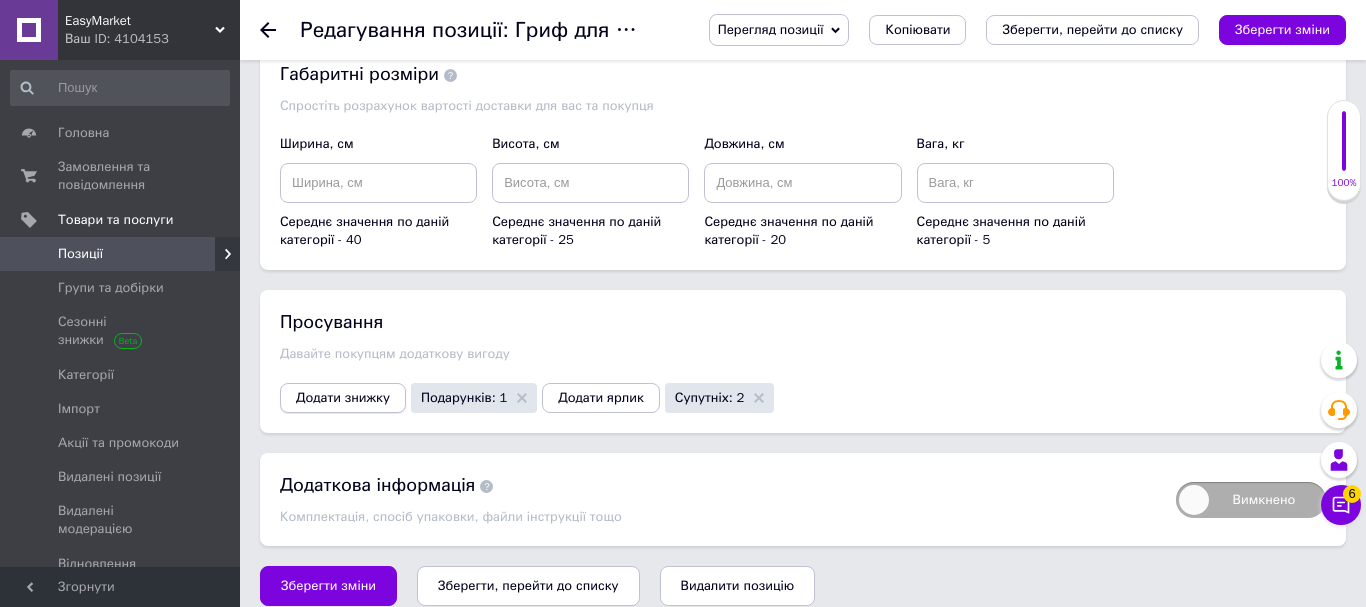 click on "Додати знижку" at bounding box center (343, 398) 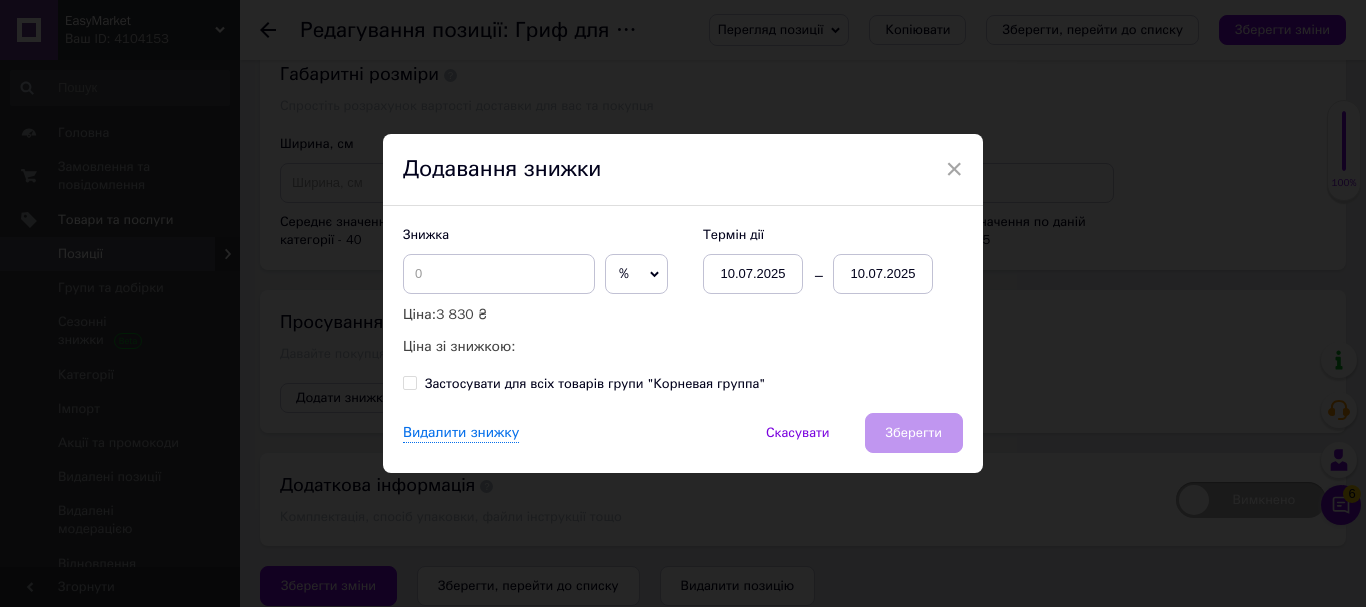click on "Знижка % ₴ Ціна:  3 830   ₴ Ціна зі знижкою:" at bounding box center [543, 292] 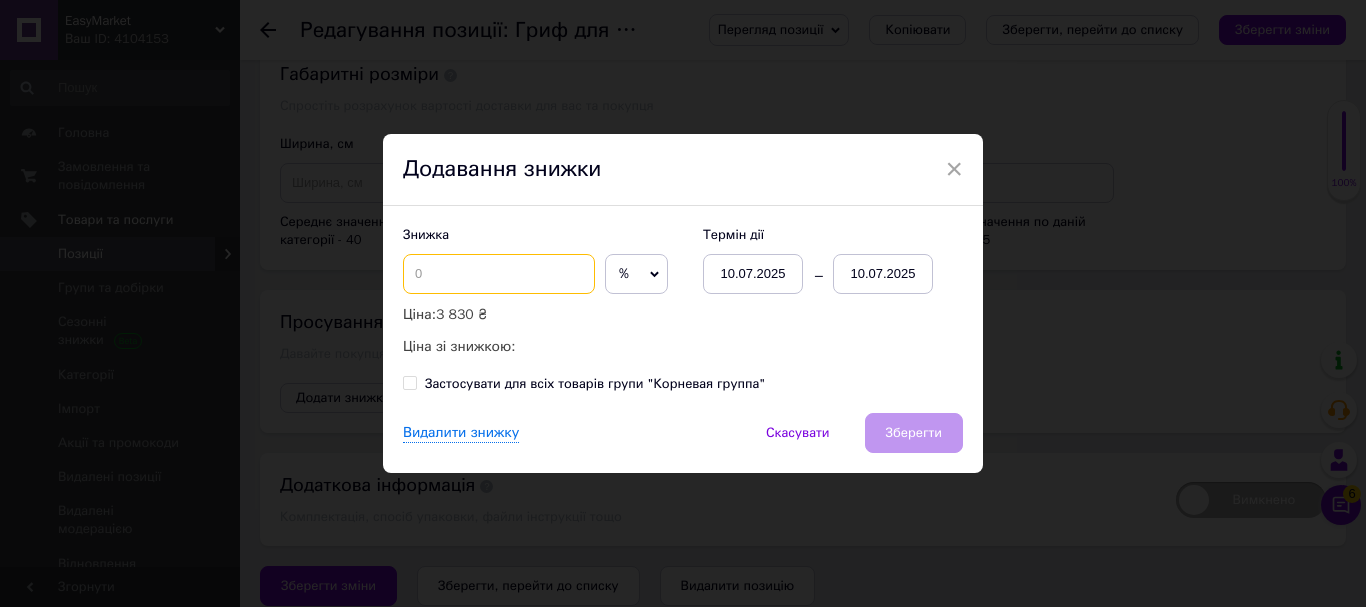 click at bounding box center [499, 274] 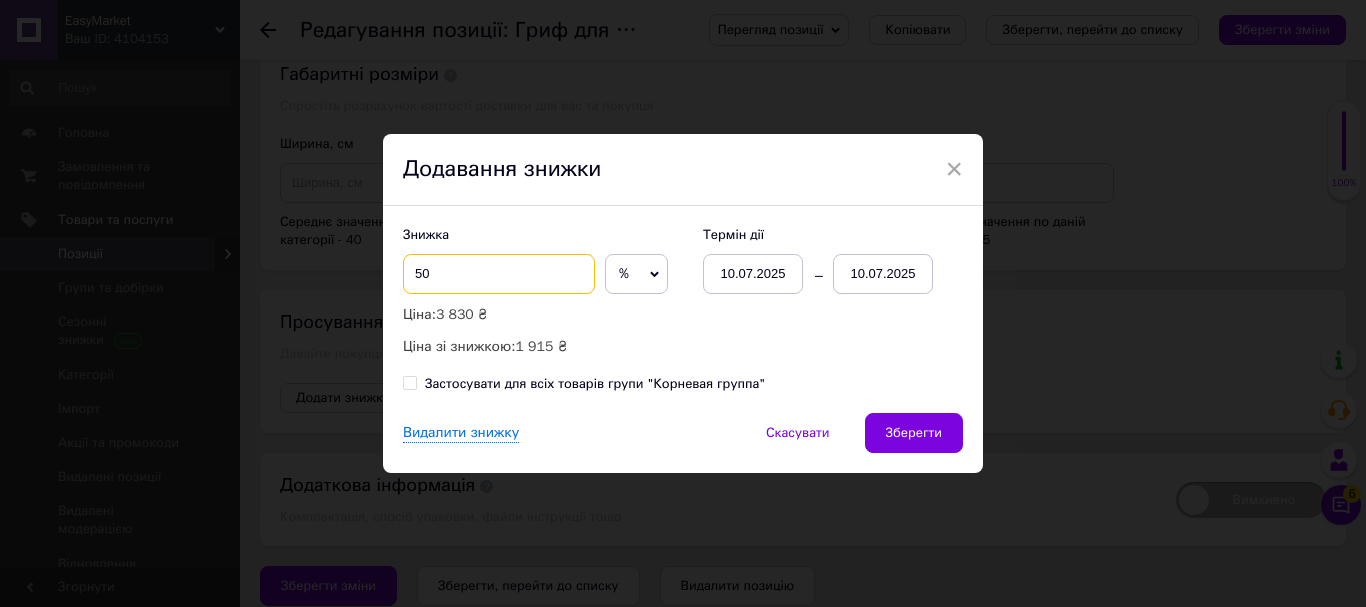 type on "50" 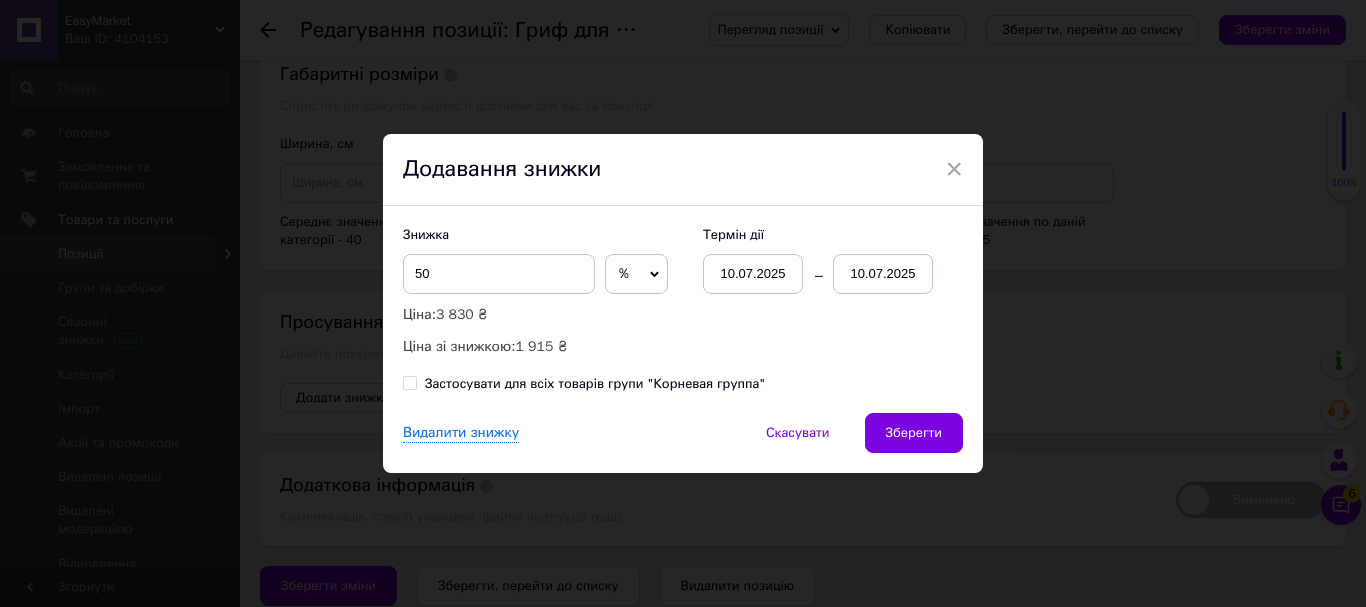 click on "10.07.2025" at bounding box center [883, 274] 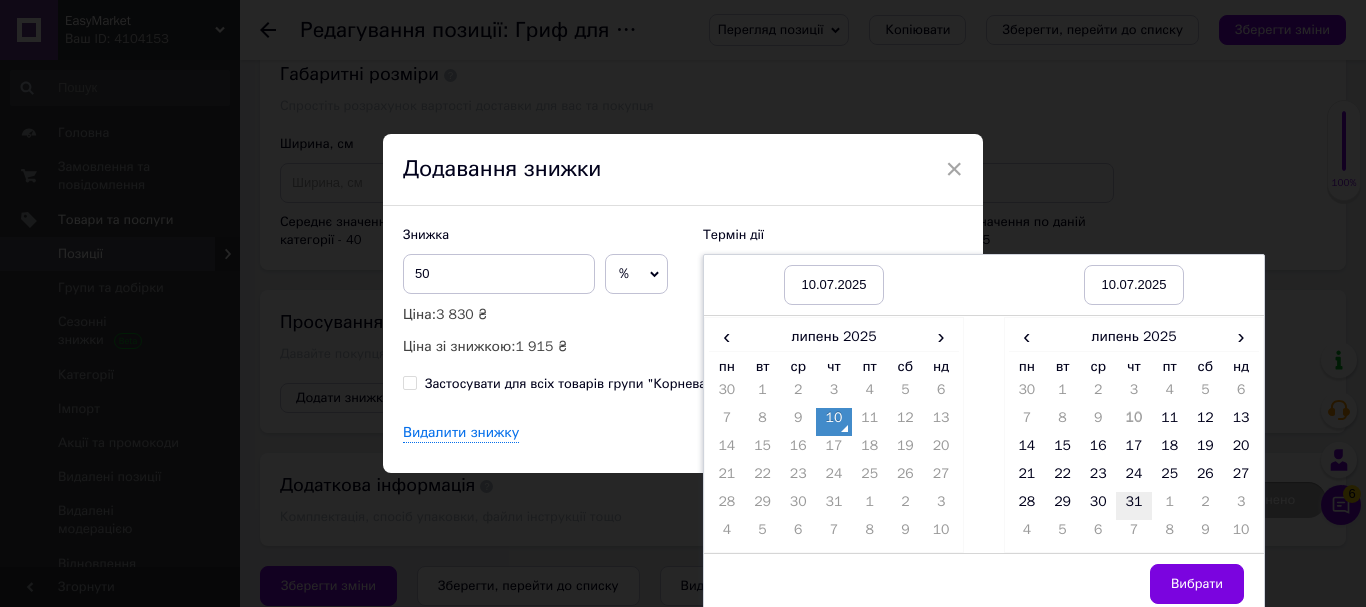 click on "31" at bounding box center (1134, 506) 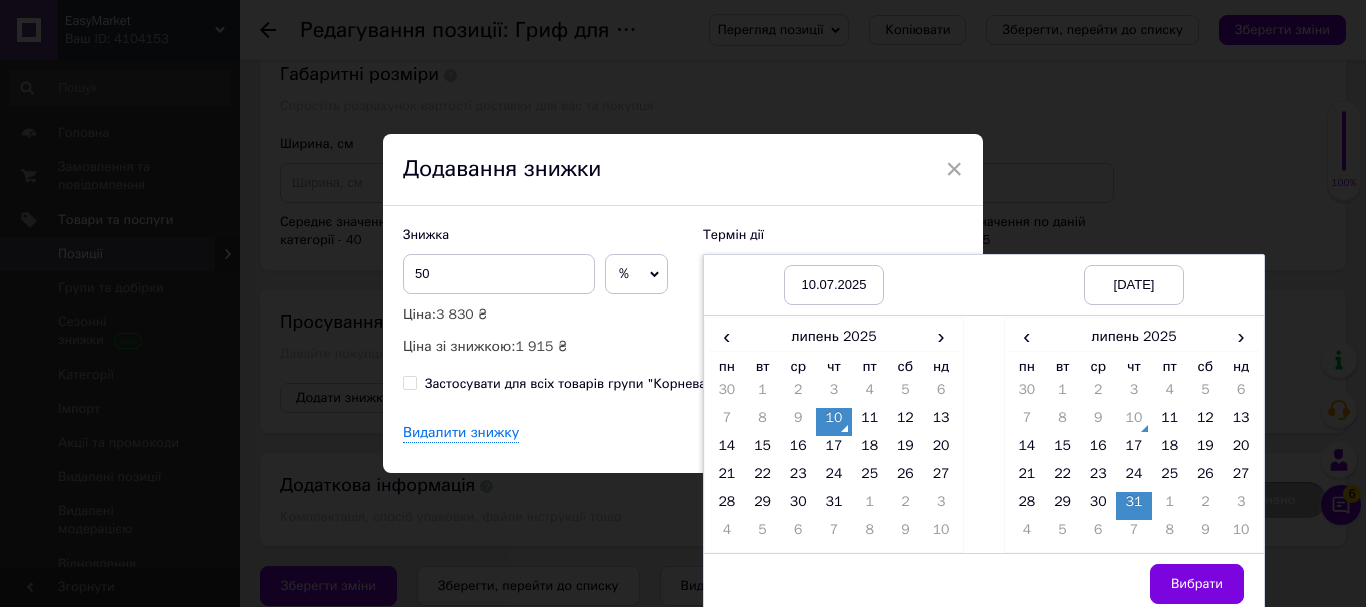 click on "Вибрати" at bounding box center (1134, 584) 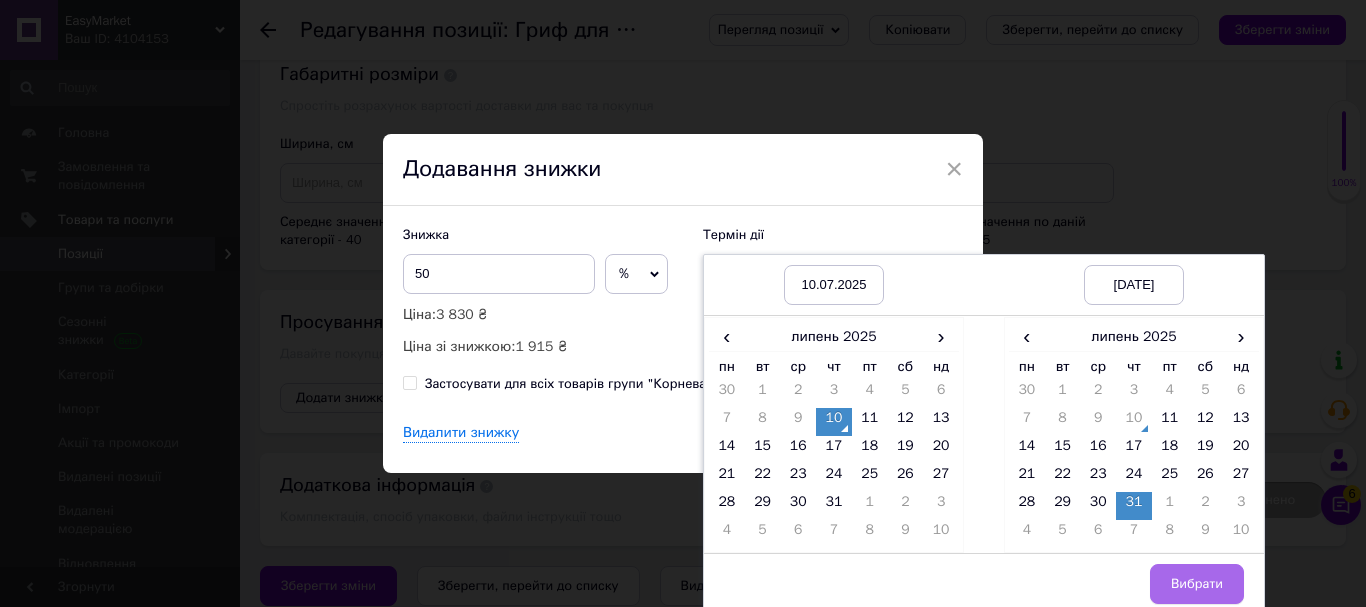 click on "Вибрати" at bounding box center [1197, 584] 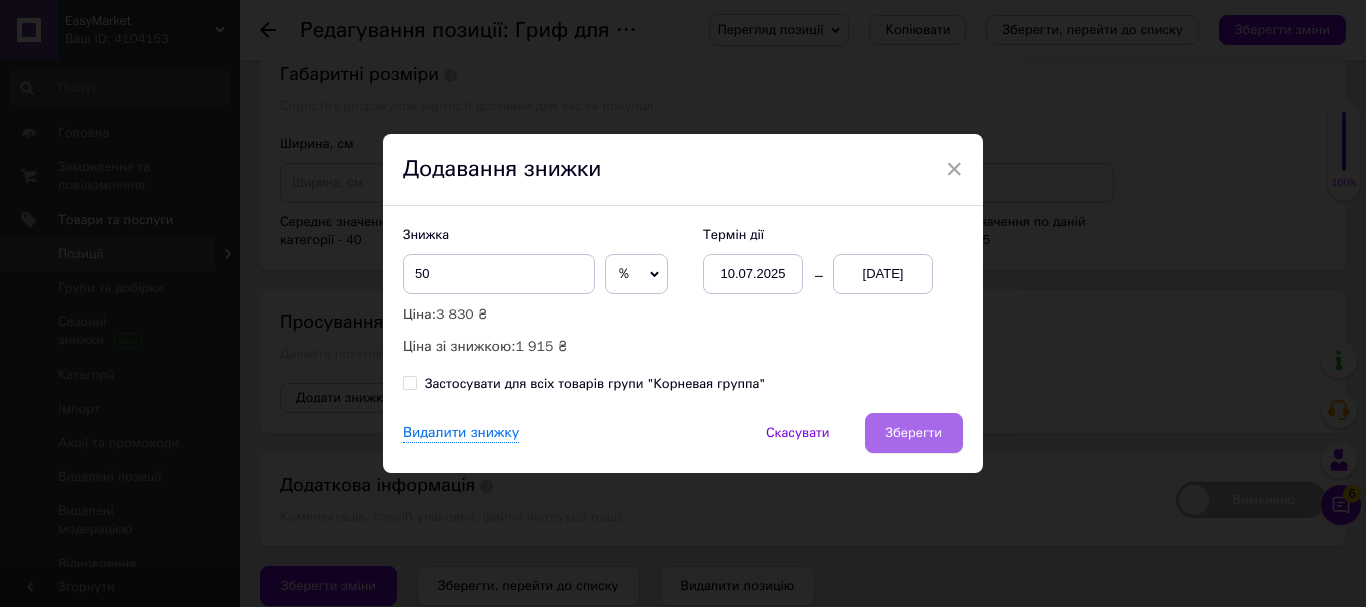 click on "Зберегти" at bounding box center (914, 433) 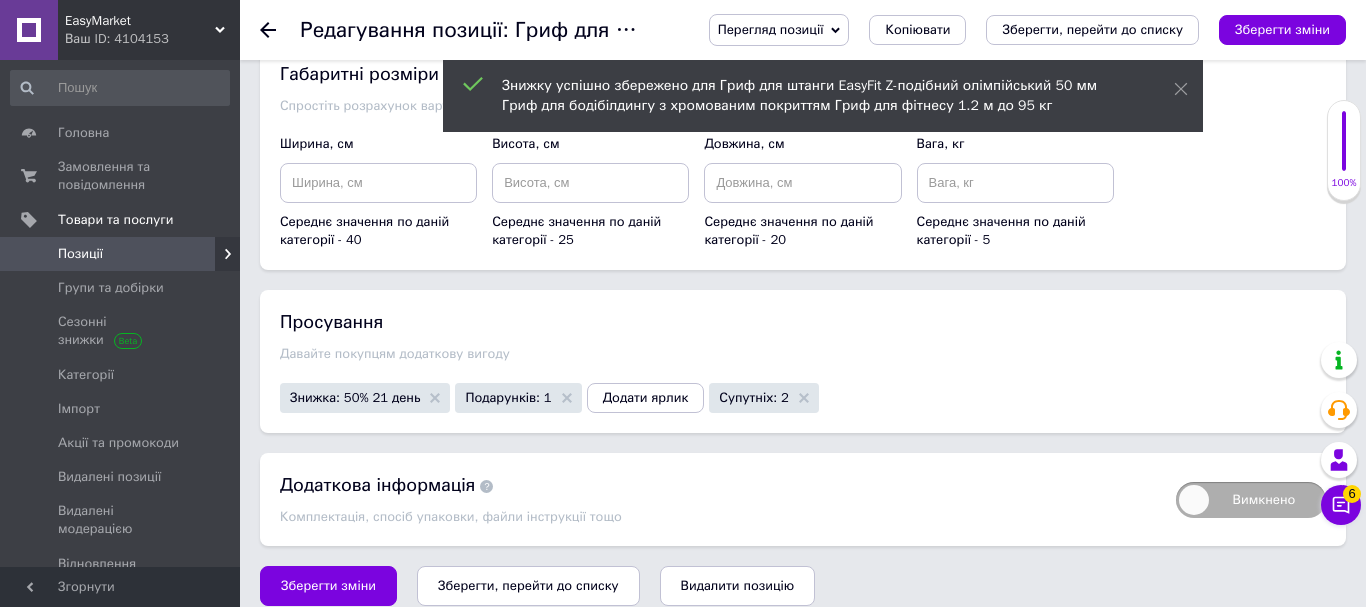 click on "Додати ярлик" at bounding box center (646, 398) 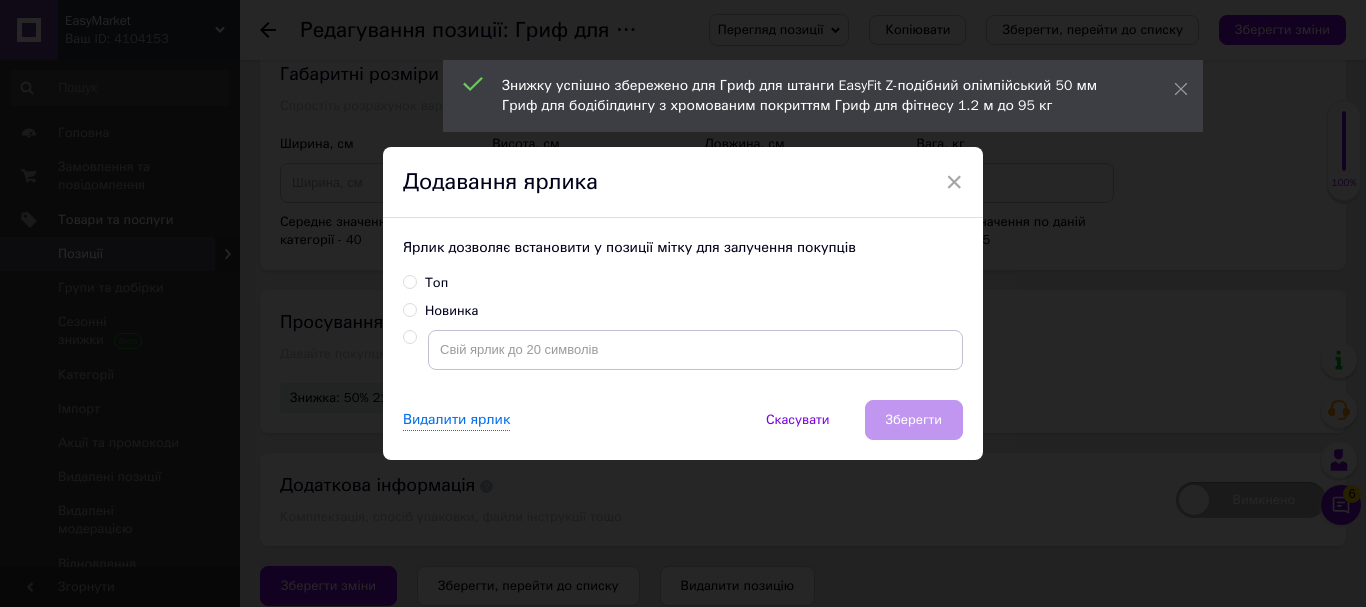 click on "Топ" at bounding box center (425, 283) 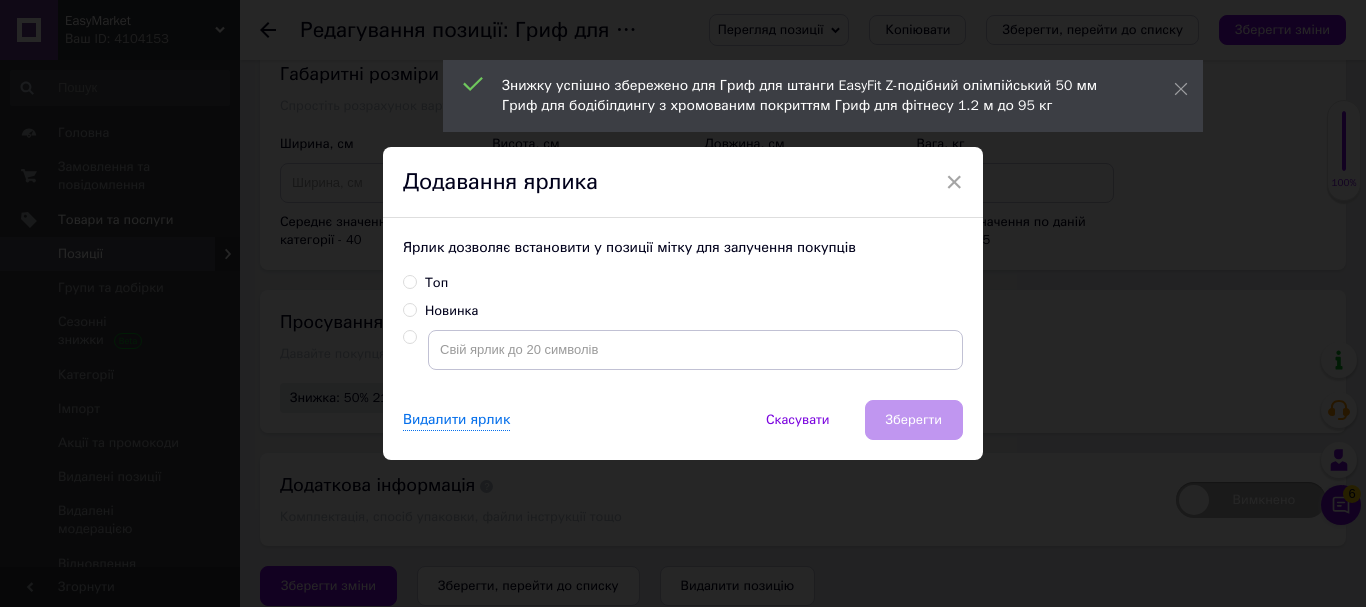 radio on "true" 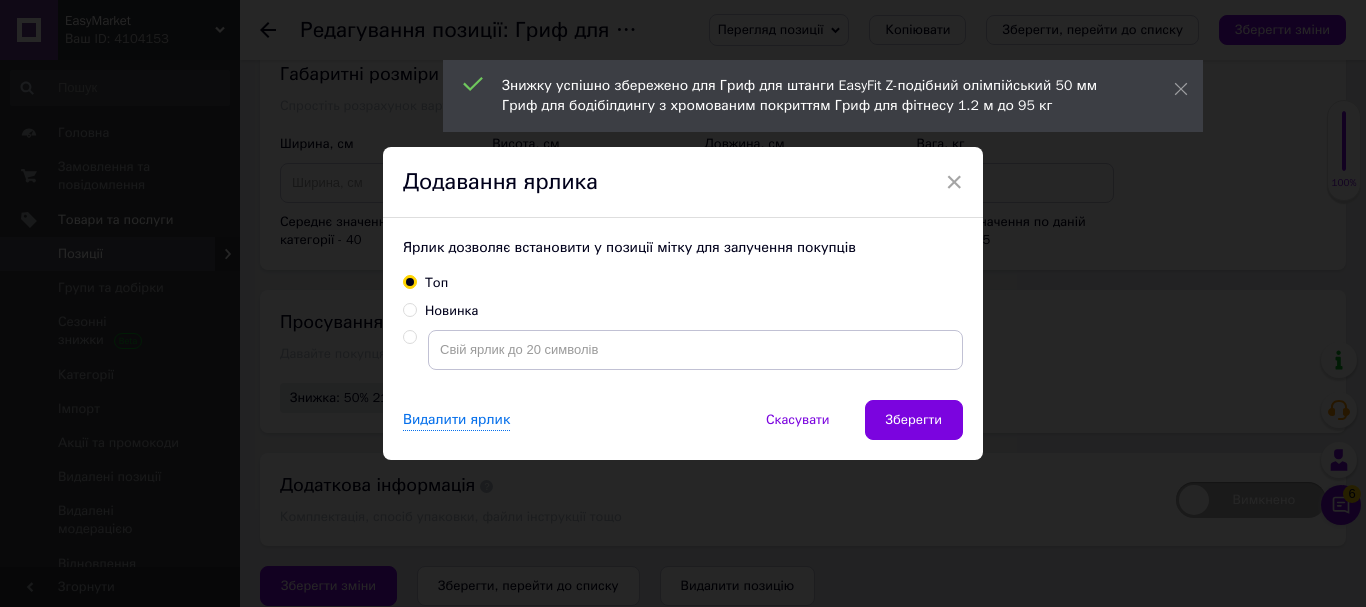 click on "Топ" at bounding box center [409, 281] 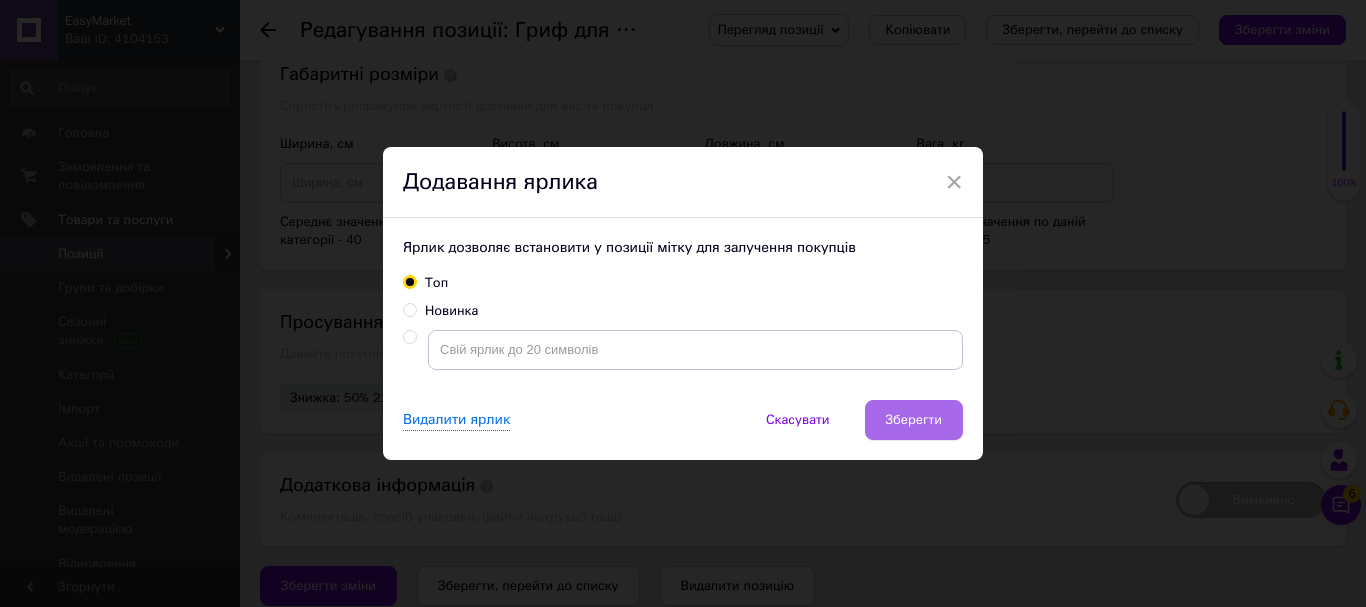 click on "Зберегти" at bounding box center [914, 420] 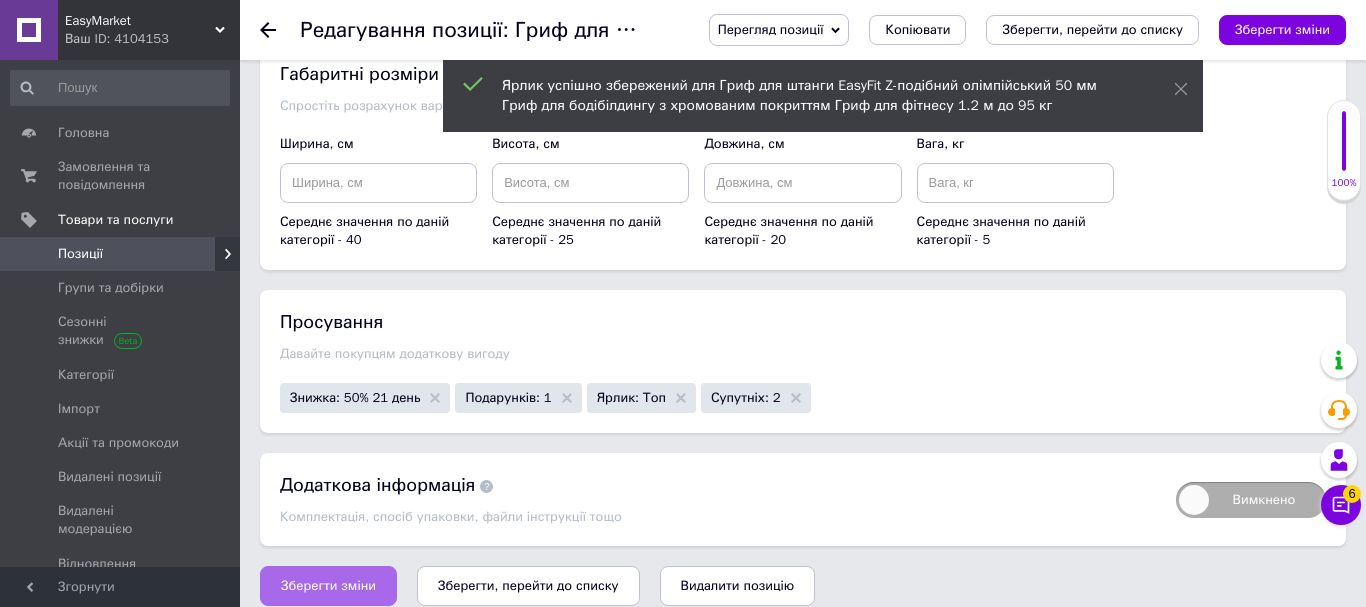 click on "Зберегти зміни" at bounding box center [328, 586] 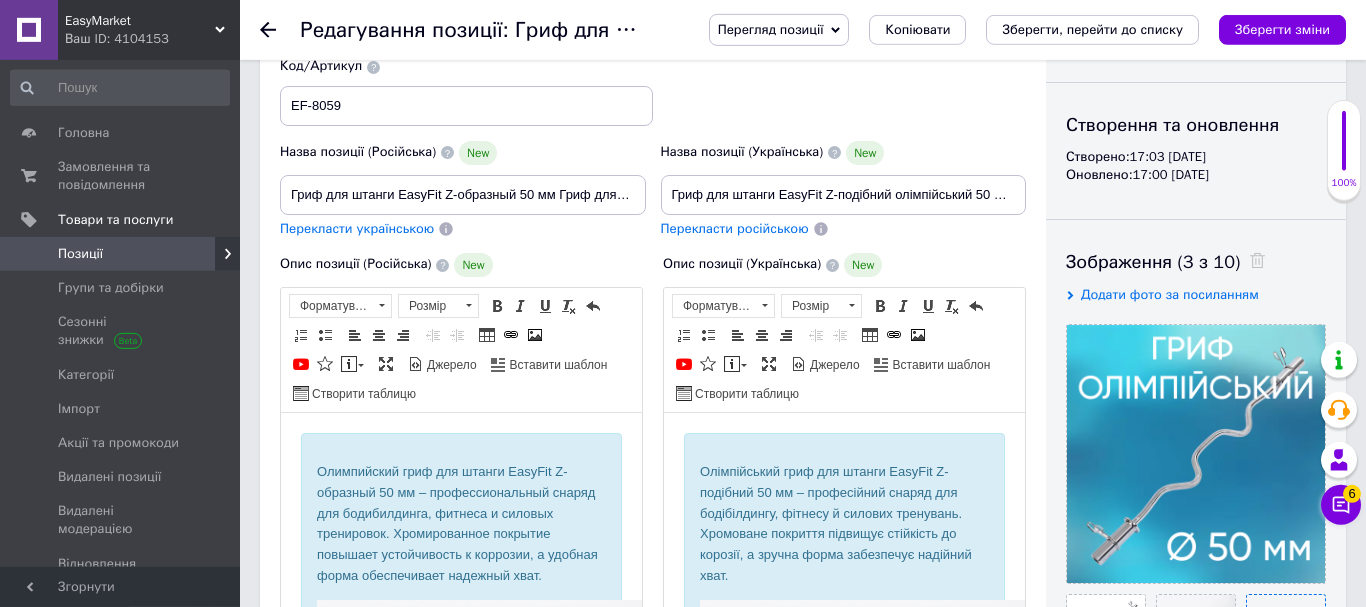 scroll, scrollTop: 370, scrollLeft: 0, axis: vertical 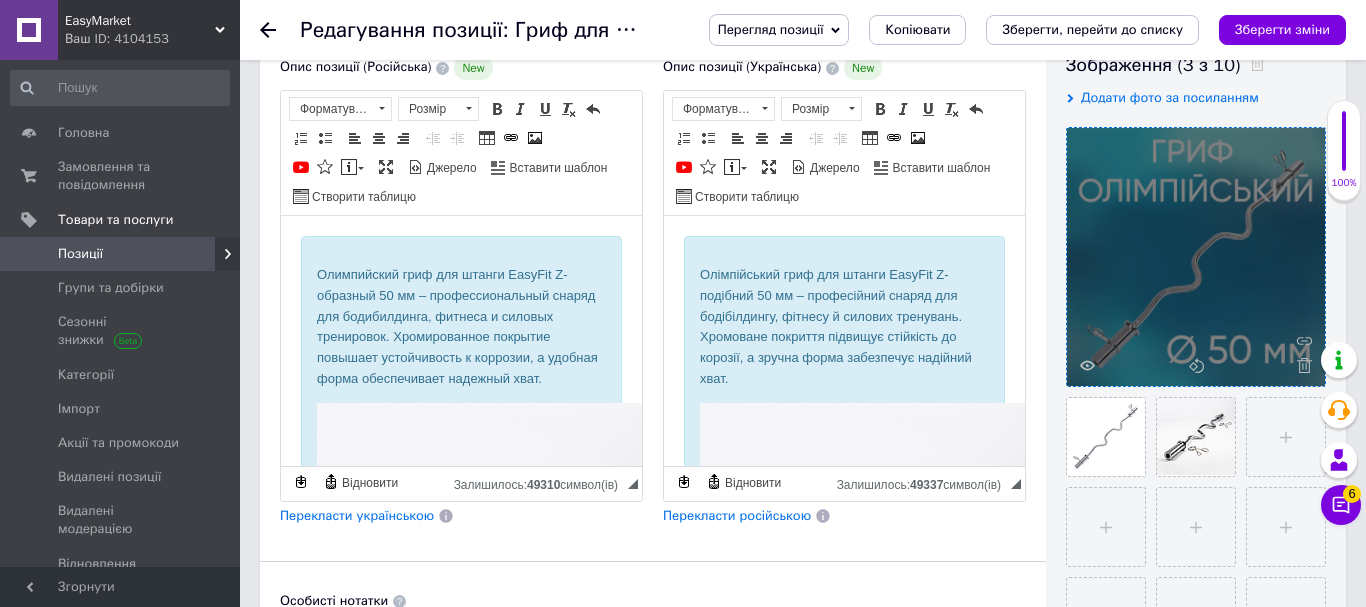 click at bounding box center [1196, 257] 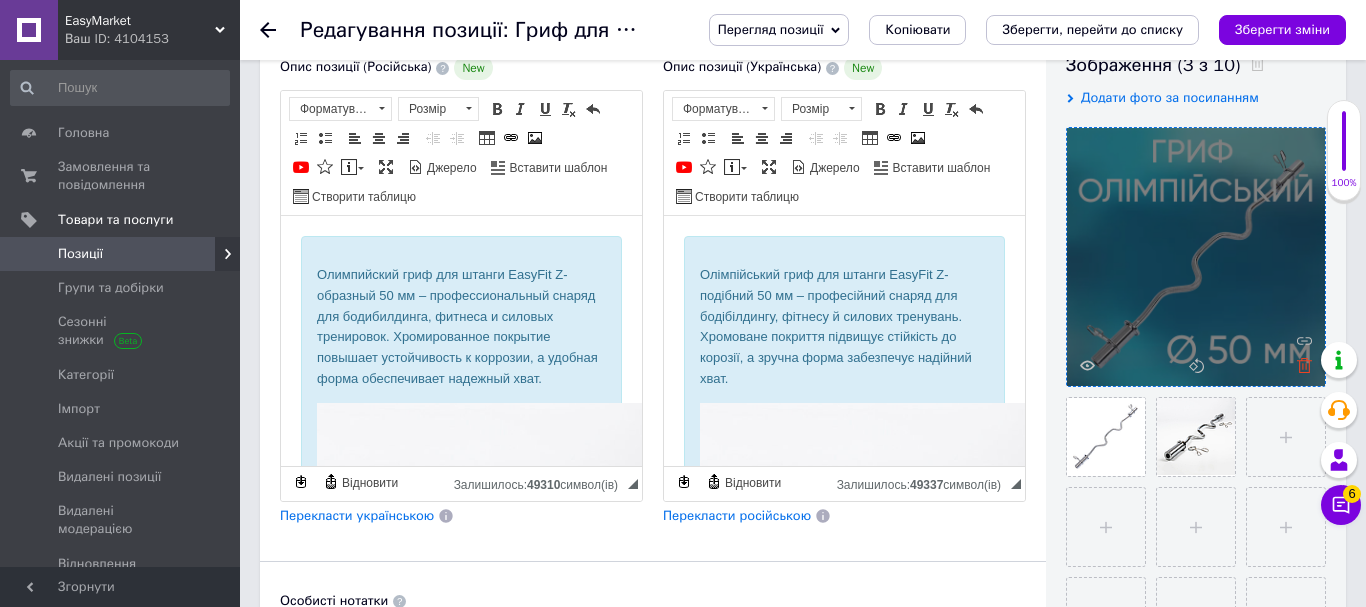 click 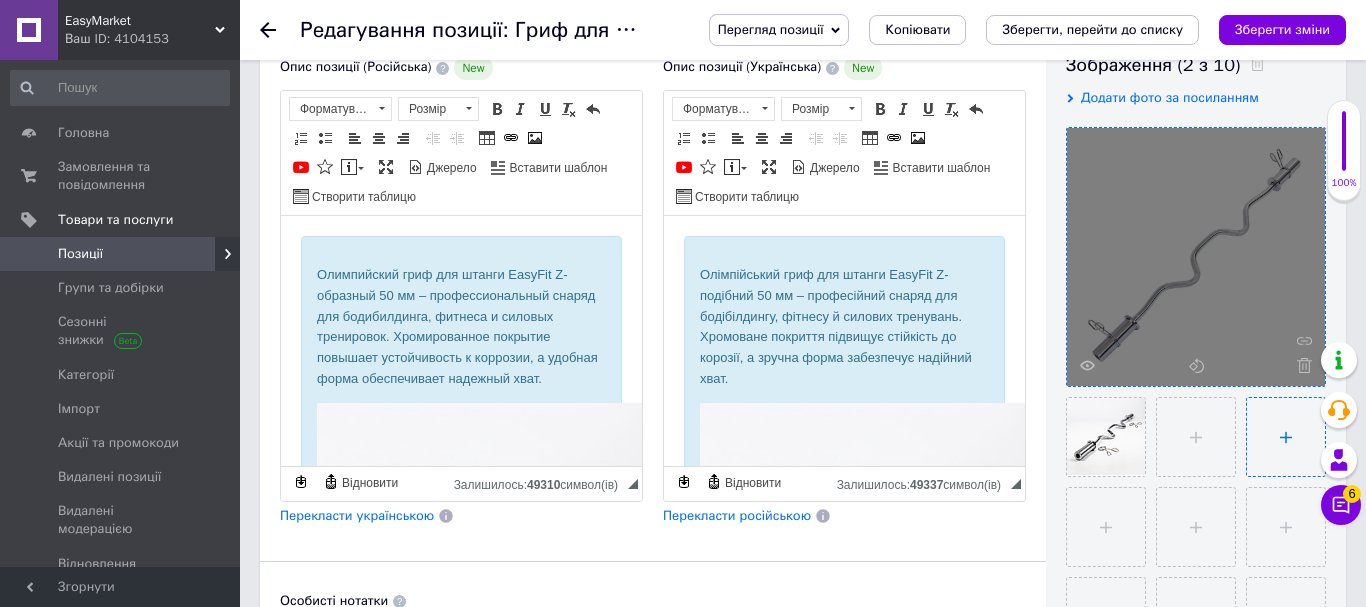 click at bounding box center [1286, 437] 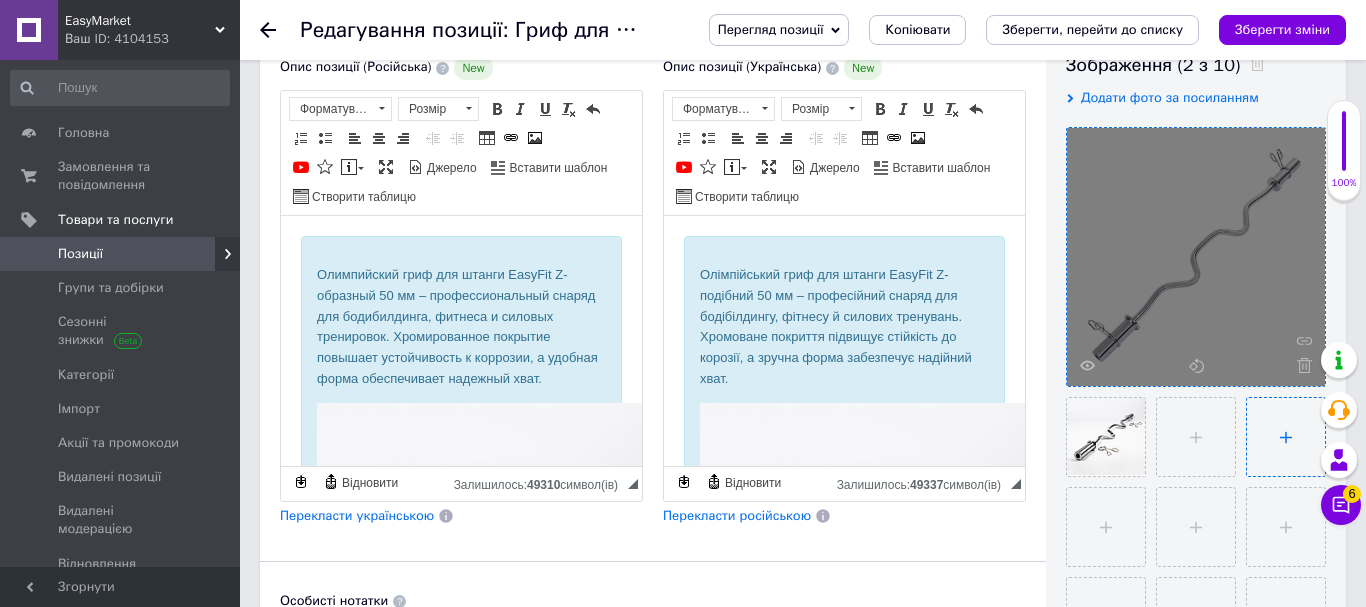 type on "C:\fakepath\Untitled Project (3).jpg" 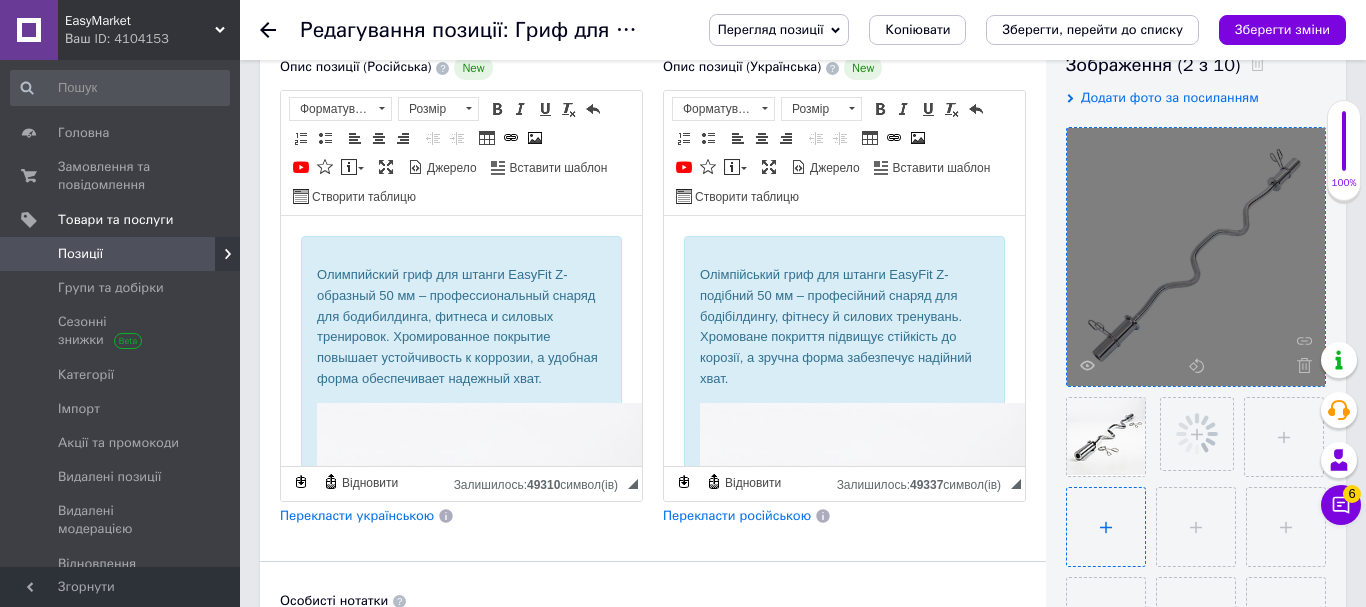 type 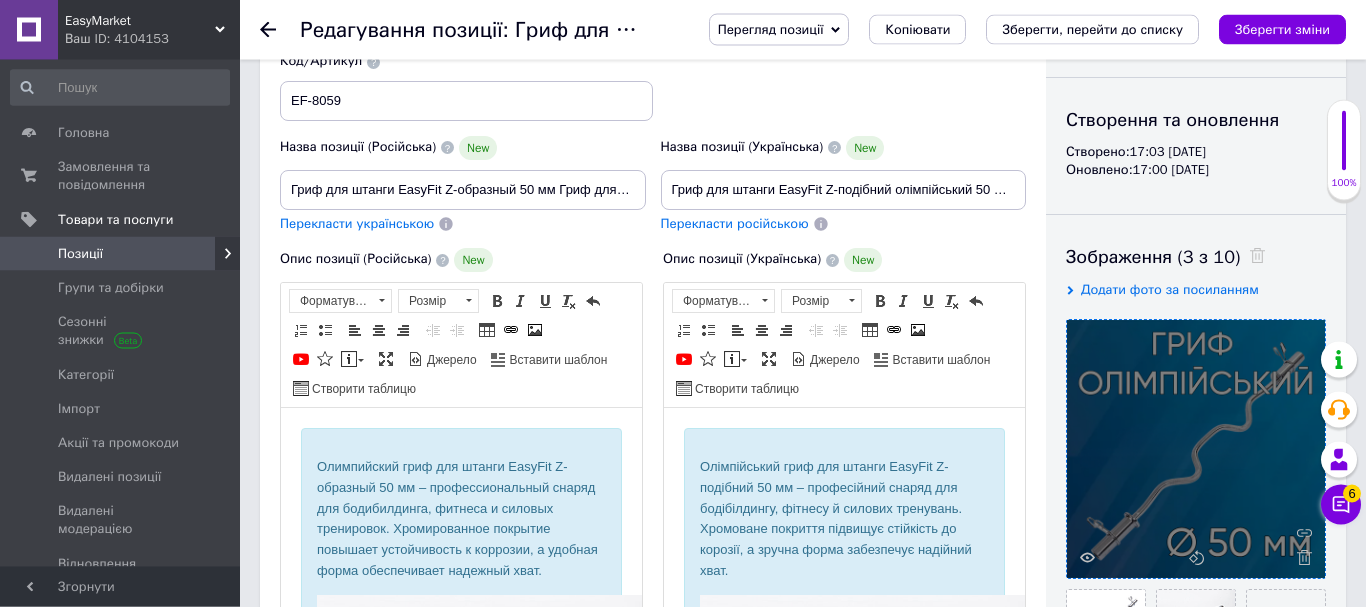 scroll, scrollTop: 166, scrollLeft: 0, axis: vertical 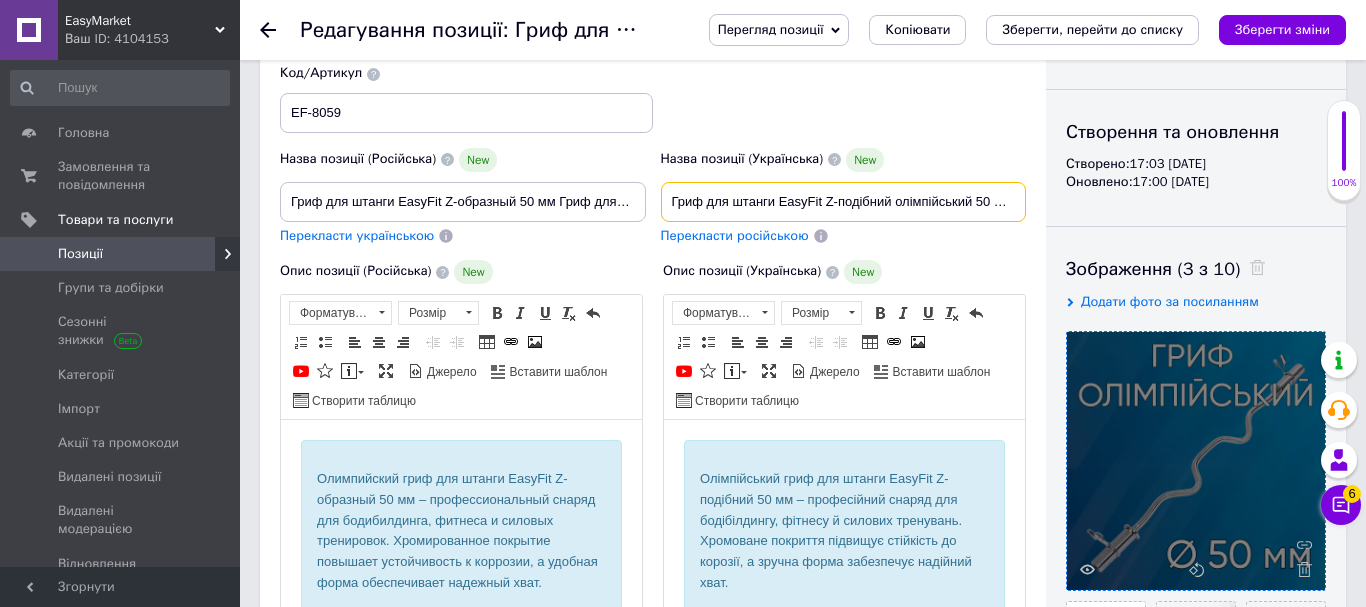 click on "Гриф для штанги EasyFit Z-подібний олімпійський 50 мм Гриф для бодібілдингу з хромованим покриттям Гриф для фітнесу 1.2 м до 95 кг" at bounding box center [844, 202] 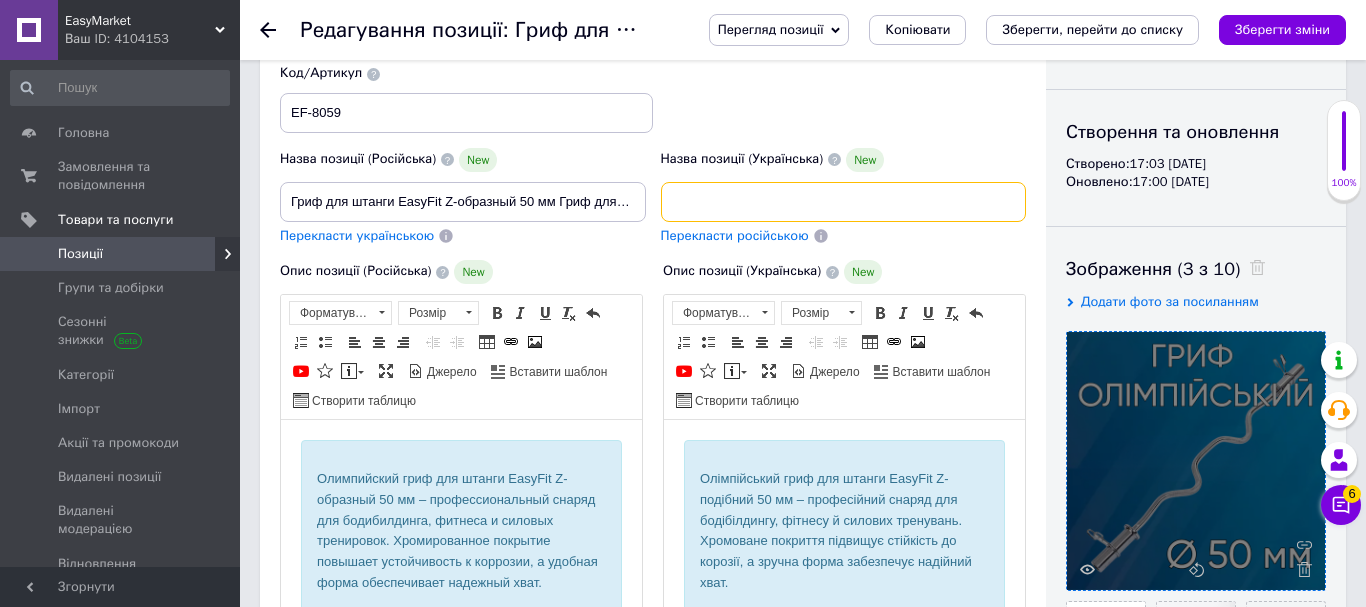 scroll, scrollTop: 0, scrollLeft: 382, axis: horizontal 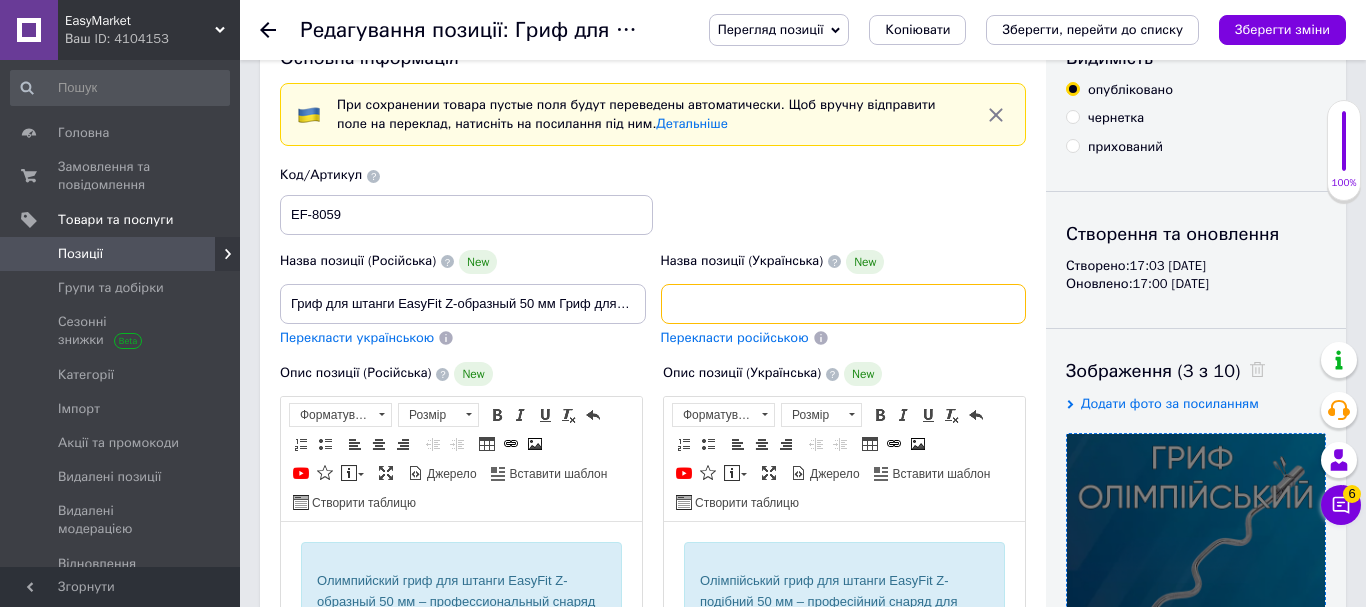 drag, startPoint x: 965, startPoint y: 301, endPoint x: 1046, endPoint y: 303, distance: 81.02469 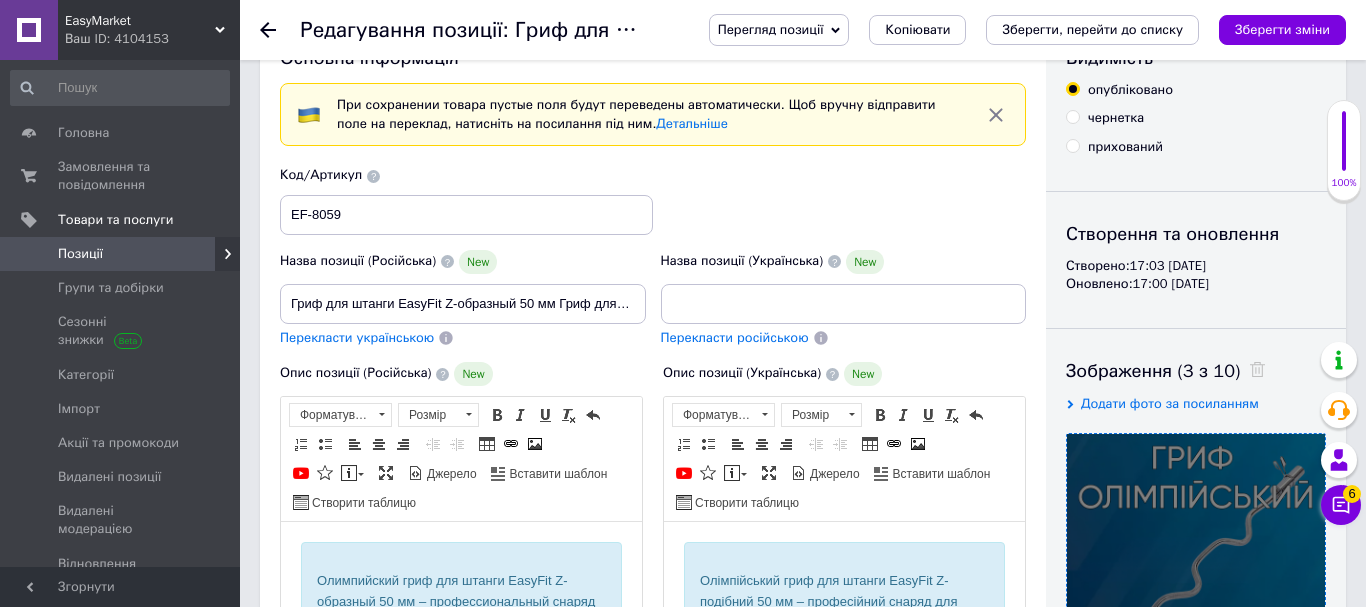 click on "Перекласти російською" at bounding box center [735, 337] 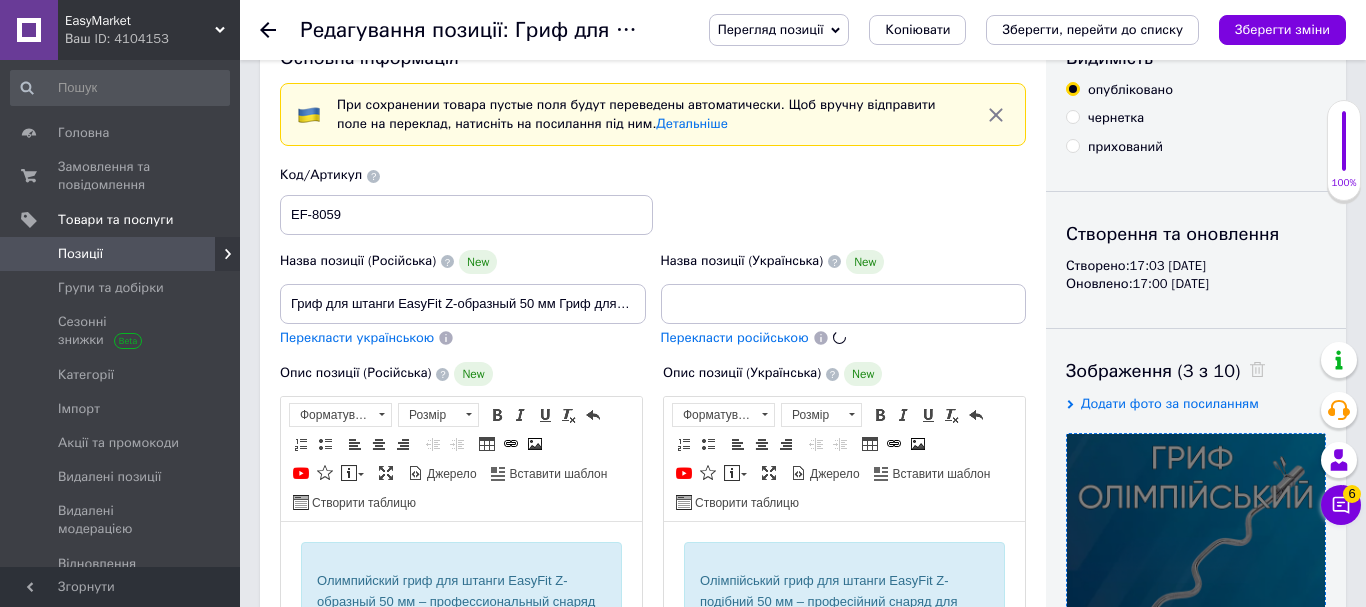 type on "Гриф для гантель и штанги 50 мм хром Гриф для пауэрлифтинга и бодибилдинга 1.2 м Гриф для тяжелой атлетики до 95 кг" 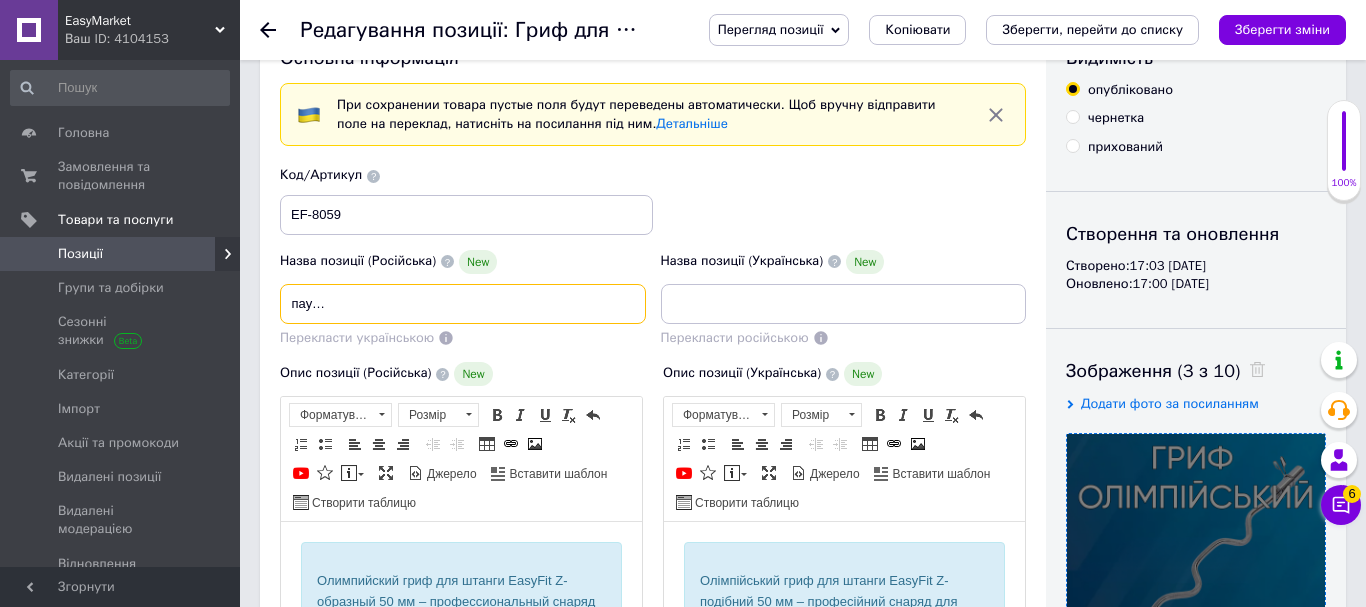 scroll, scrollTop: 0, scrollLeft: 407, axis: horizontal 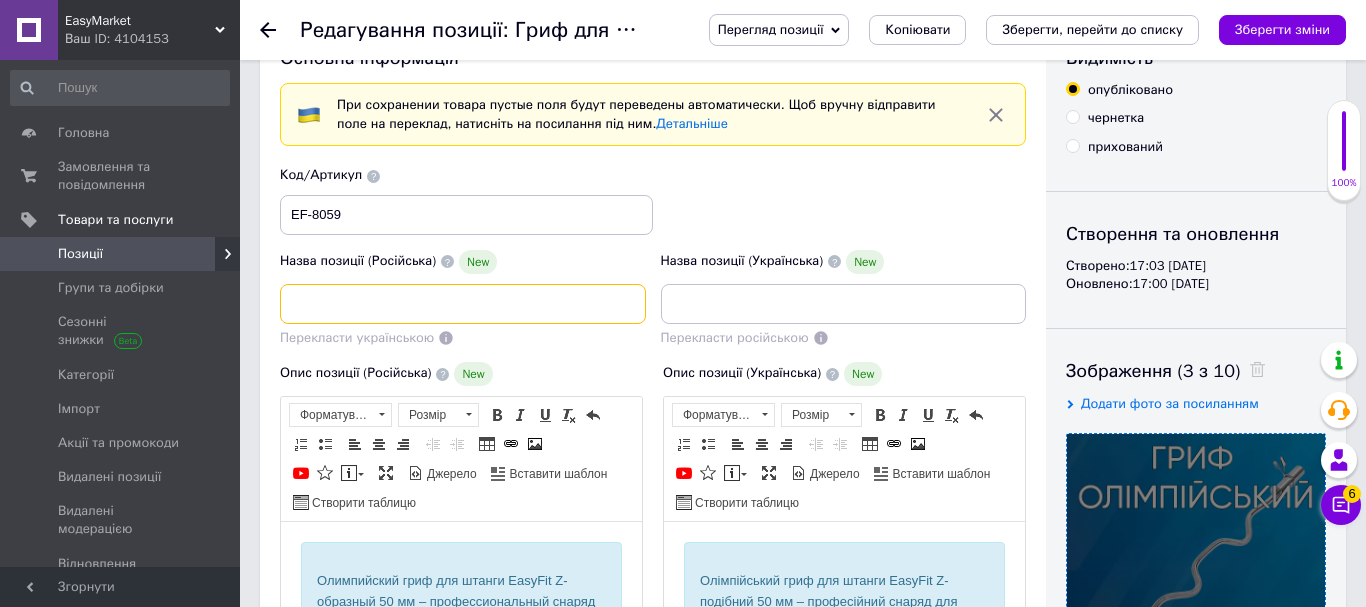 drag, startPoint x: 547, startPoint y: 302, endPoint x: 782, endPoint y: 307, distance: 235.05319 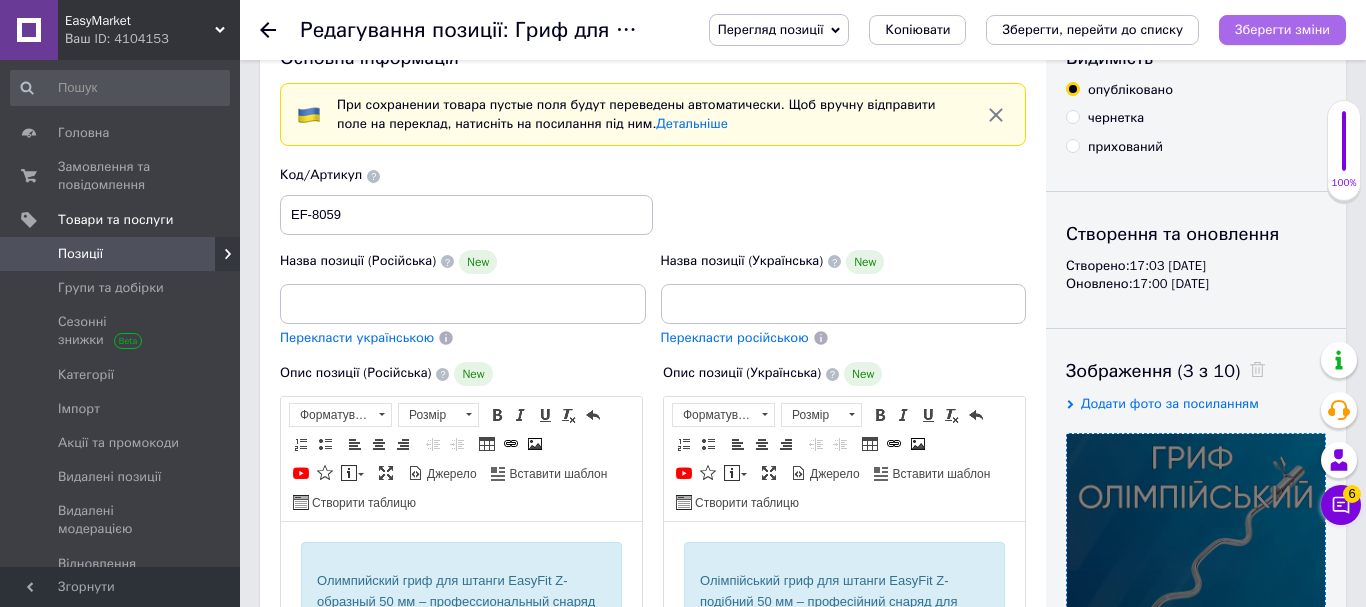 click on "Зберегти зміни" at bounding box center (1282, 29) 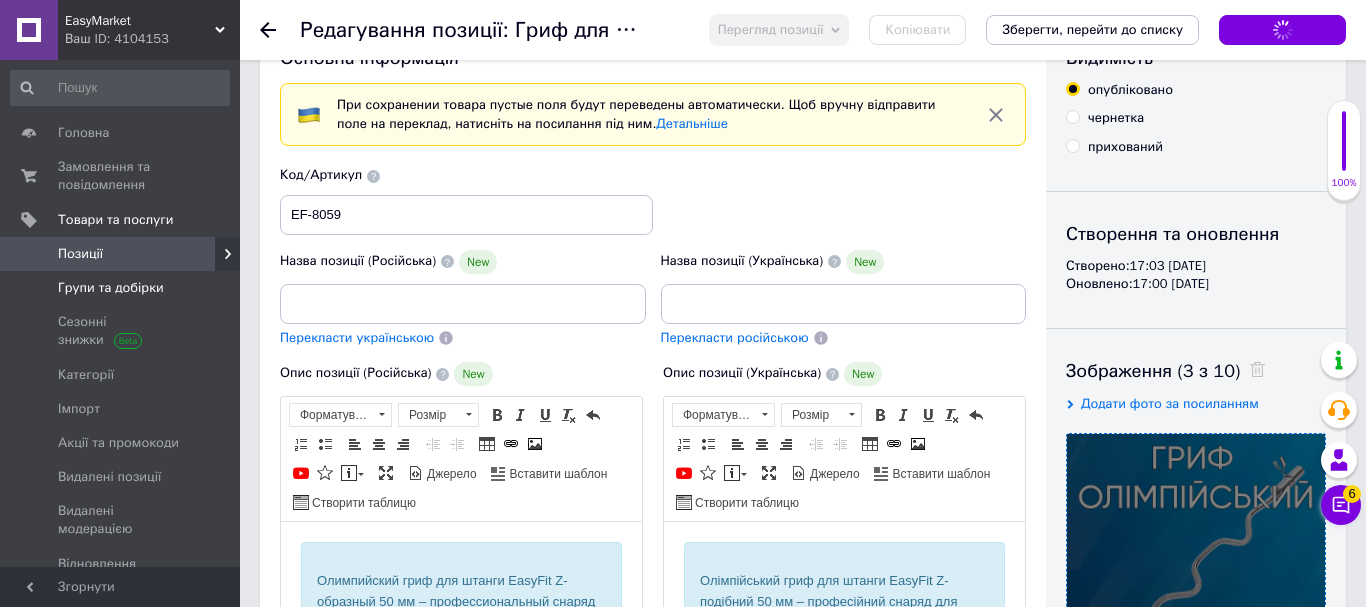 type on "Гриф для гантель і штанги 50 мм хром Гриф для пауерліфтингу і бодібілдингу 1.2 м Гриф для важкої атлетики до 95 кг" 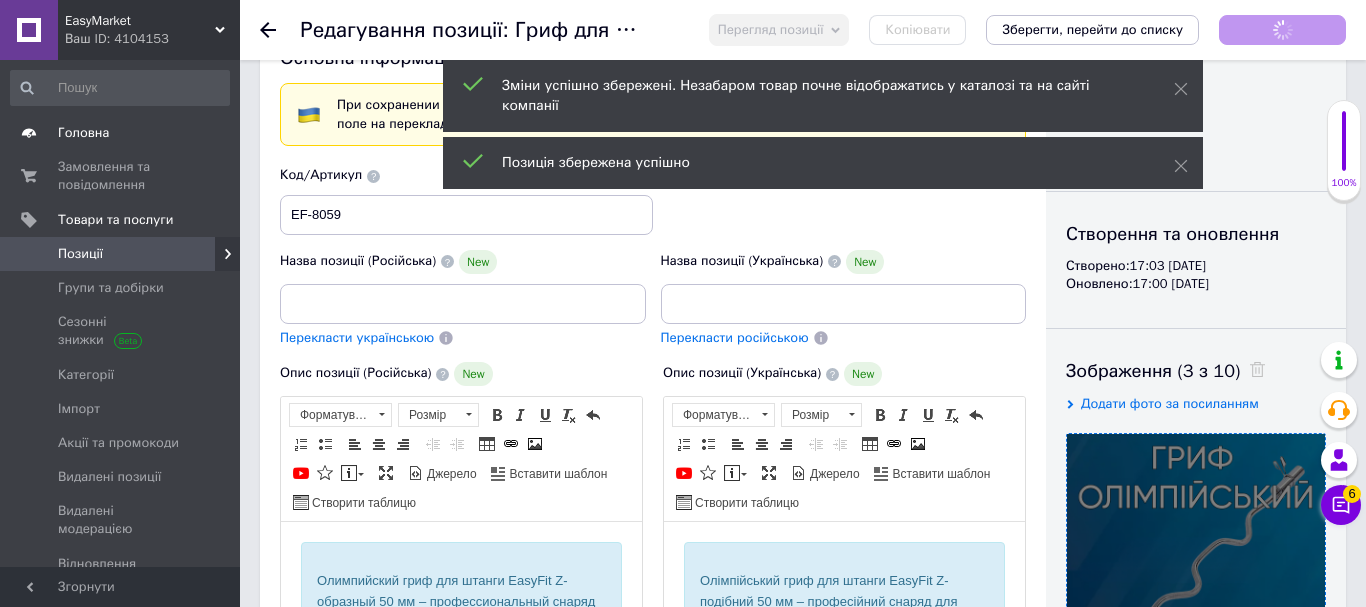 scroll, scrollTop: 0, scrollLeft: 374, axis: horizontal 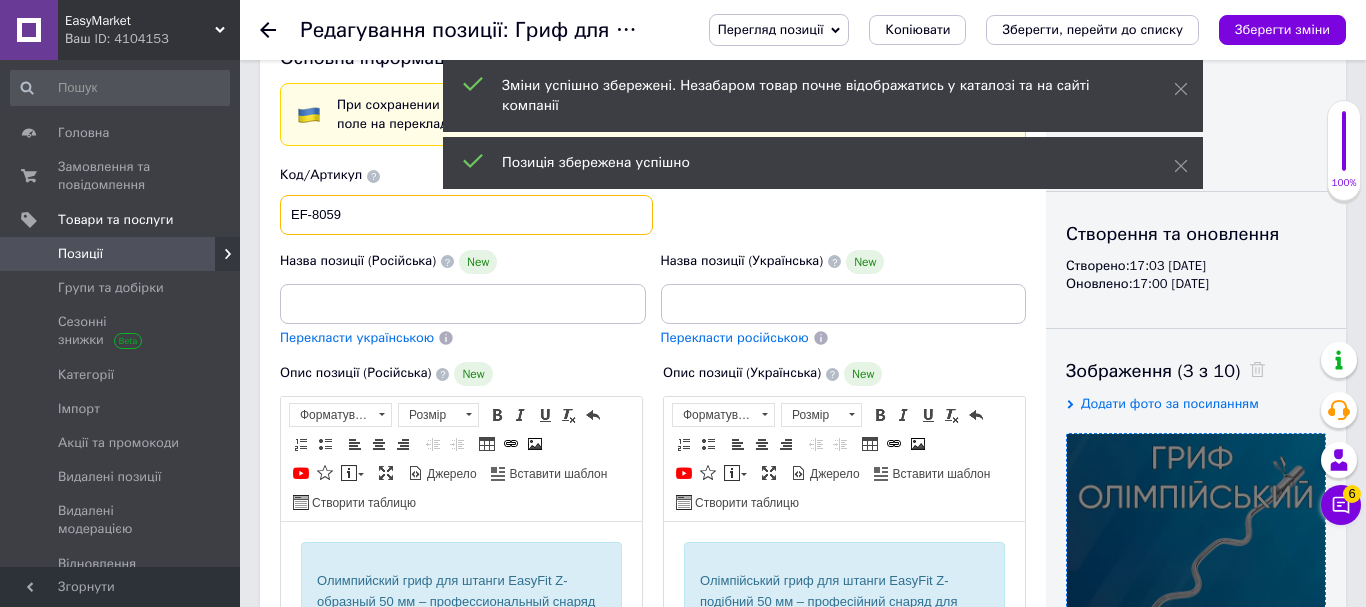 drag, startPoint x: 394, startPoint y: 205, endPoint x: 538, endPoint y: 404, distance: 245.63591 